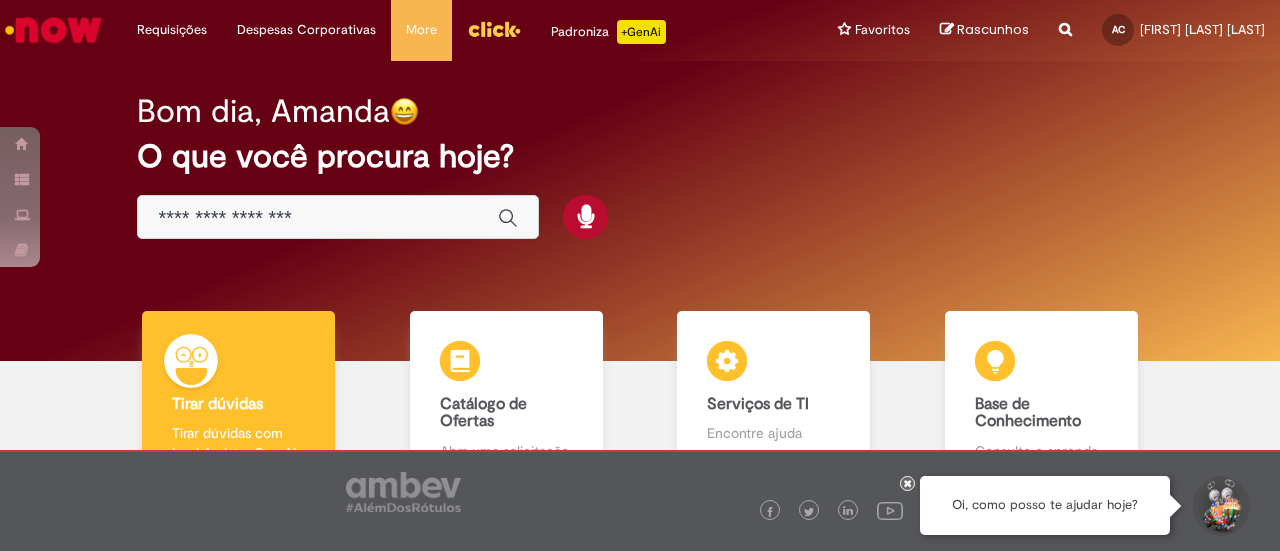 scroll, scrollTop: 0, scrollLeft: 0, axis: both 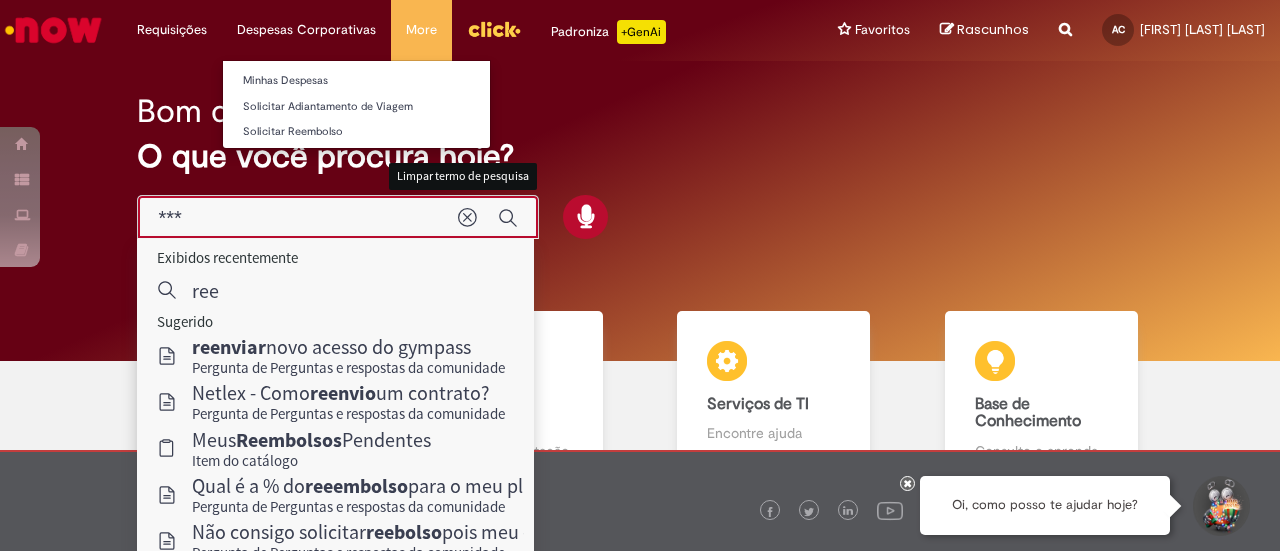 type on "***" 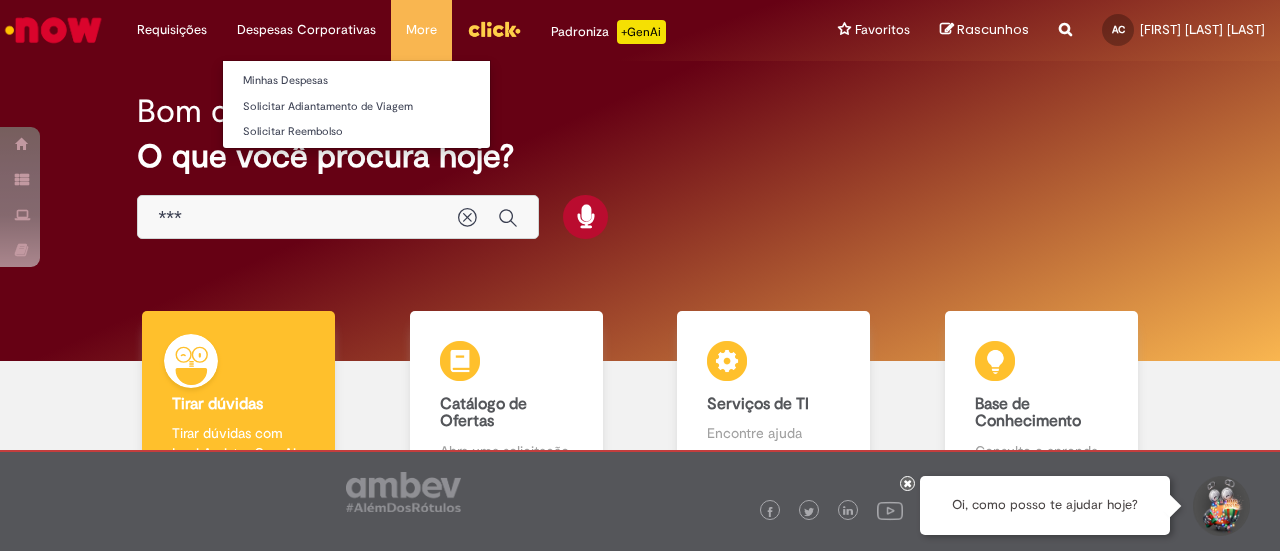 click on "Despesas Corporativas
Minhas Despesas
Solicitar Adiantamento de Viagem
Solicitar Reembolso" at bounding box center [172, 30] 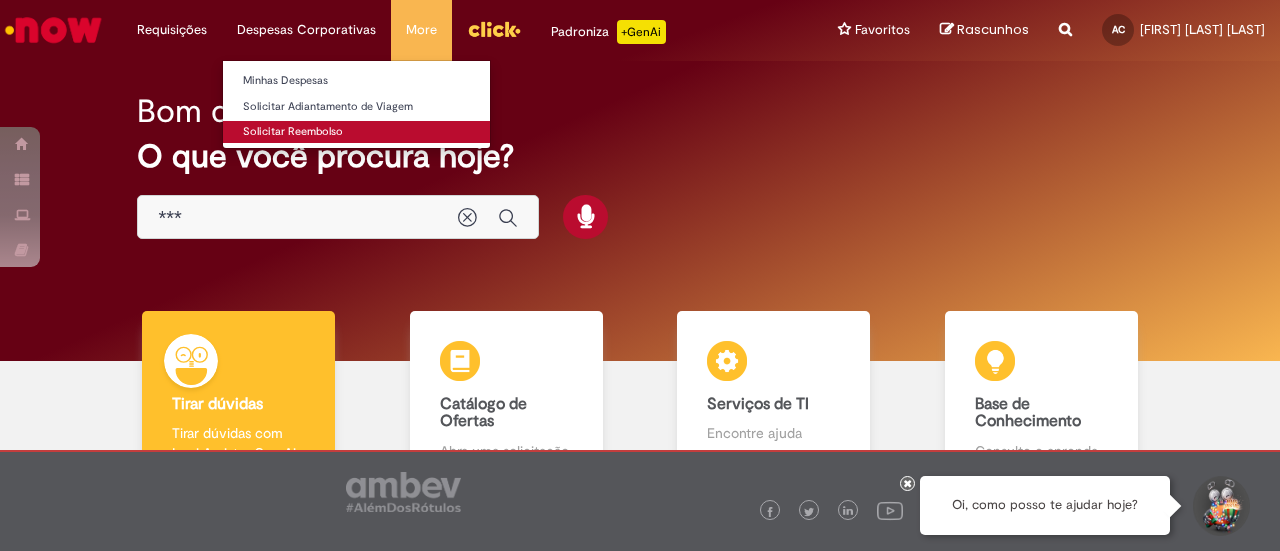 click on "Solicitar Reembolso" at bounding box center [356, 132] 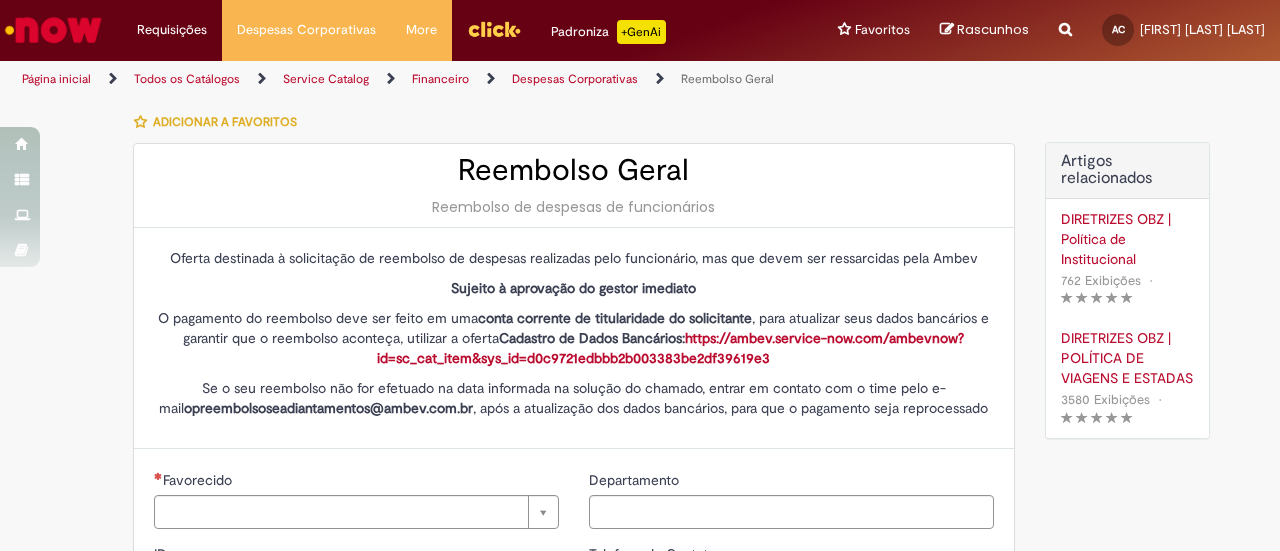 type on "********" 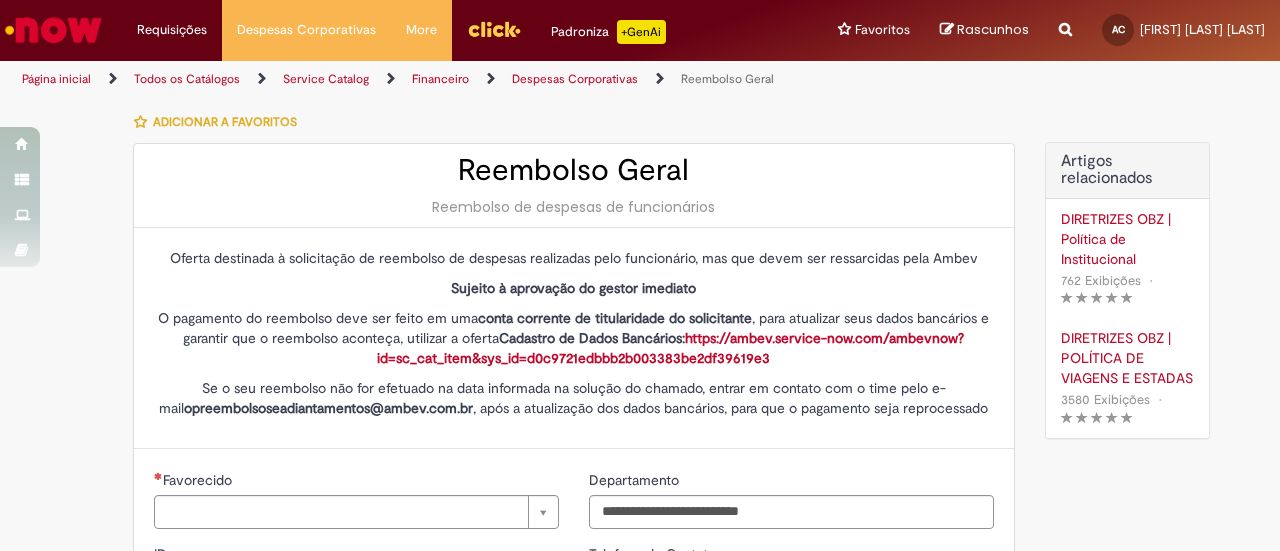 type on "**********" 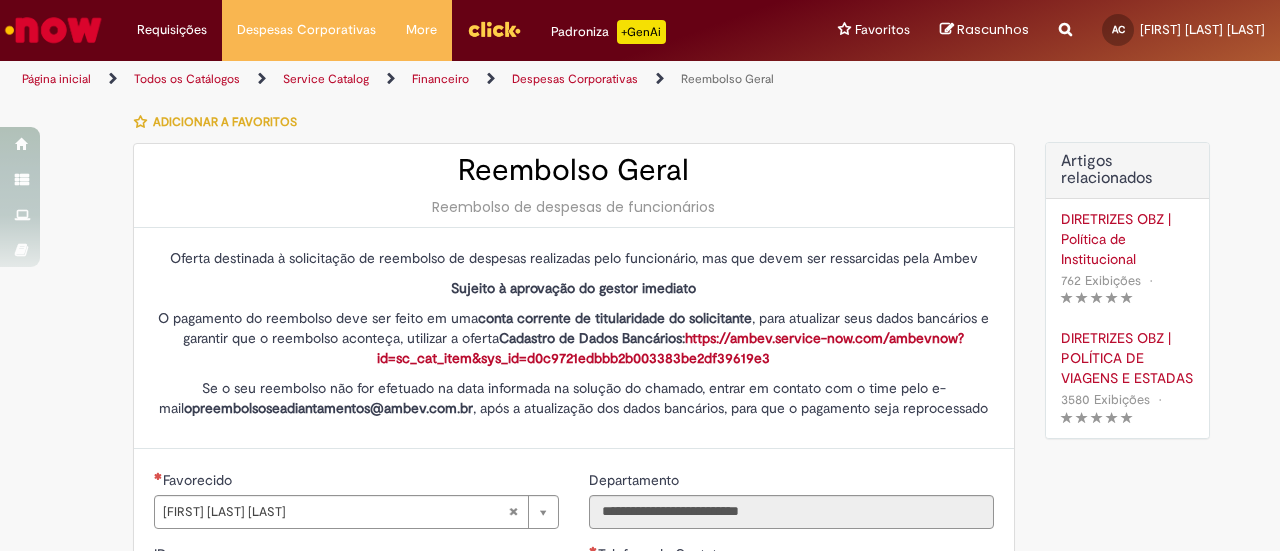 type on "**********" 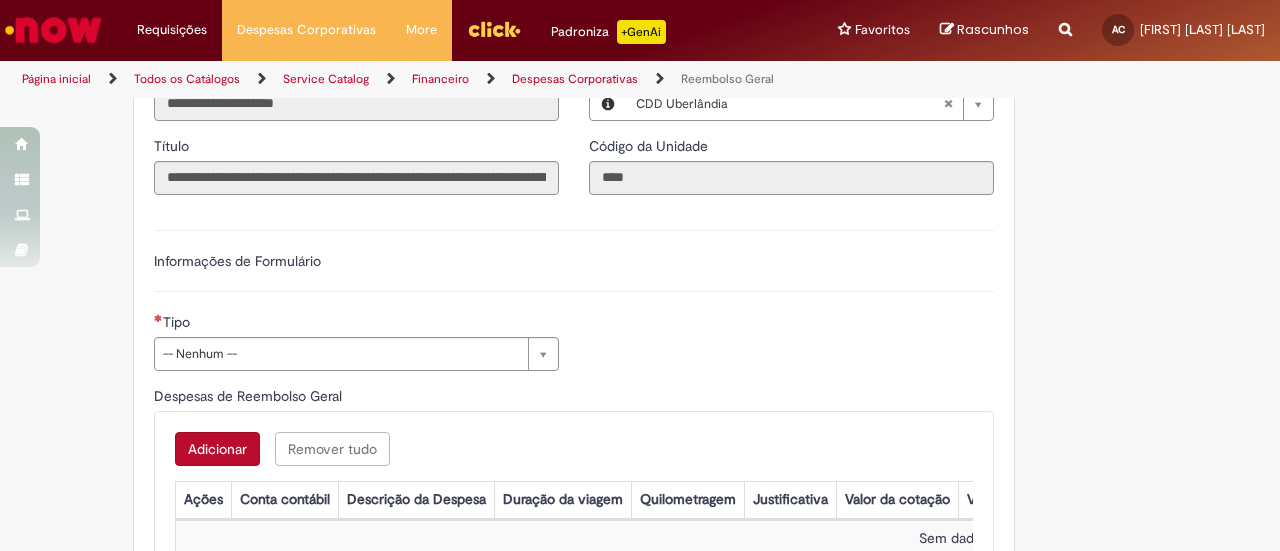 scroll, scrollTop: 600, scrollLeft: 0, axis: vertical 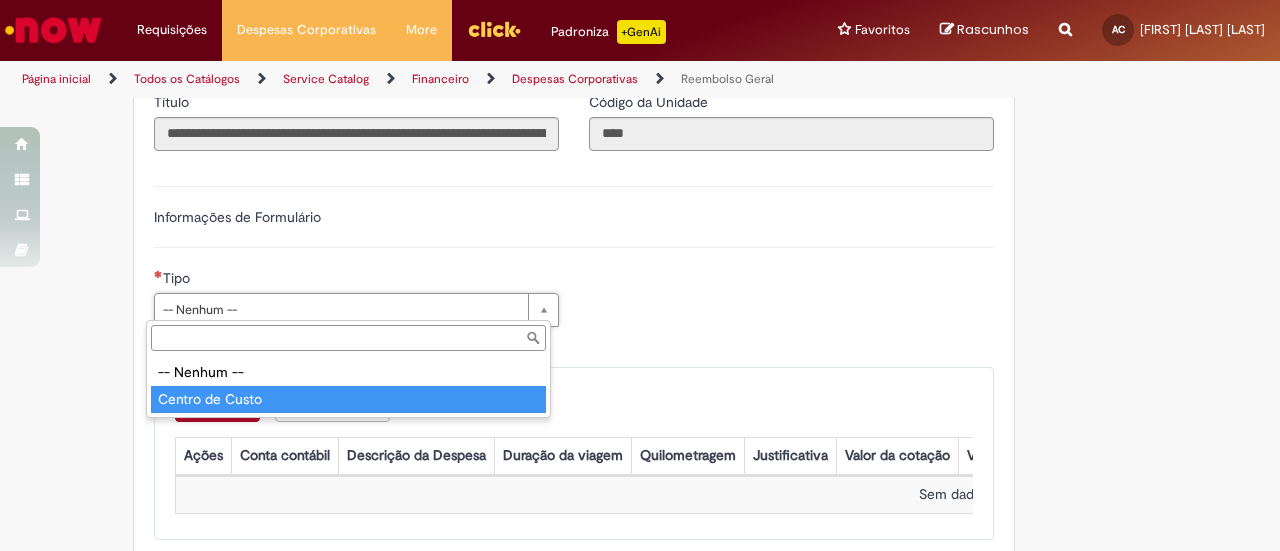 type on "**********" 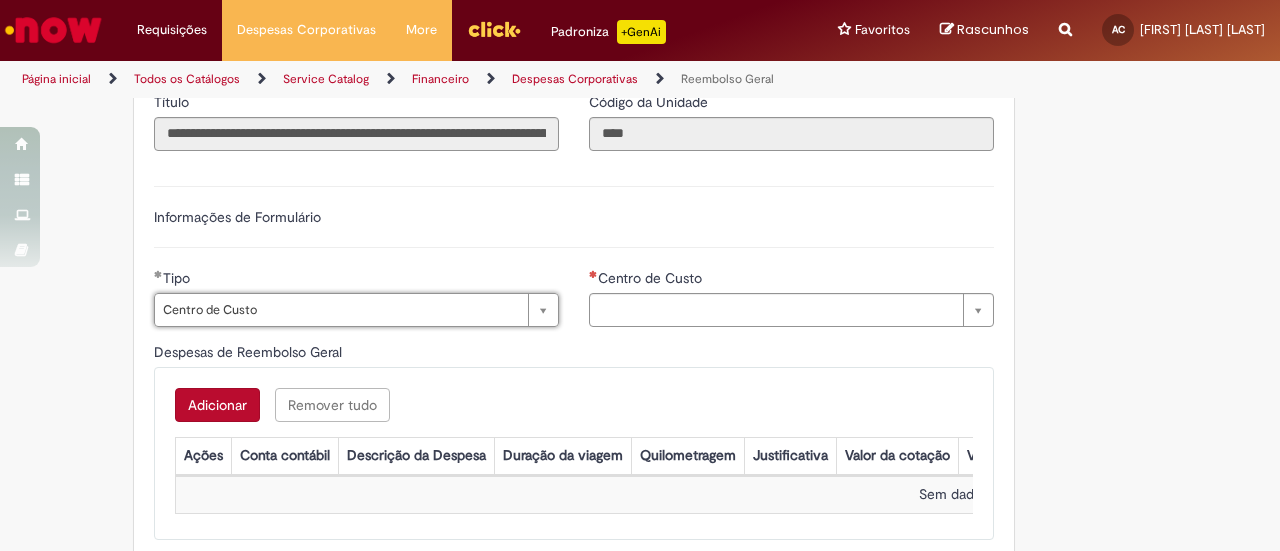 type on "**********" 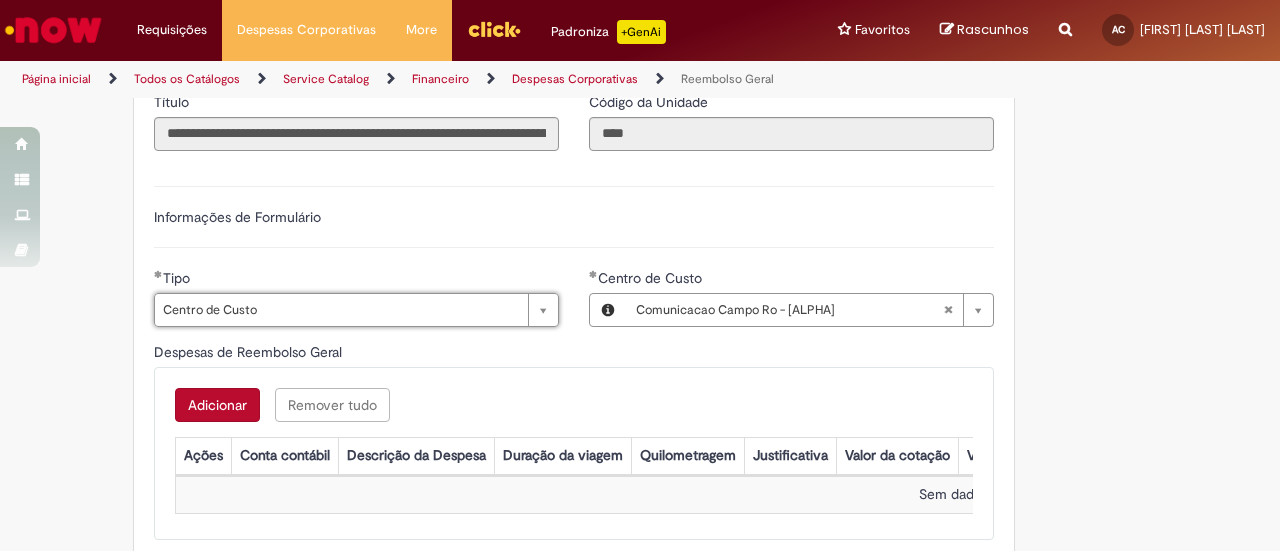click on "Informações de Formulário" at bounding box center (574, 227) 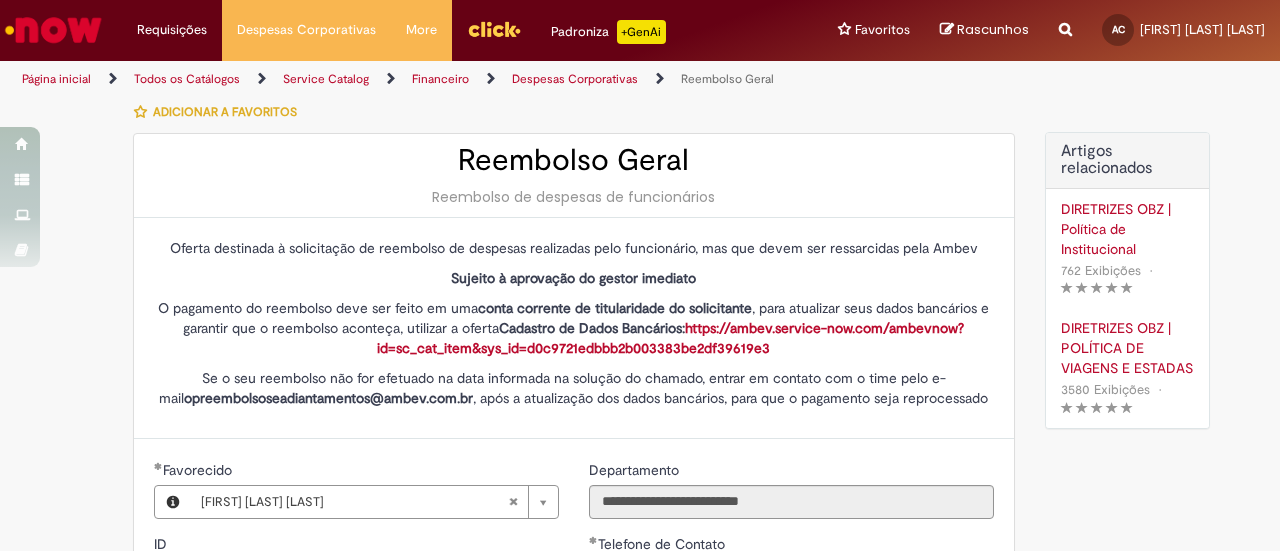 scroll, scrollTop: 0, scrollLeft: 0, axis: both 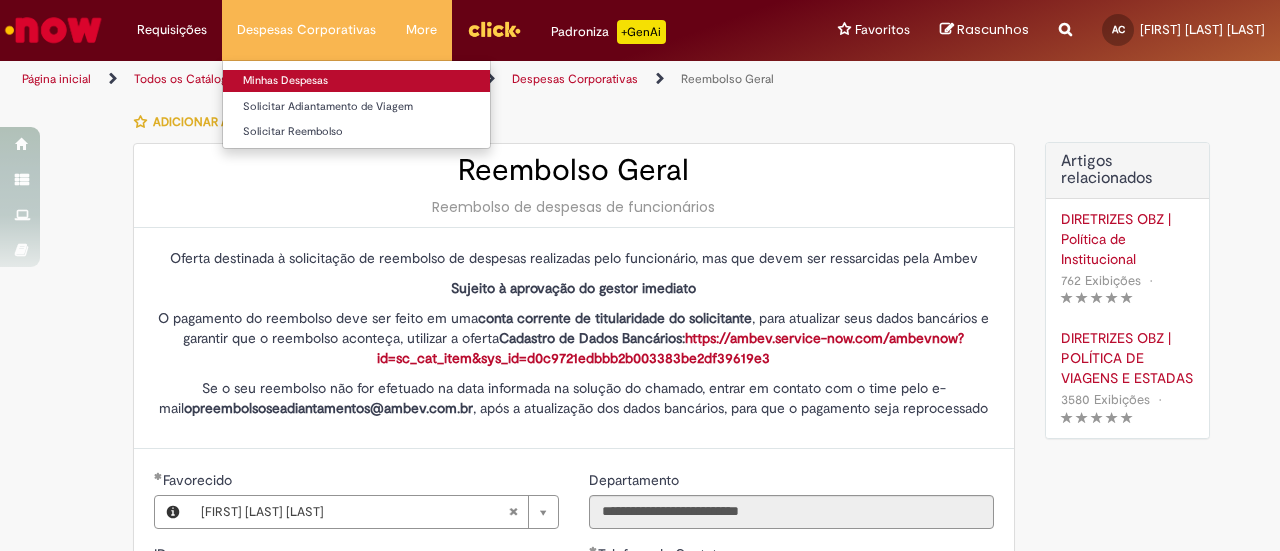 click on "Minhas Despesas" at bounding box center (356, 81) 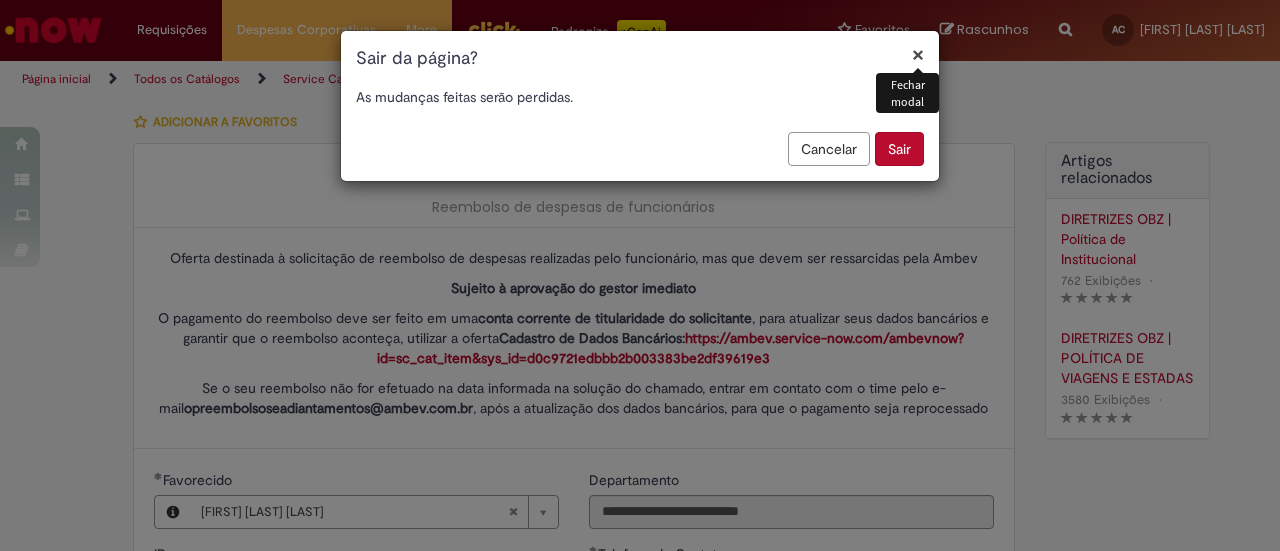 click on "Sair" at bounding box center (899, 149) 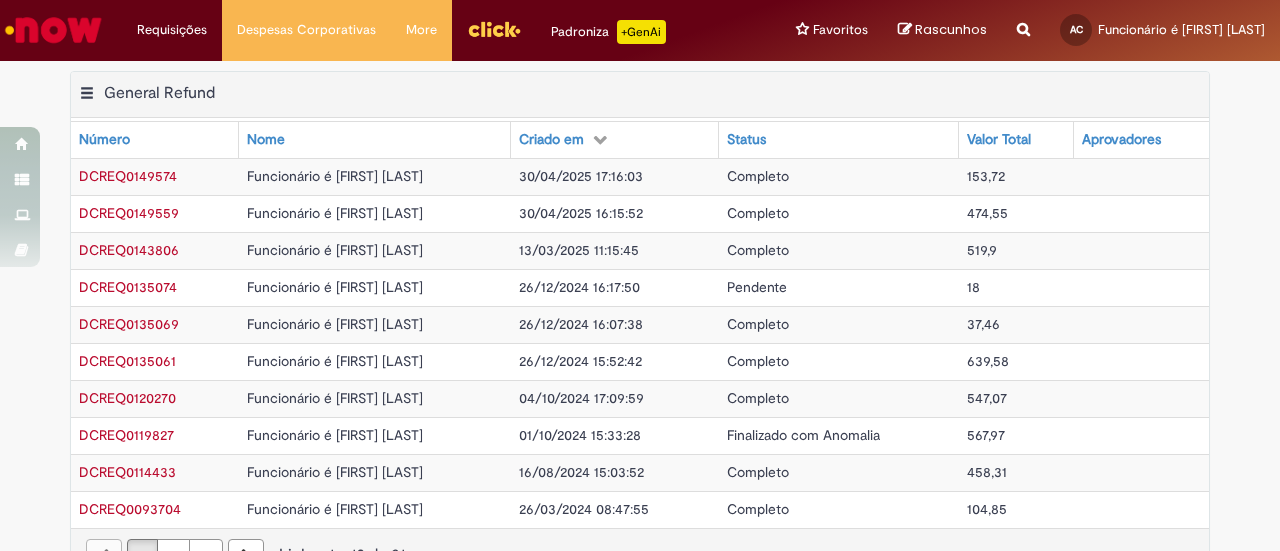 scroll, scrollTop: 0, scrollLeft: 0, axis: both 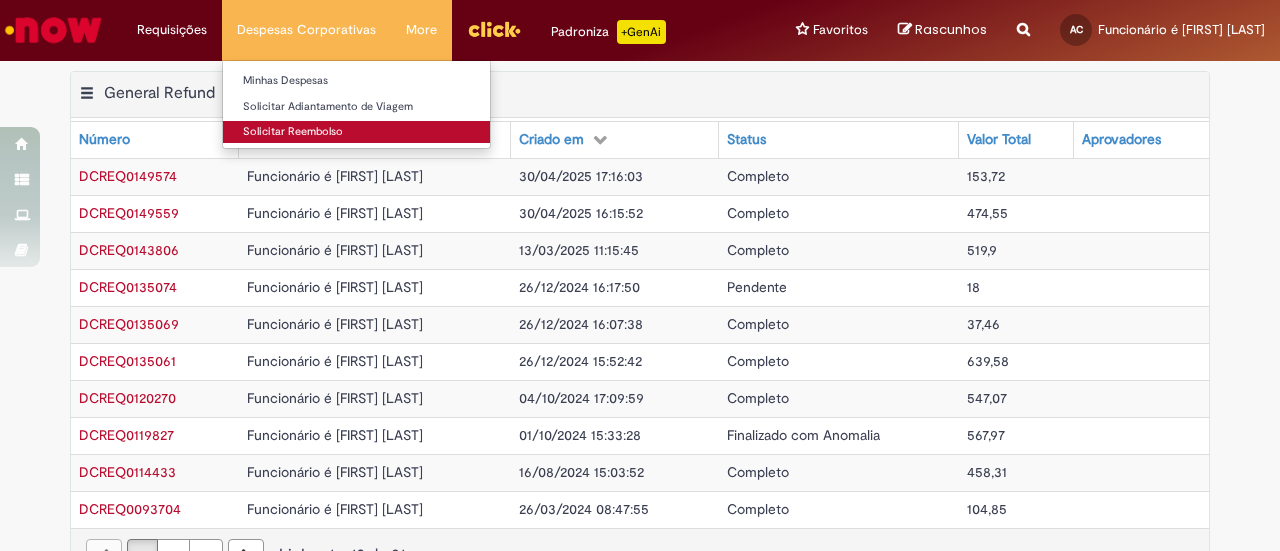 click on "Solicitar Reembolso" at bounding box center (356, 132) 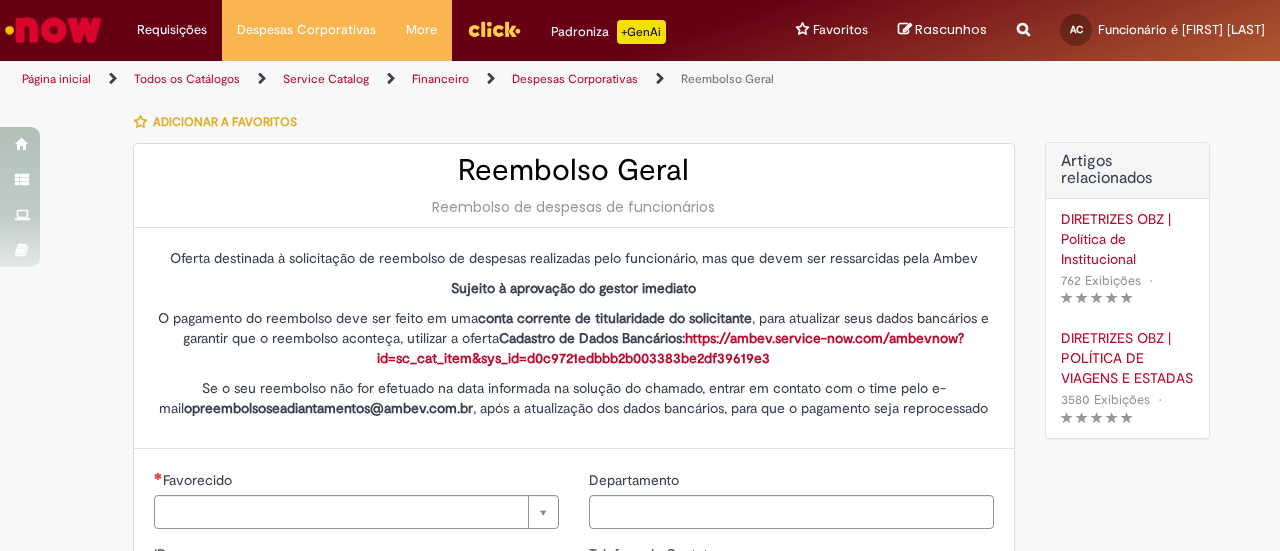 type on "********" 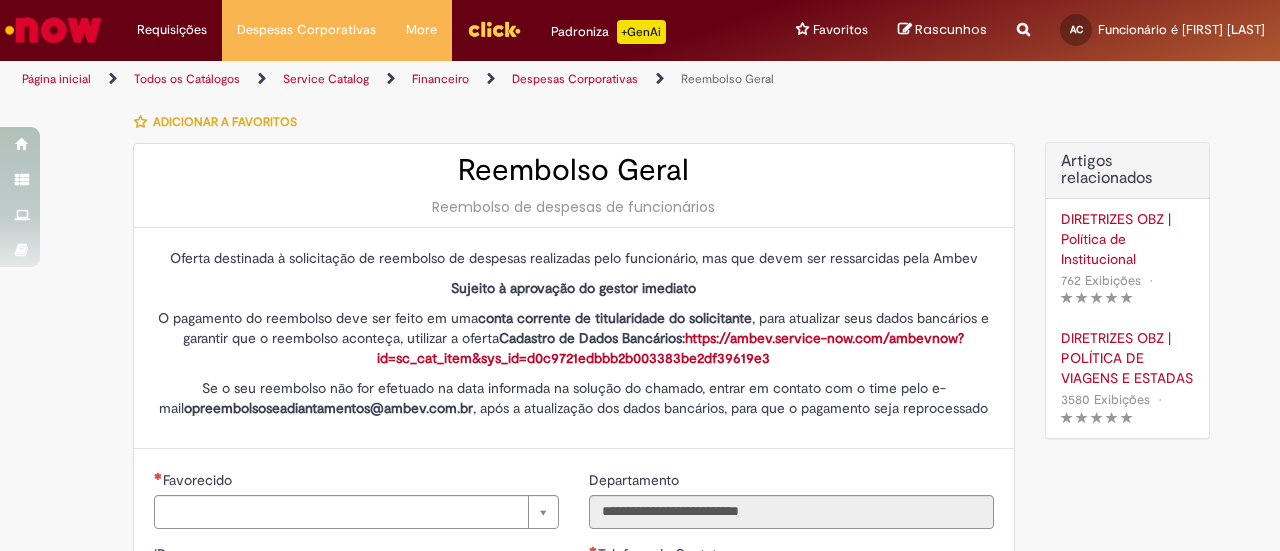 type on "**********" 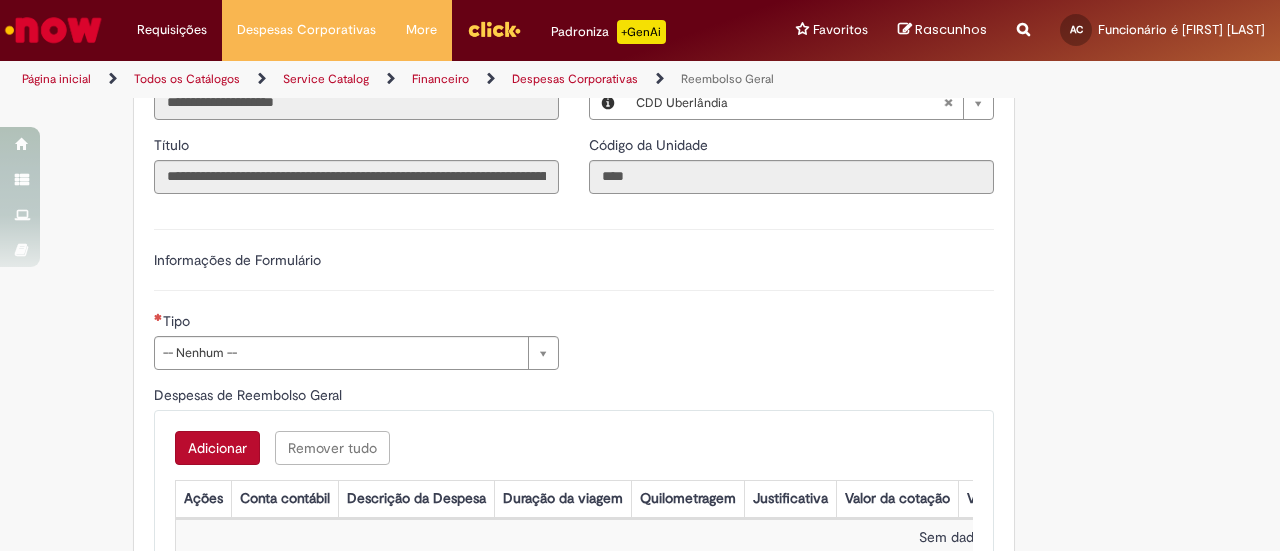 scroll, scrollTop: 700, scrollLeft: 0, axis: vertical 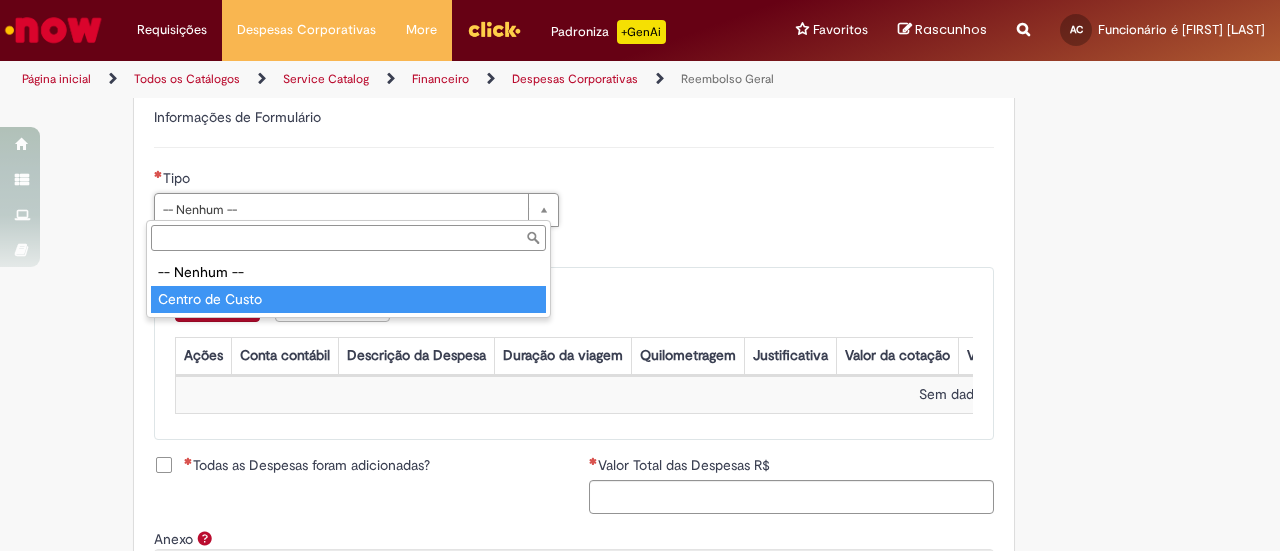 type on "**********" 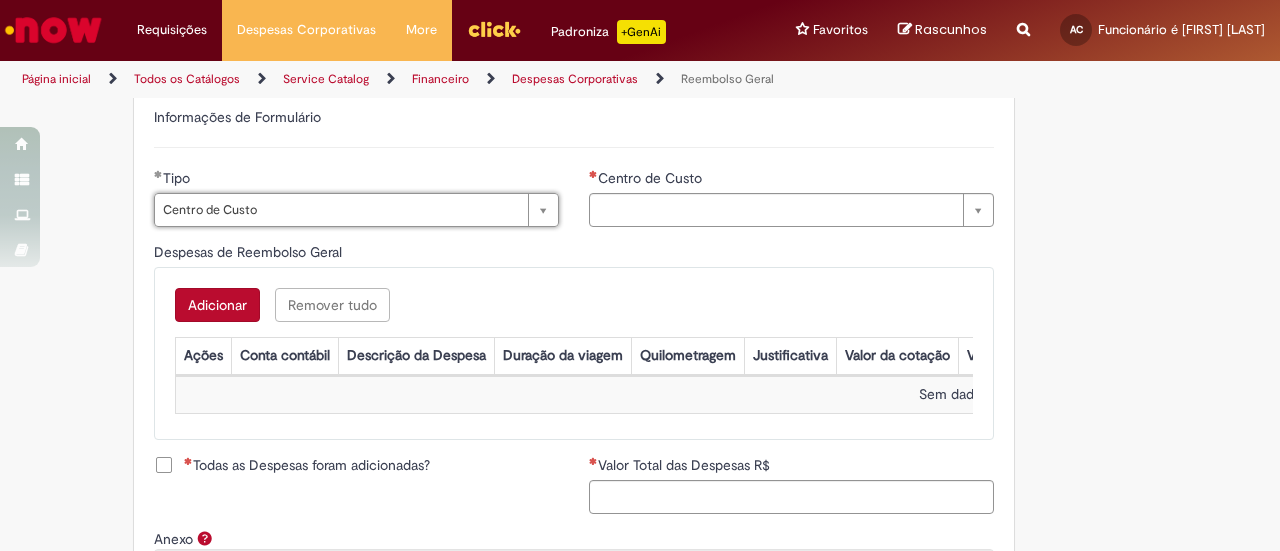 type on "**********" 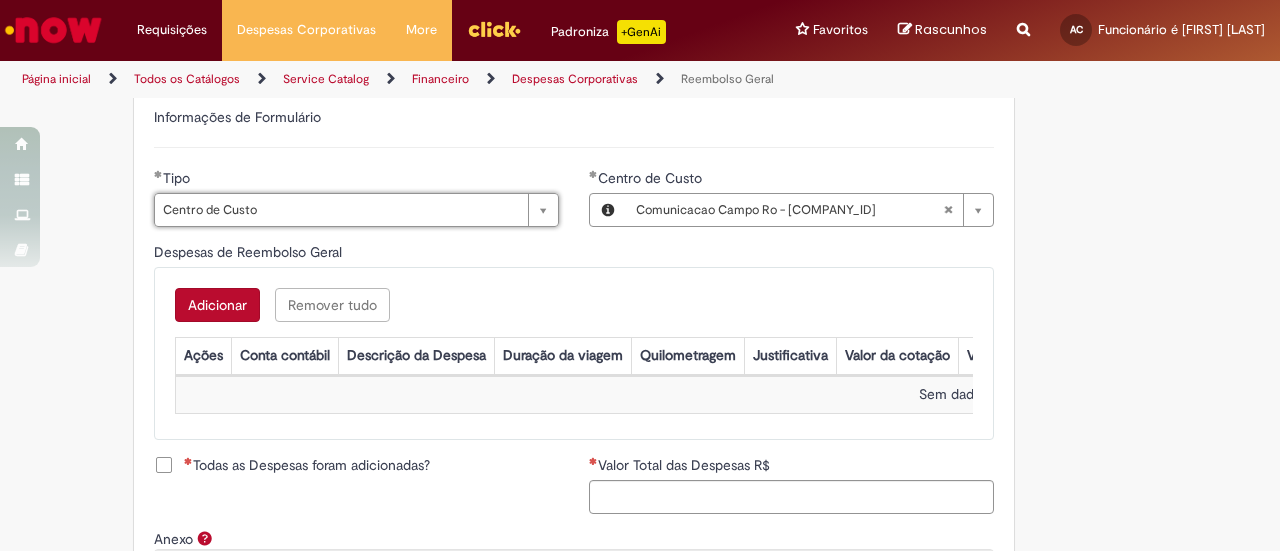click on "Informações de Formulário" at bounding box center (574, 127) 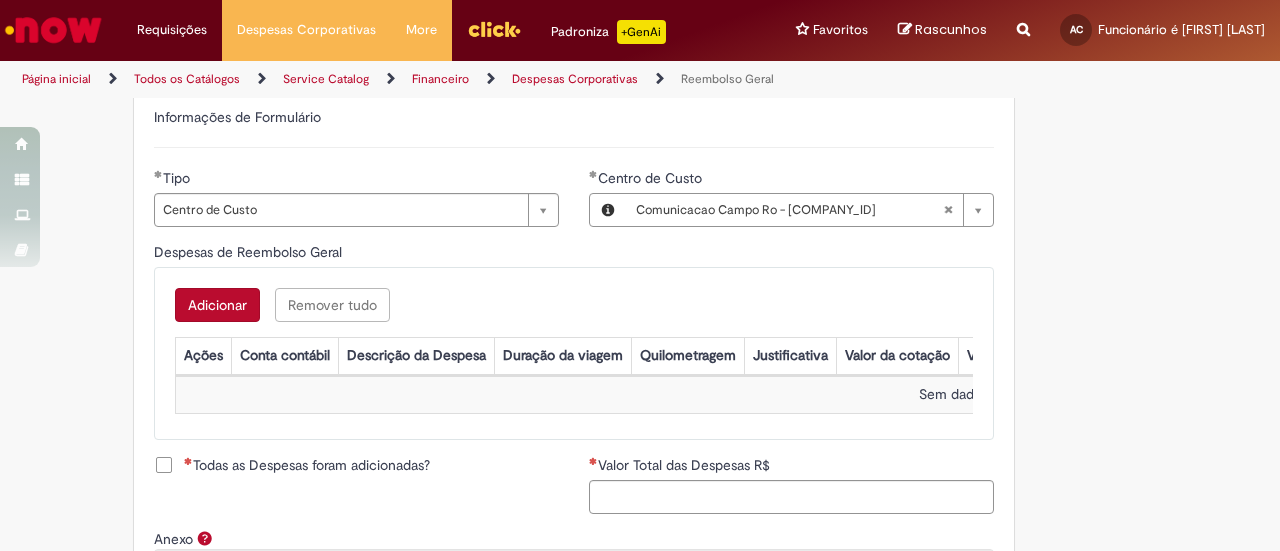 drag, startPoint x: 222, startPoint y: 301, endPoint x: 252, endPoint y: 263, distance: 48.414875 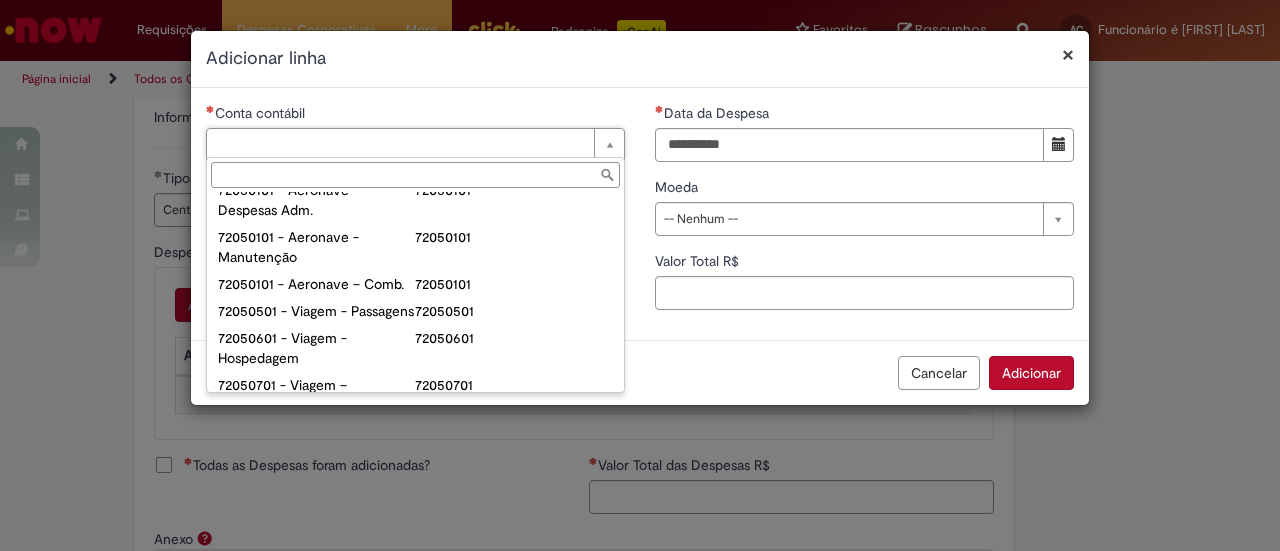 scroll, scrollTop: 1100, scrollLeft: 0, axis: vertical 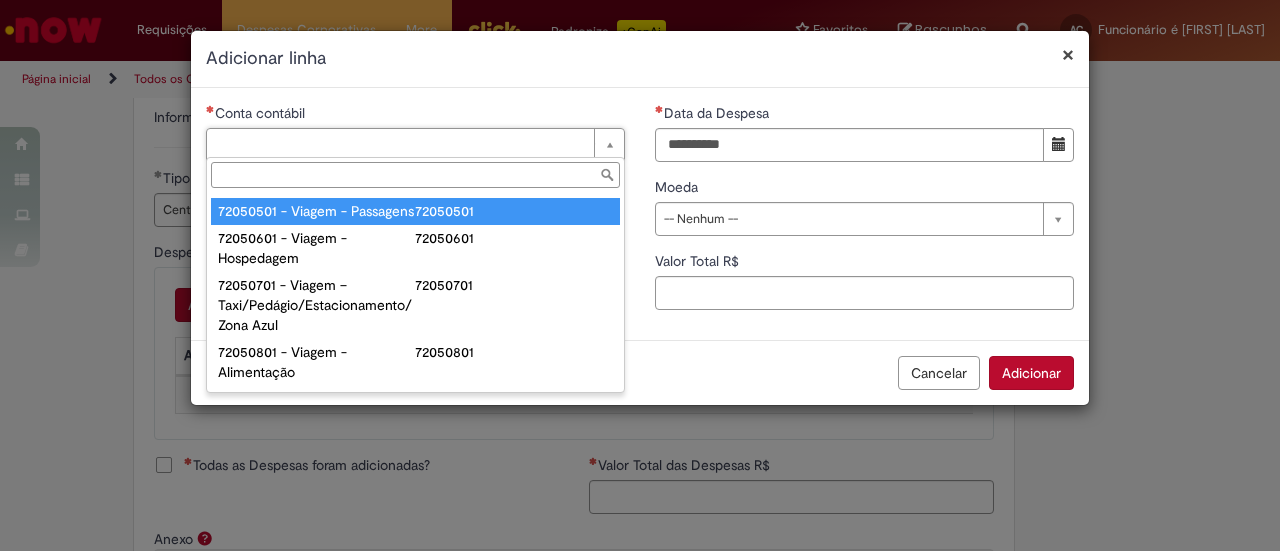 type on "**********" 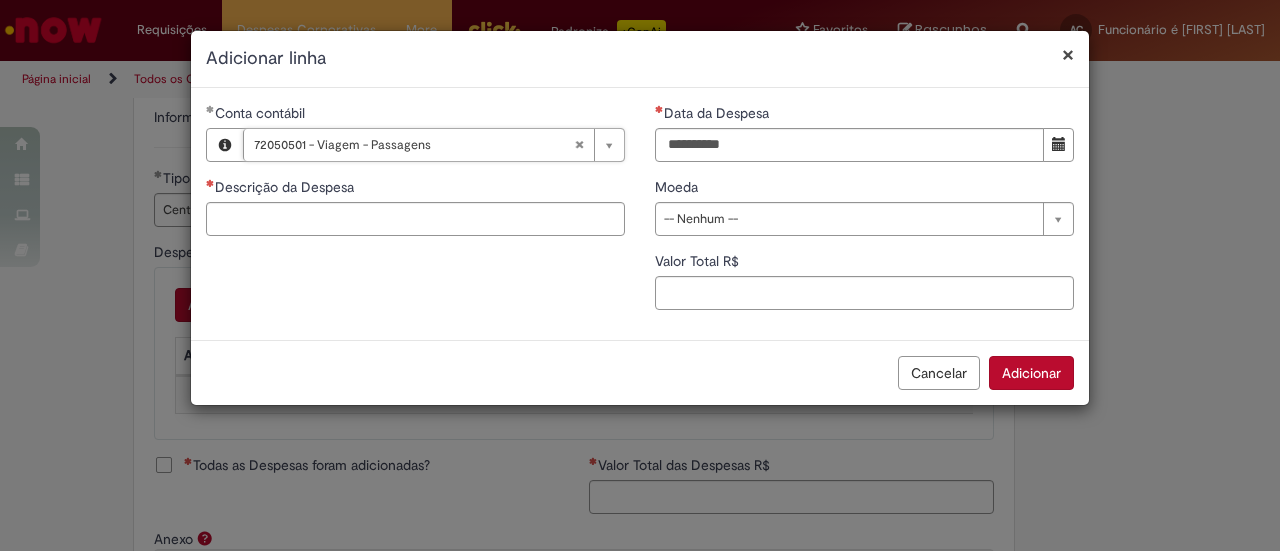 click on "**********" at bounding box center (640, 214) 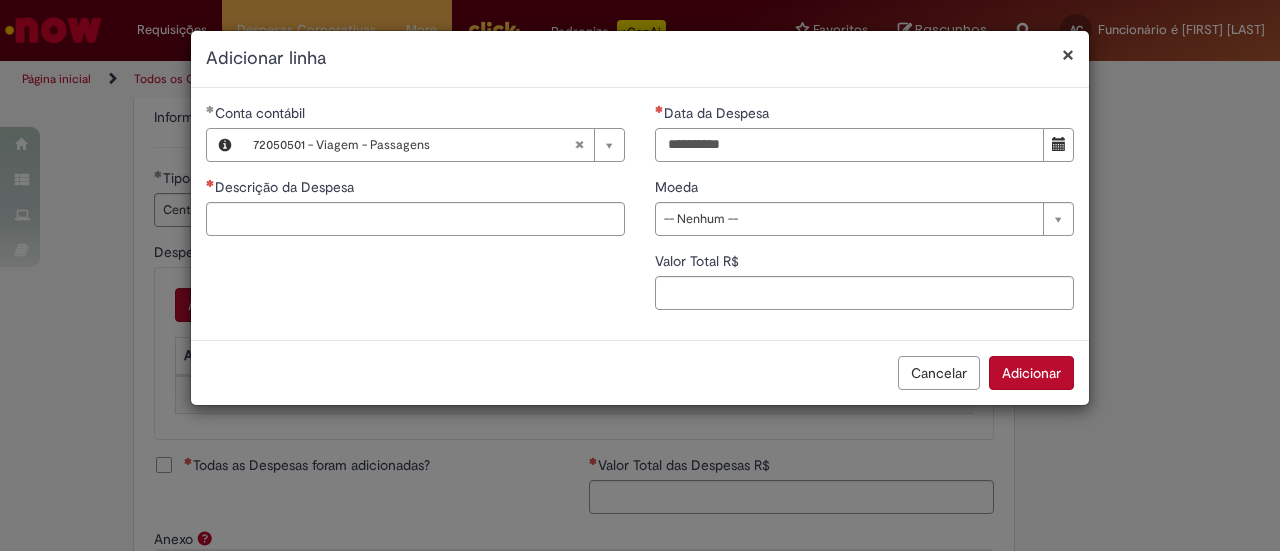click on "Data da Despesa" at bounding box center (849, 145) 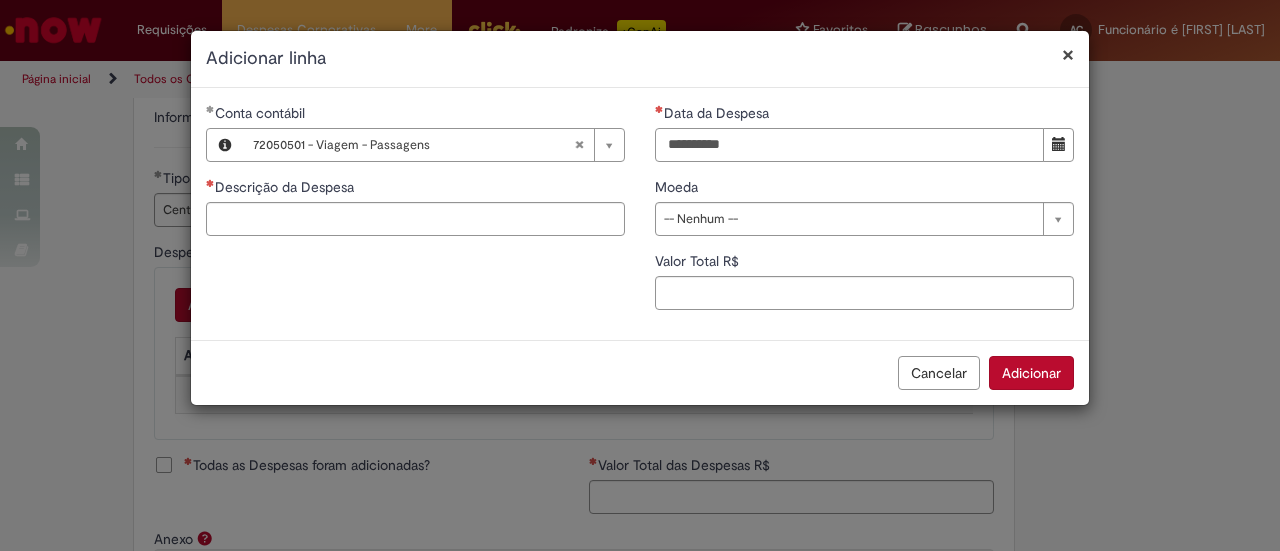 type on "**********" 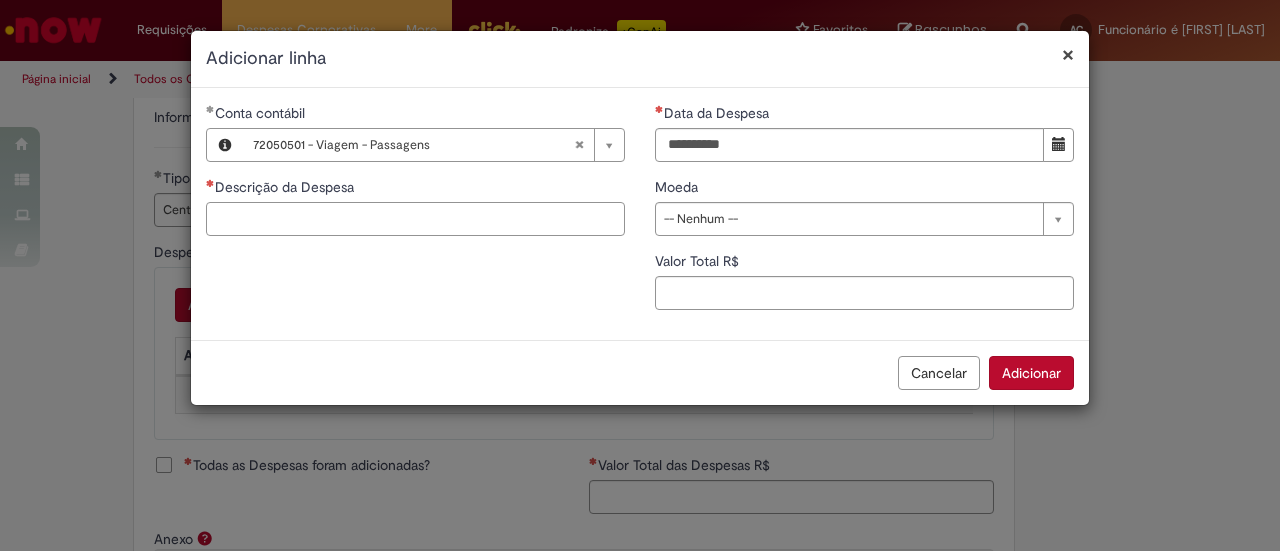 click on "Descrição da Despesa" at bounding box center (415, 219) 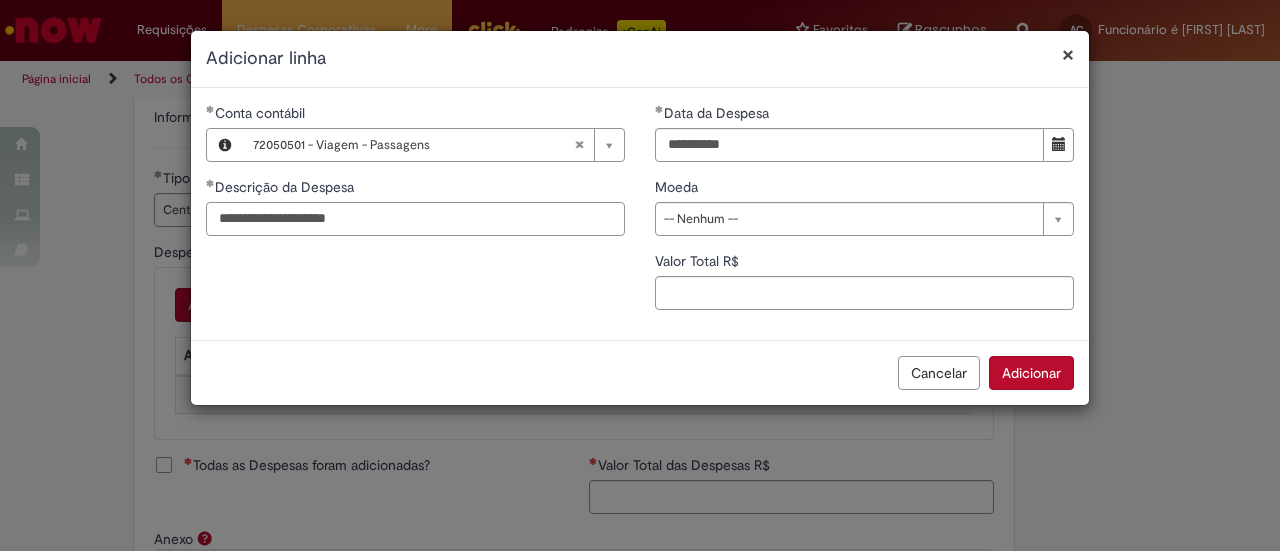 type on "**********" 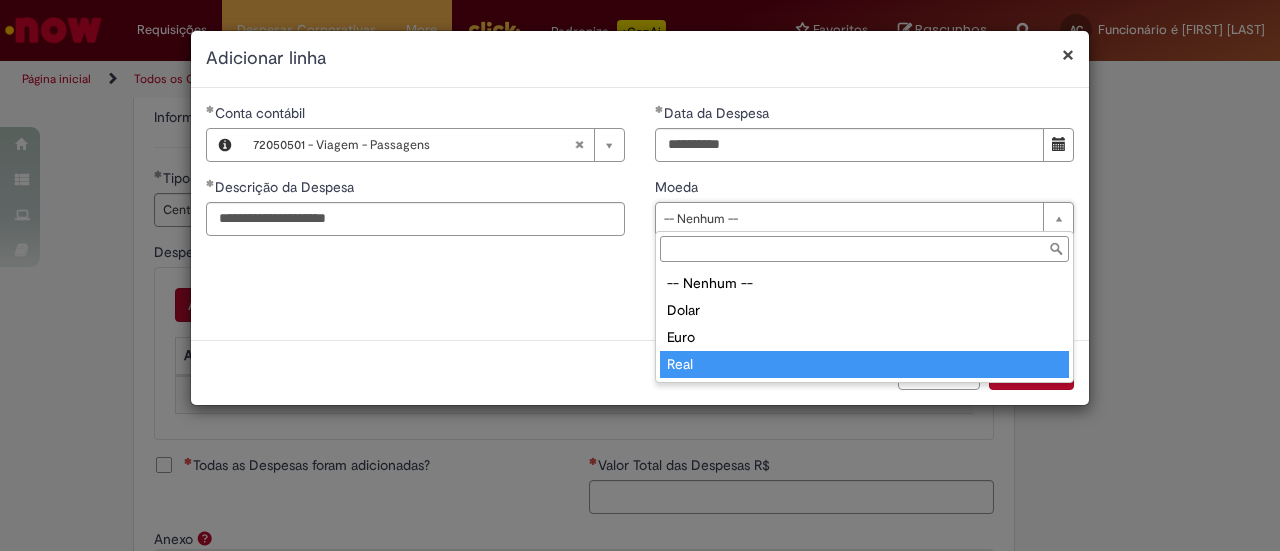 drag, startPoint x: 736, startPoint y: 362, endPoint x: 732, endPoint y: 311, distance: 51.156624 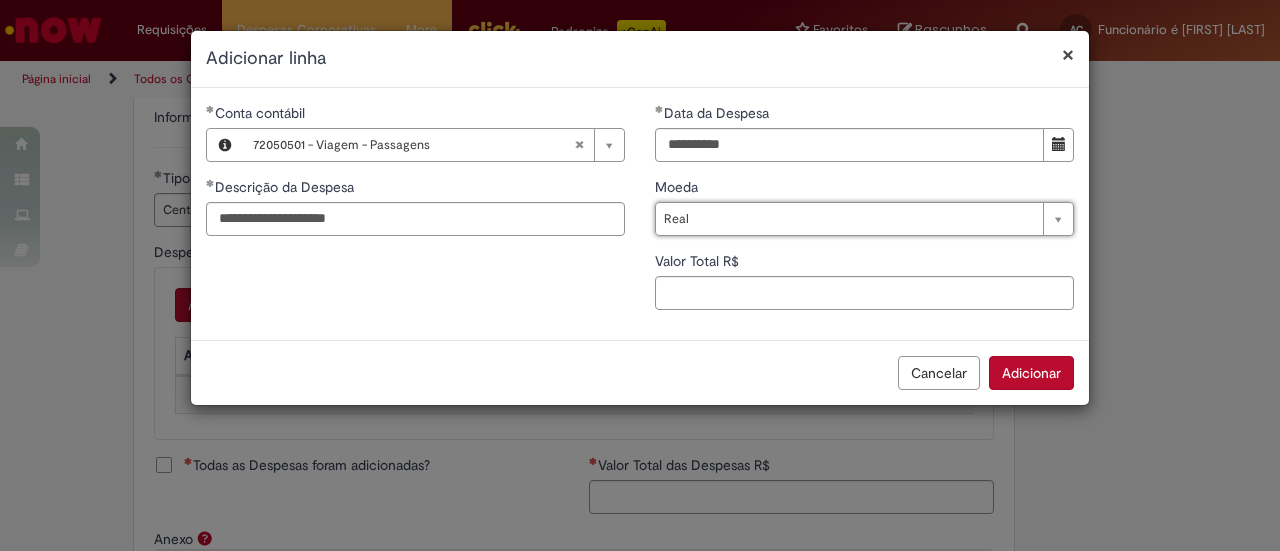 drag, startPoint x: 468, startPoint y: 299, endPoint x: 483, endPoint y: 295, distance: 15.524175 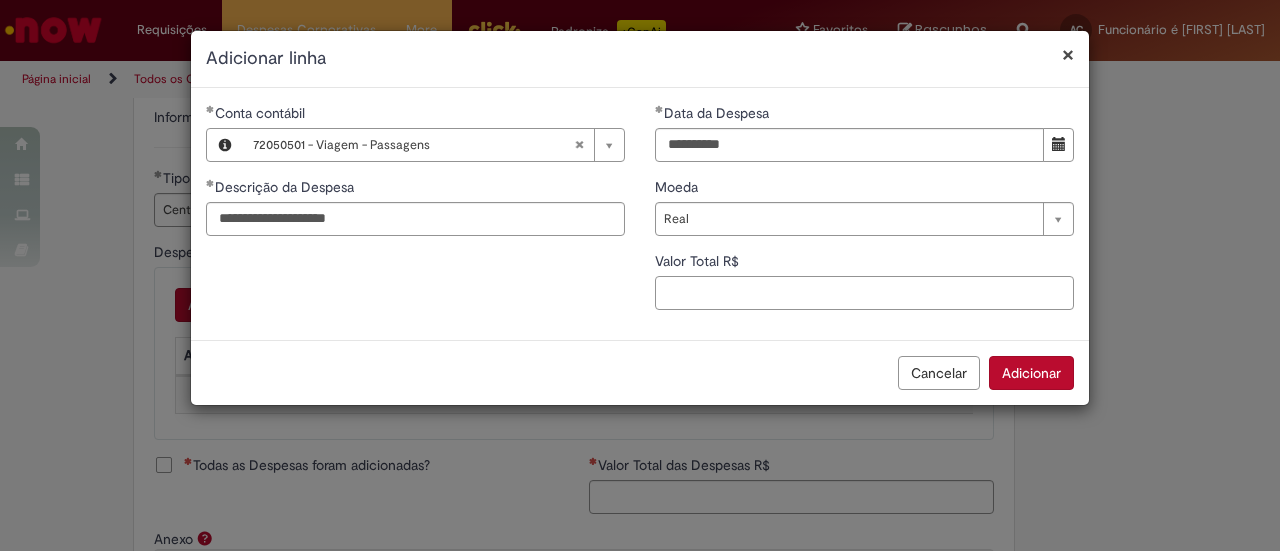 click on "Valor Total R$" at bounding box center [864, 293] 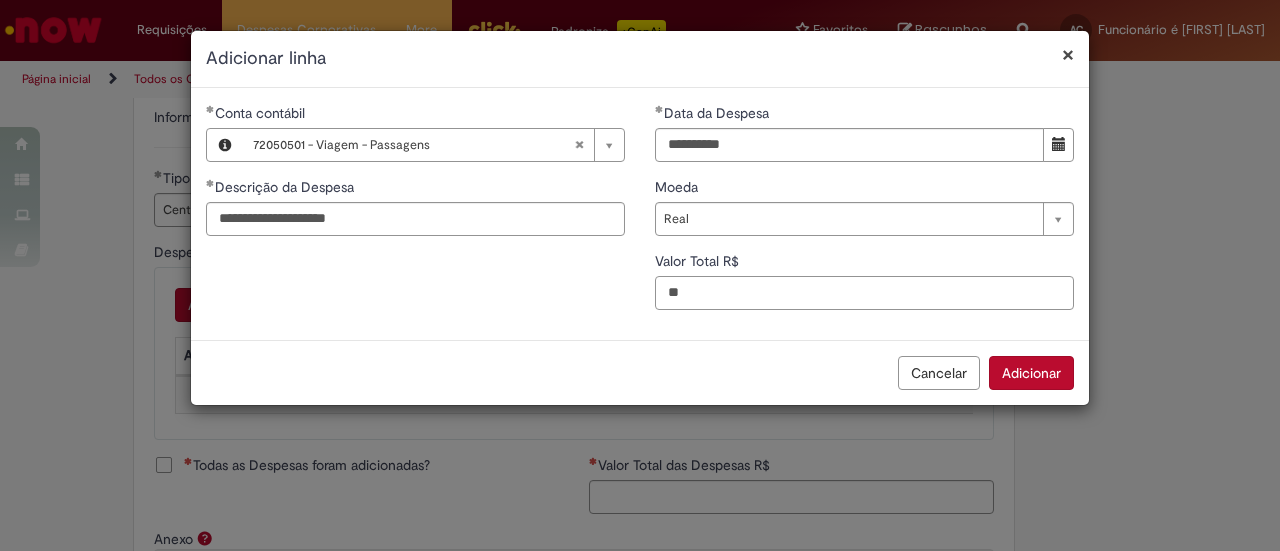 type on "*" 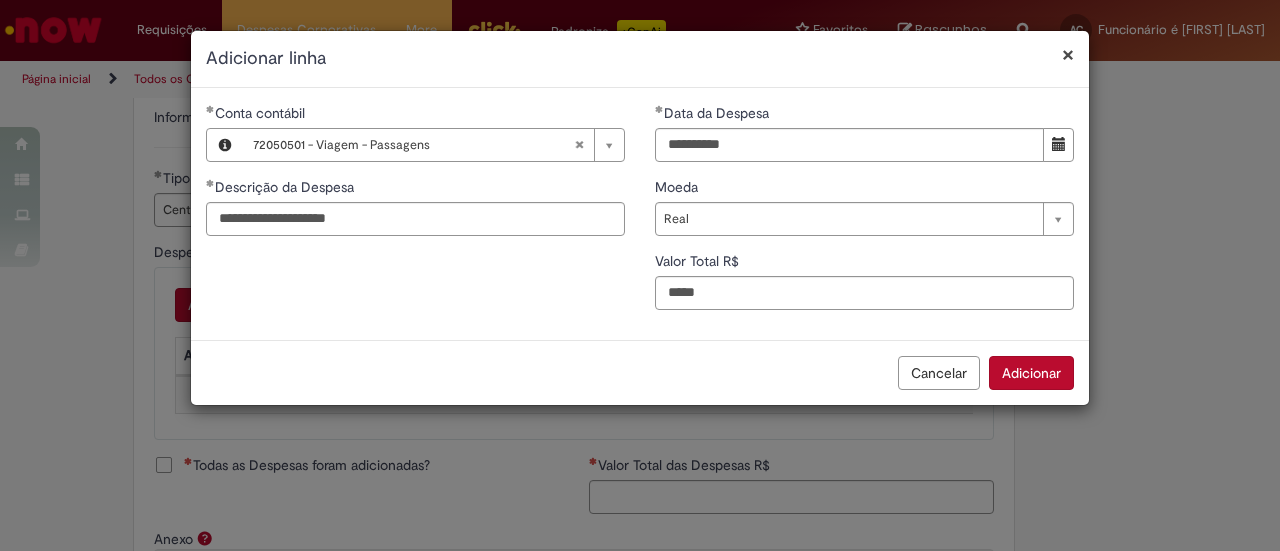 type on "****" 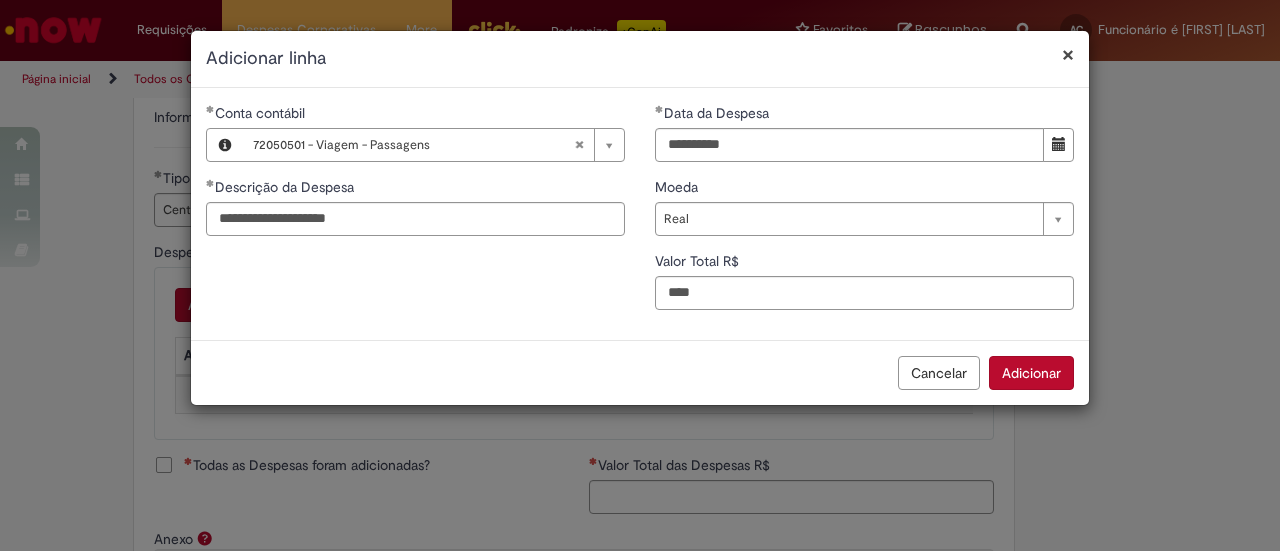 click on "Adicionar" at bounding box center (1031, 373) 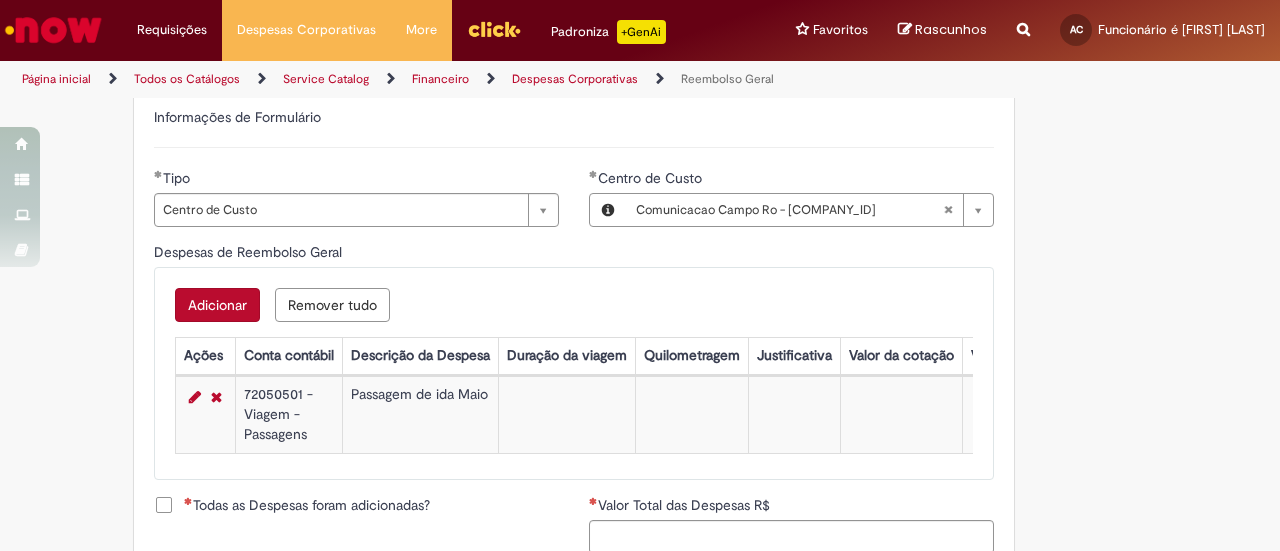 scroll, scrollTop: 800, scrollLeft: 0, axis: vertical 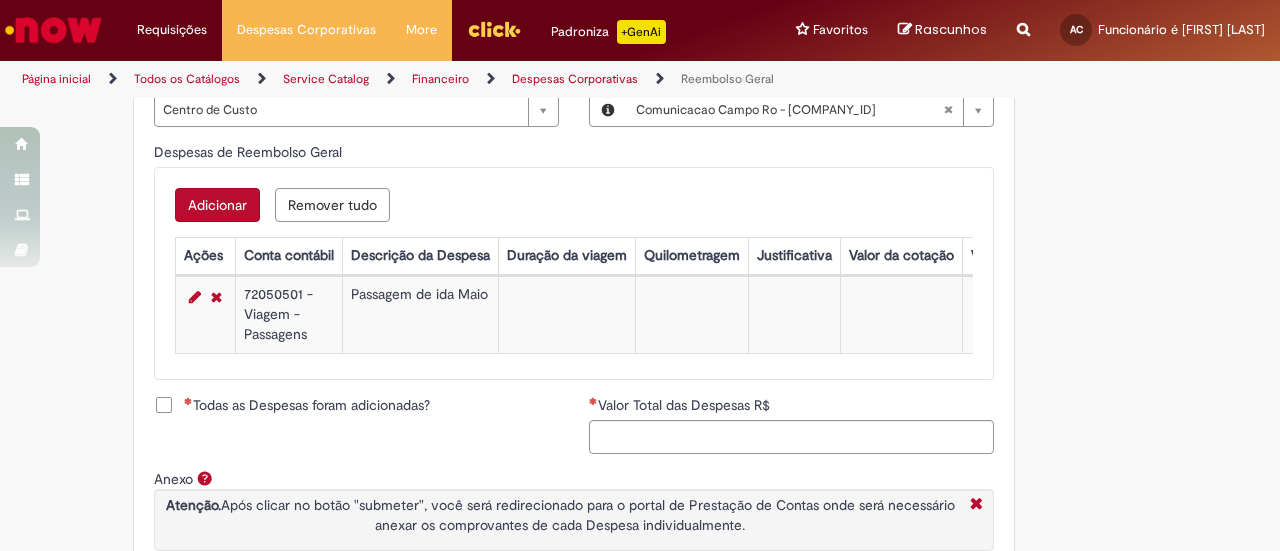 click on "Adicionar" at bounding box center [217, 205] 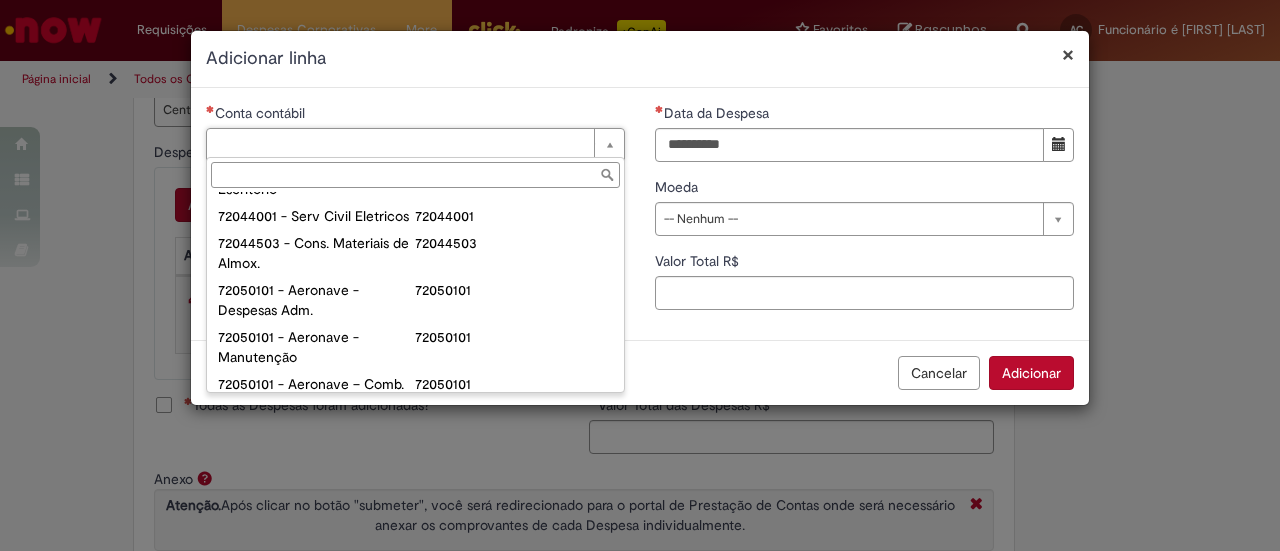 scroll, scrollTop: 1100, scrollLeft: 0, axis: vertical 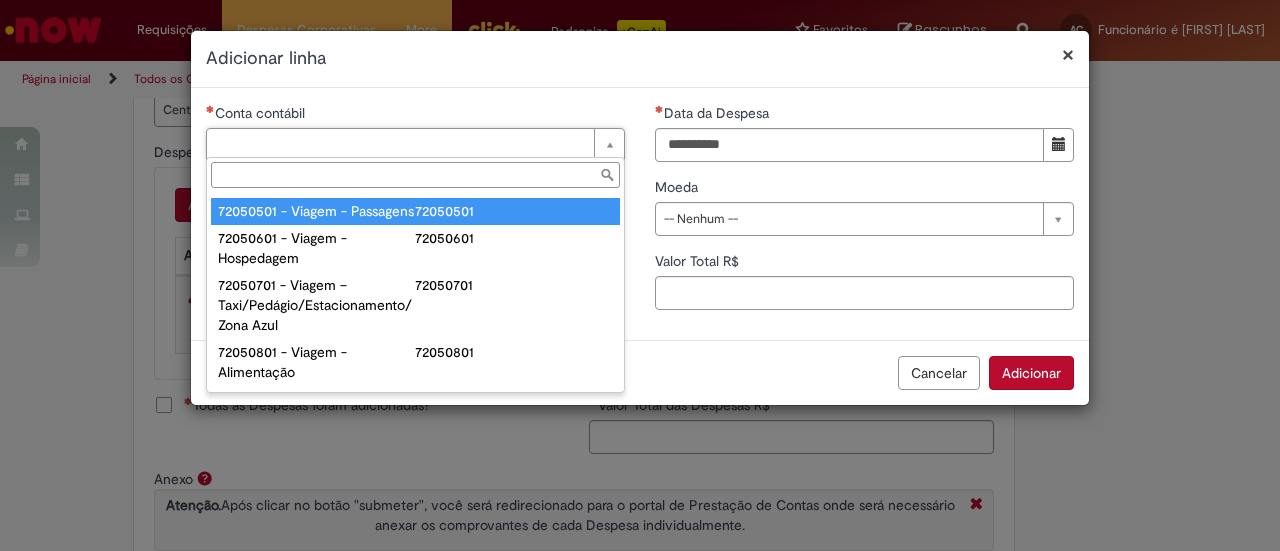 type on "**********" 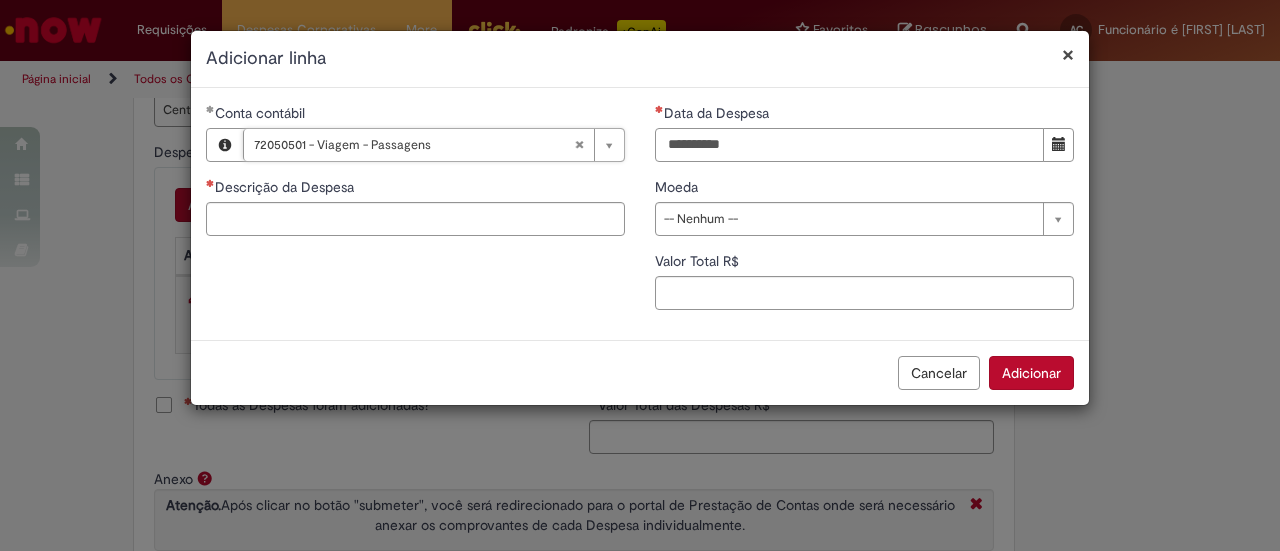click on "Data da Despesa" at bounding box center (849, 145) 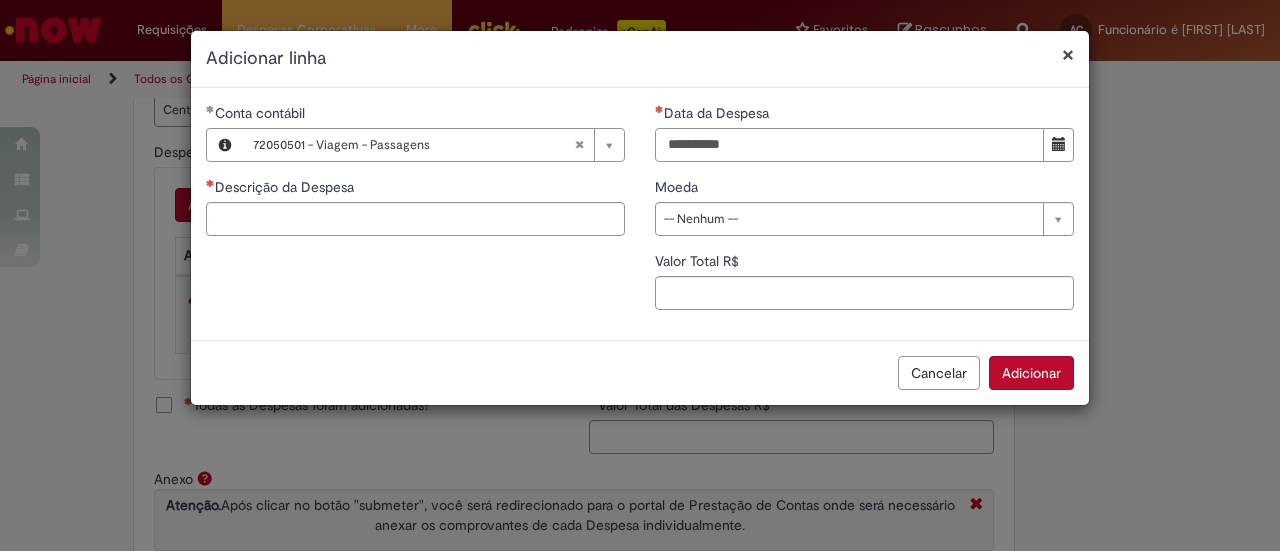type on "**********" 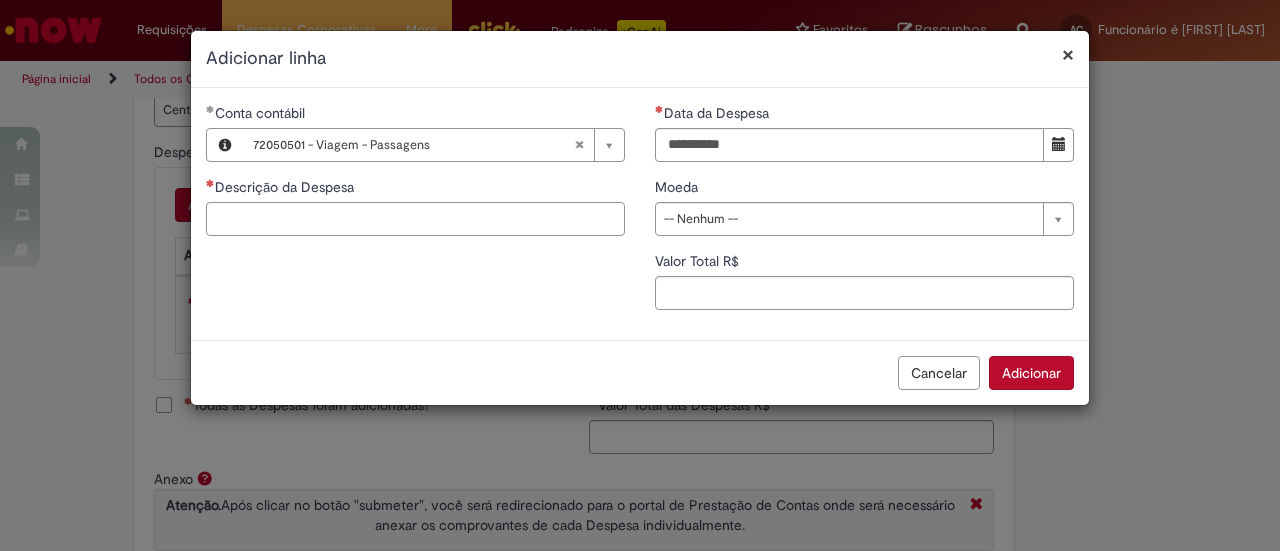 click on "Descrição da Despesa" at bounding box center [415, 219] 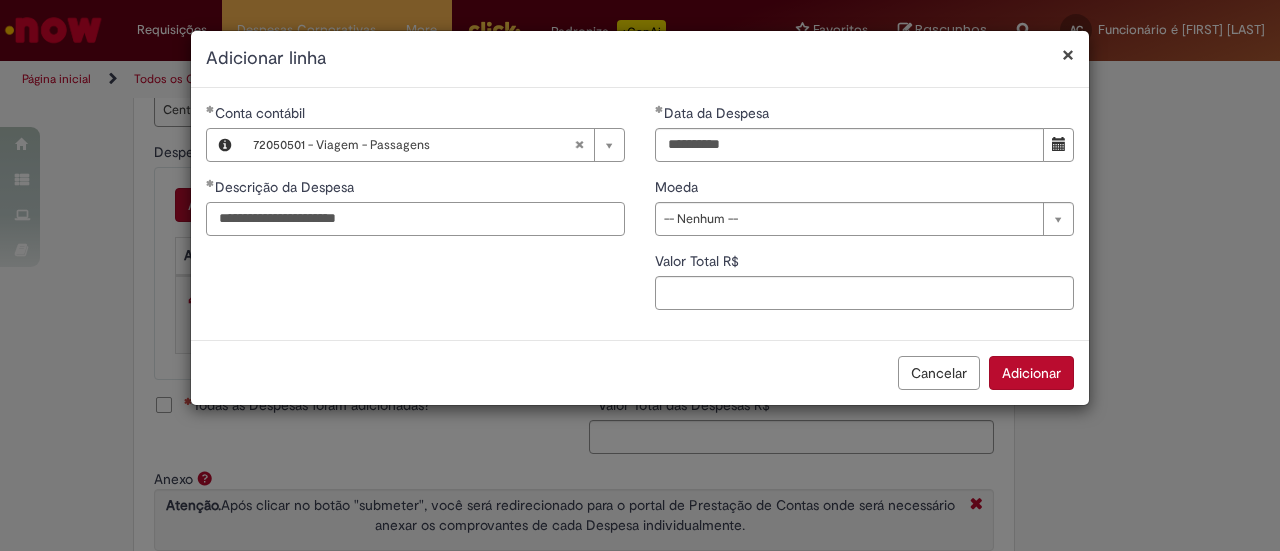 type on "**********" 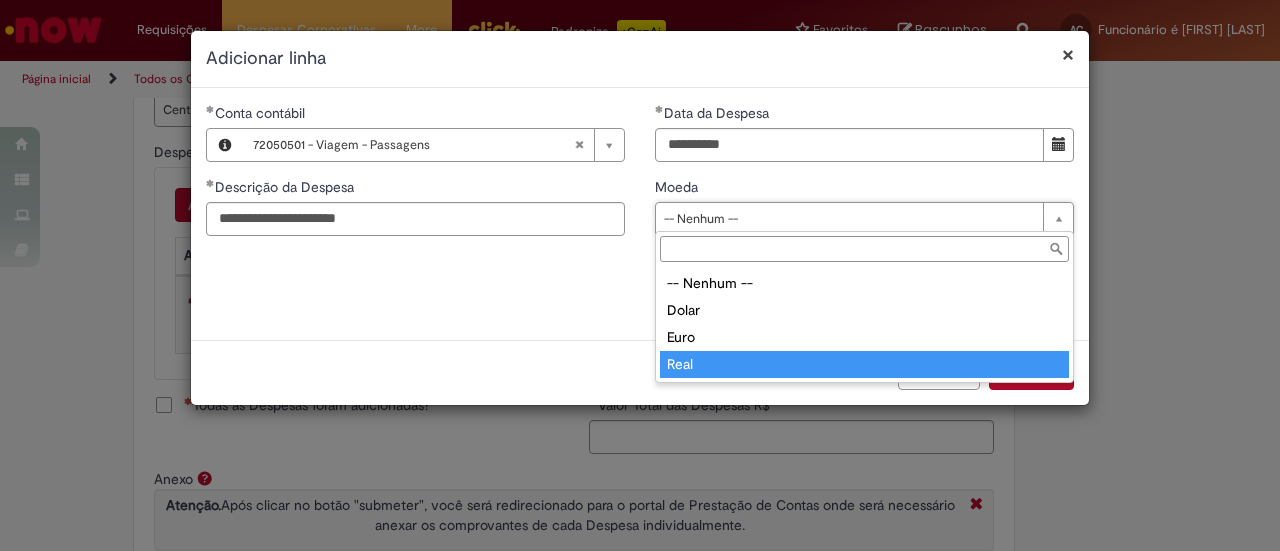 type on "****" 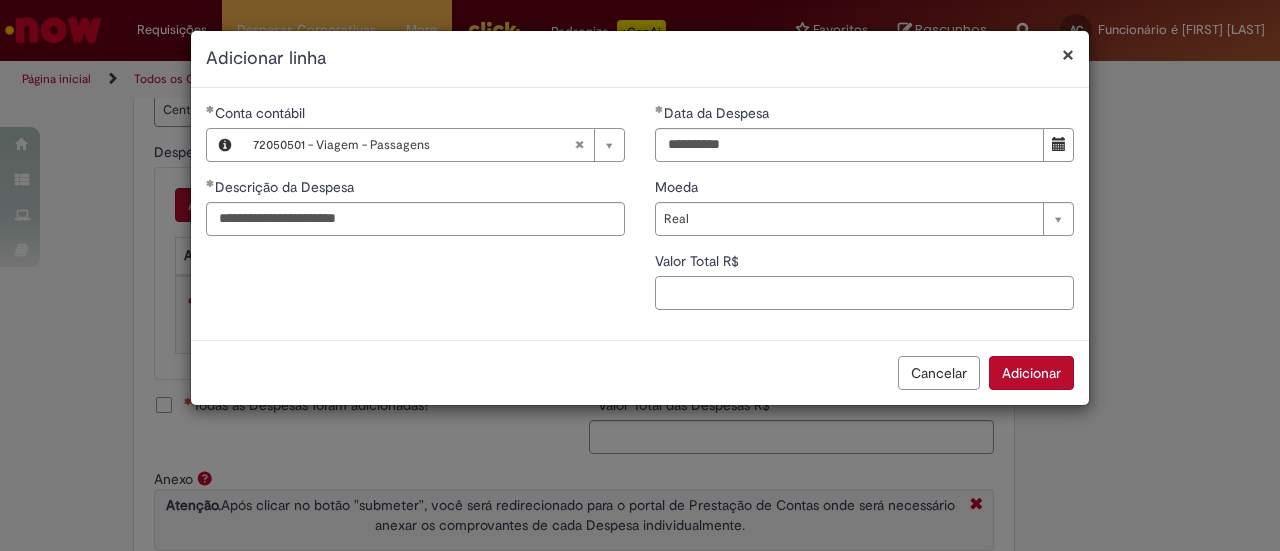 click on "Valor Total R$" at bounding box center (864, 293) 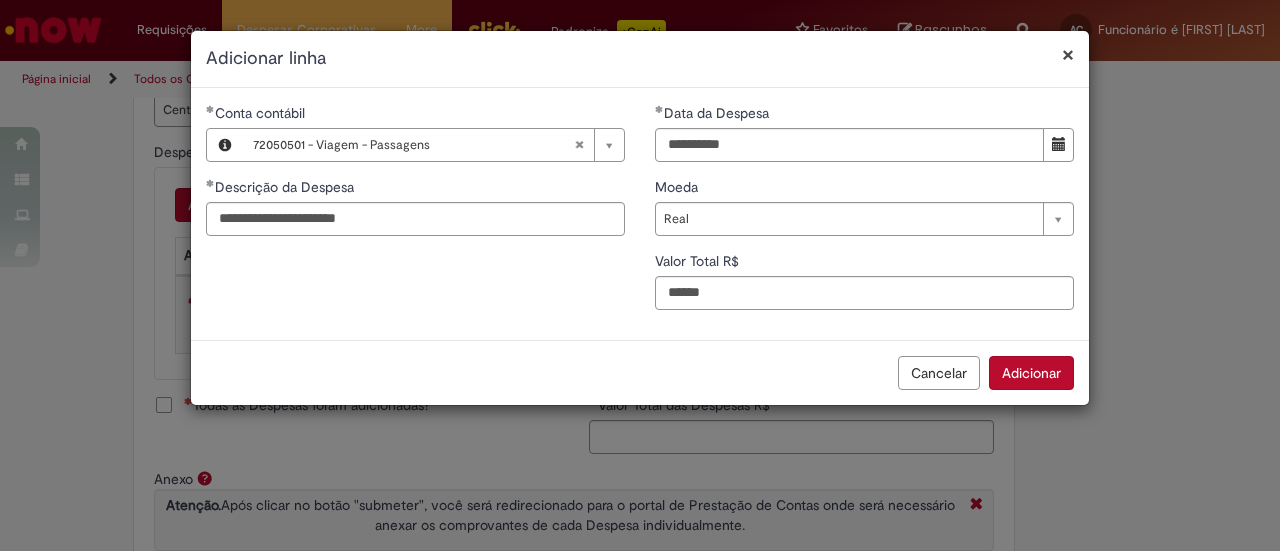 type on "*****" 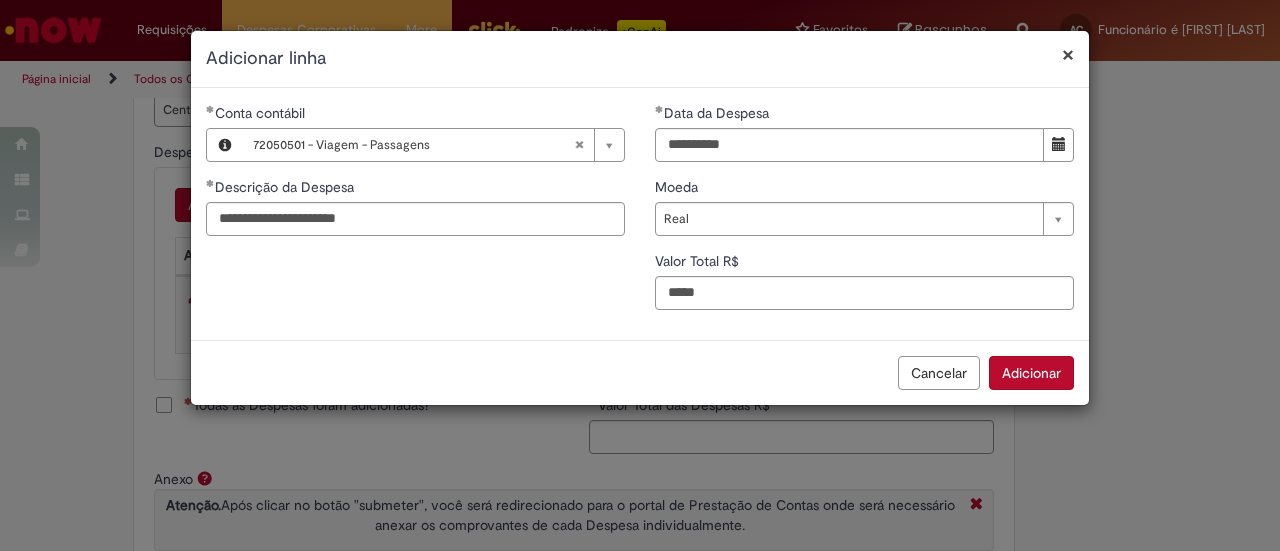 click on "Adicionar" at bounding box center [1031, 373] 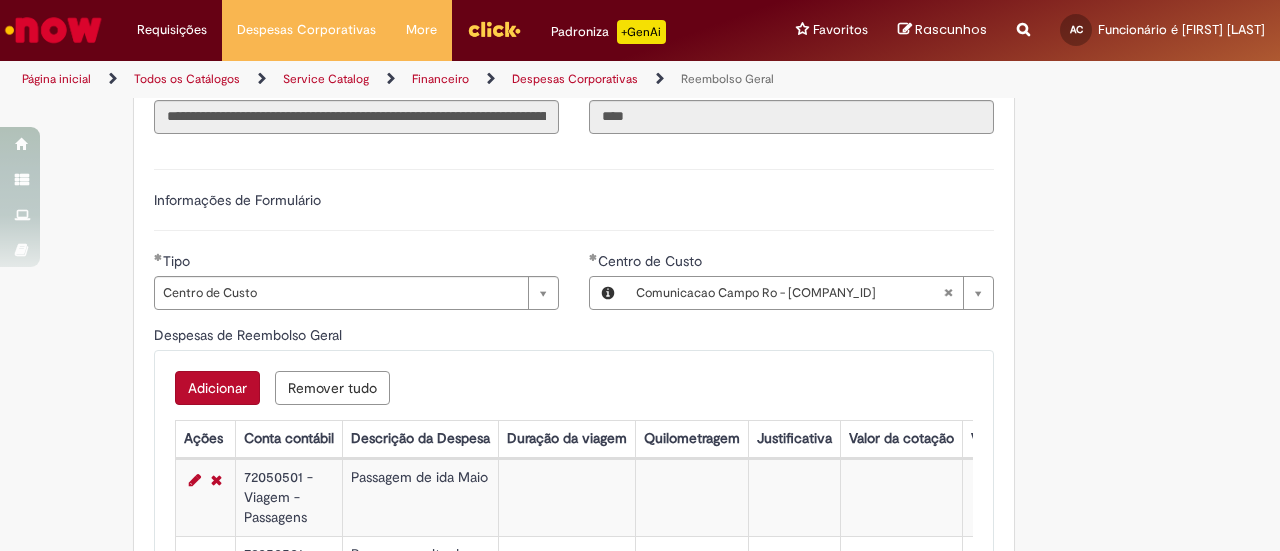 scroll, scrollTop: 700, scrollLeft: 0, axis: vertical 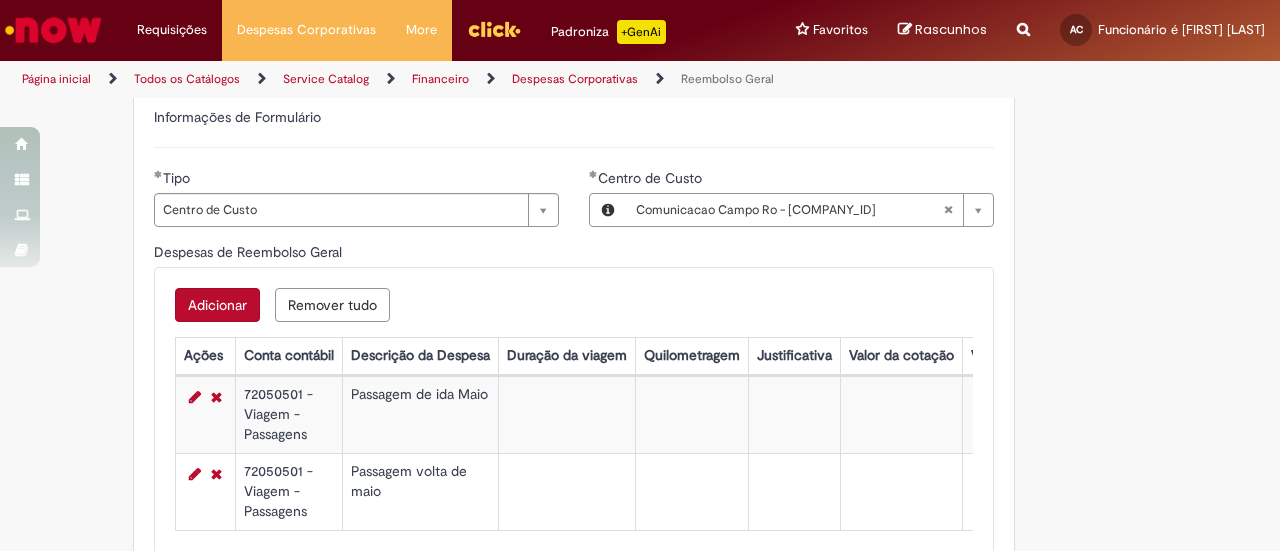click on "Adicionar" at bounding box center (217, 305) 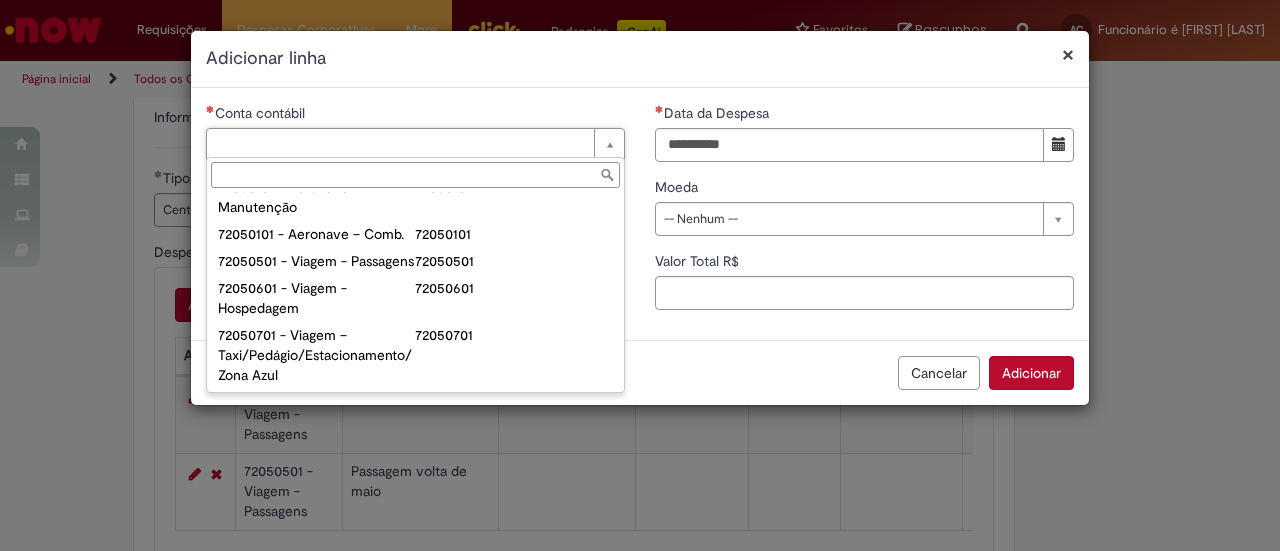 scroll, scrollTop: 1100, scrollLeft: 0, axis: vertical 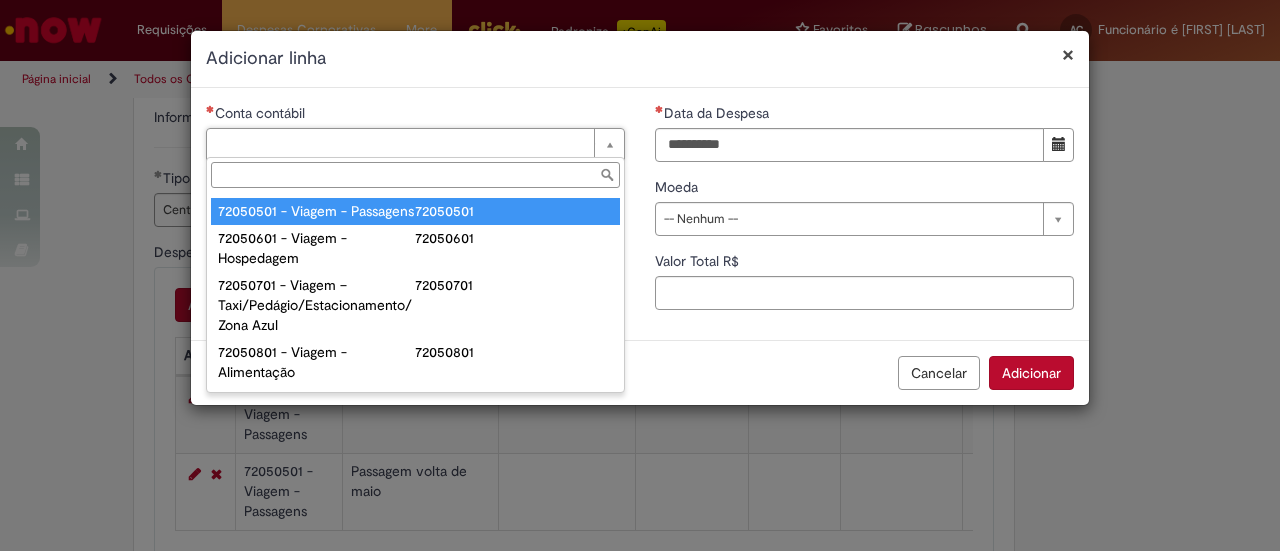 type on "**********" 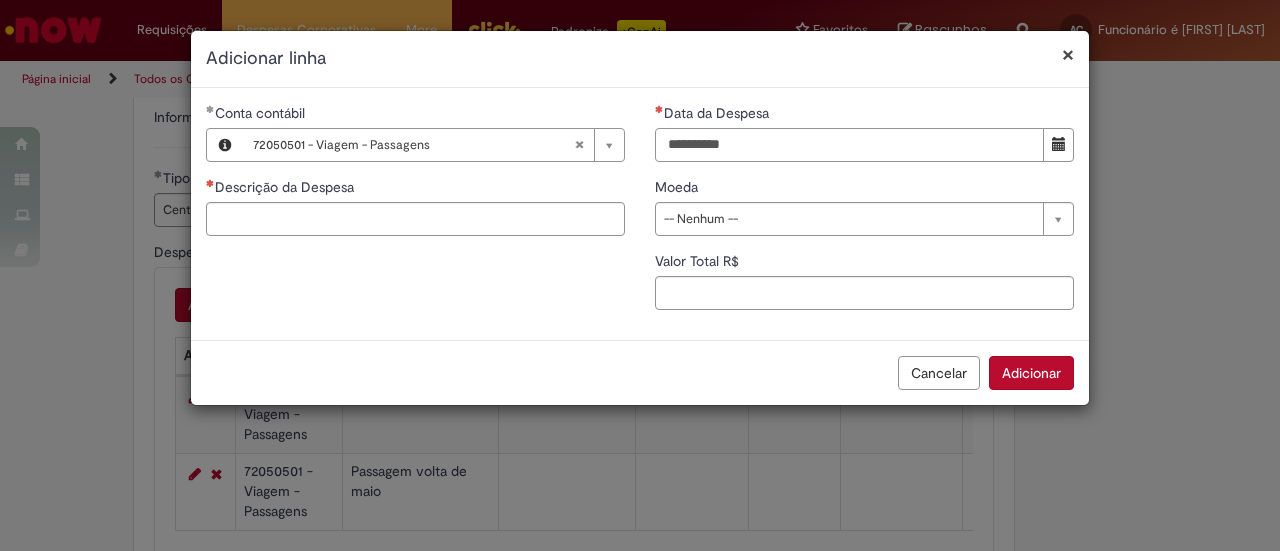 click on "Data da Despesa" at bounding box center (849, 145) 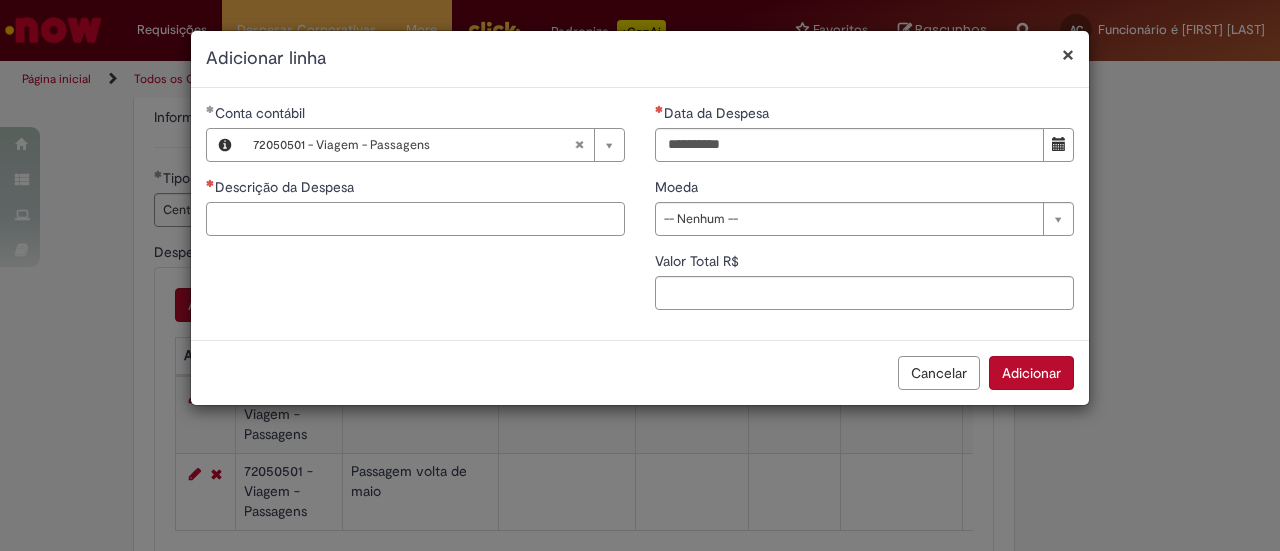 click on "Descrição da Despesa" at bounding box center (415, 219) 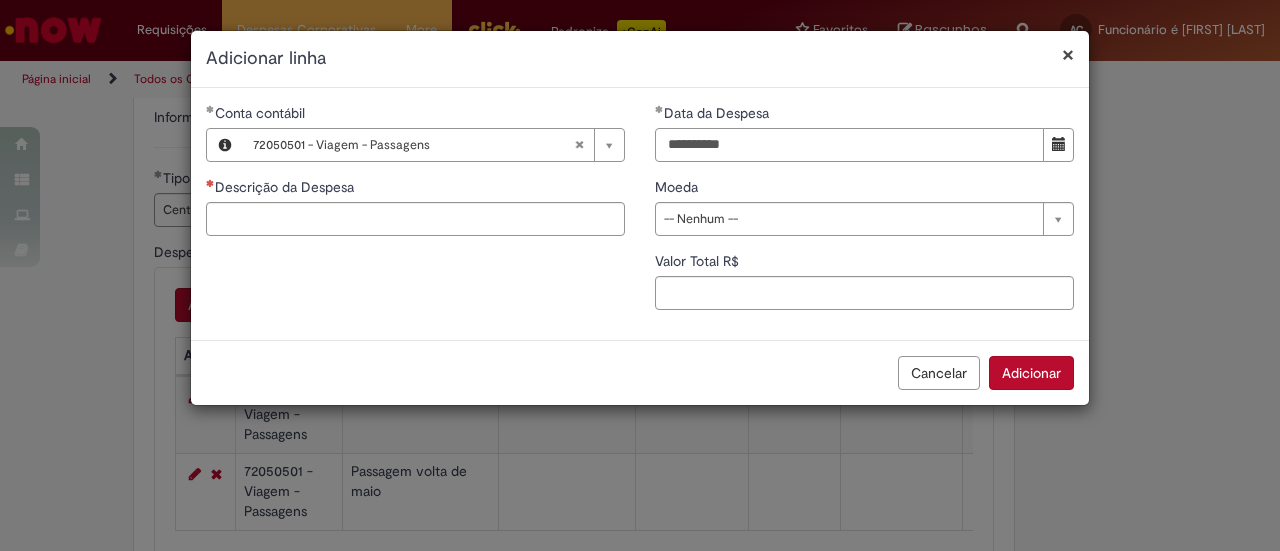 click on "**********" at bounding box center (849, 145) 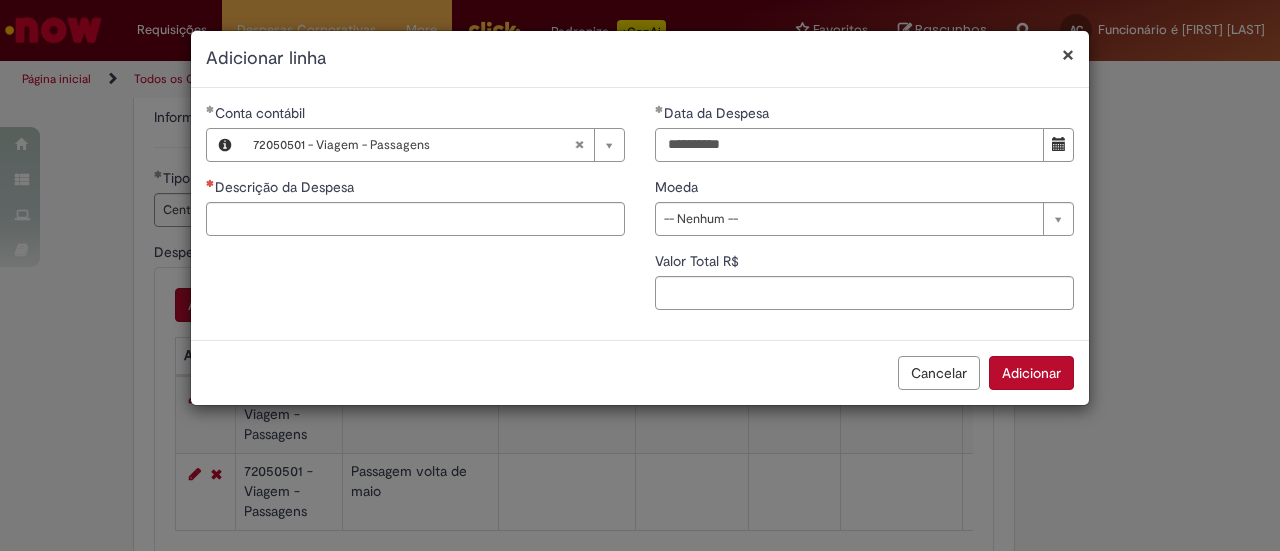 type on "**********" 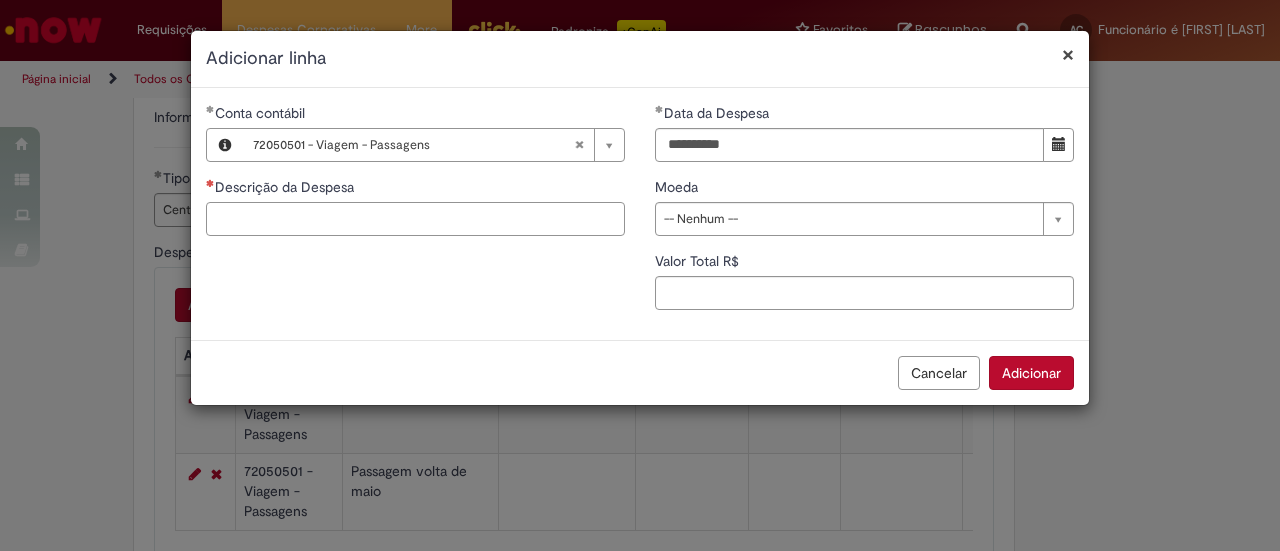 click on "Descrição da Despesa" at bounding box center (415, 219) 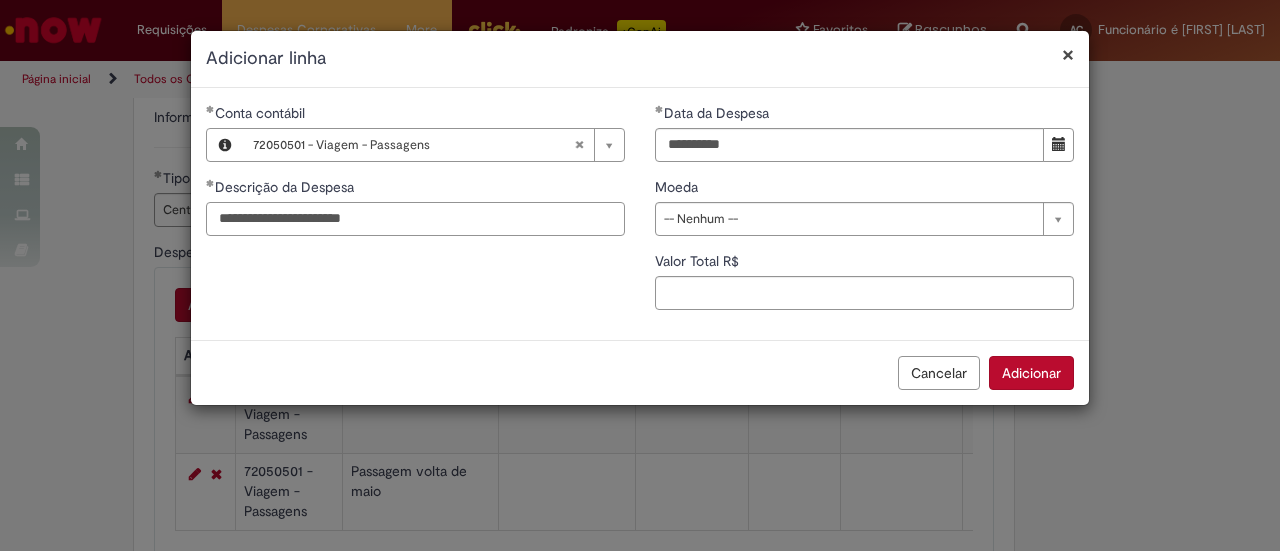 type on "**********" 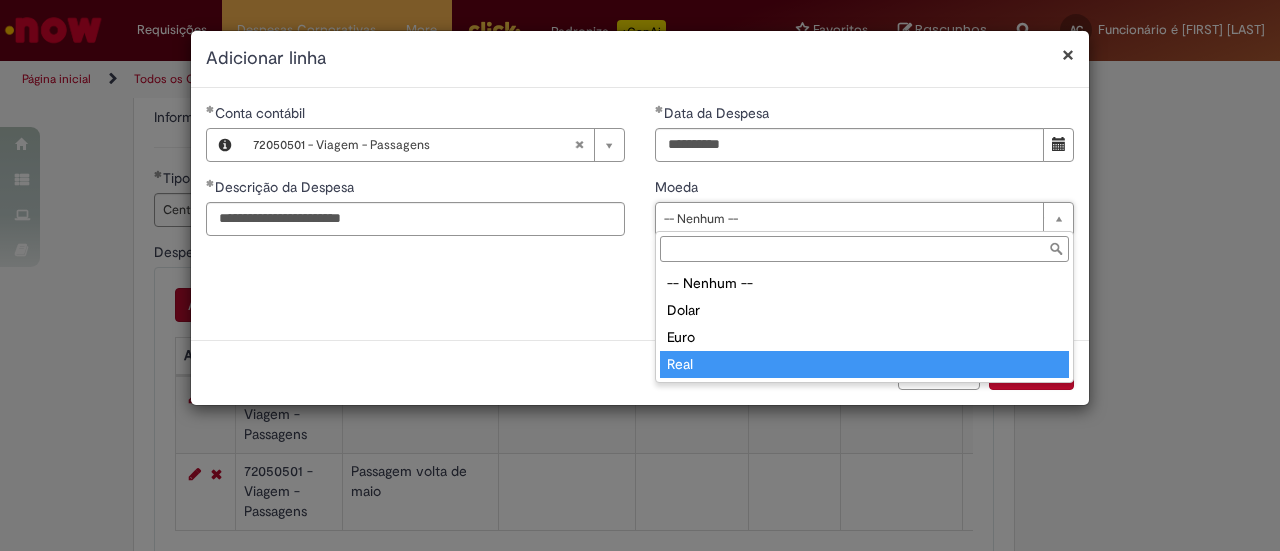 type on "****" 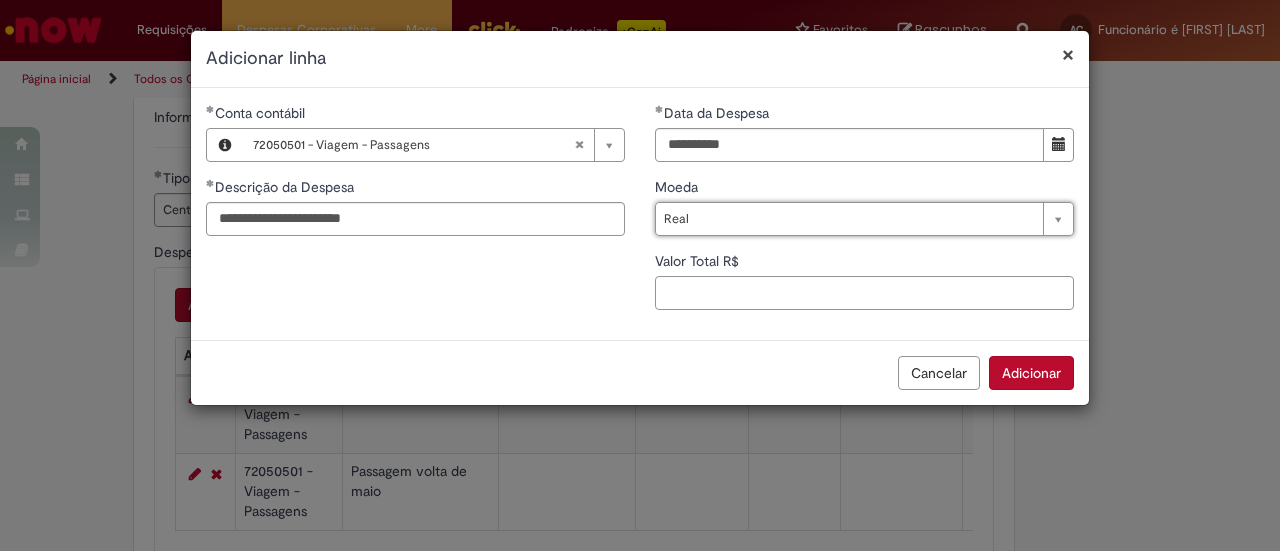 click on "Valor Total R$" at bounding box center (864, 293) 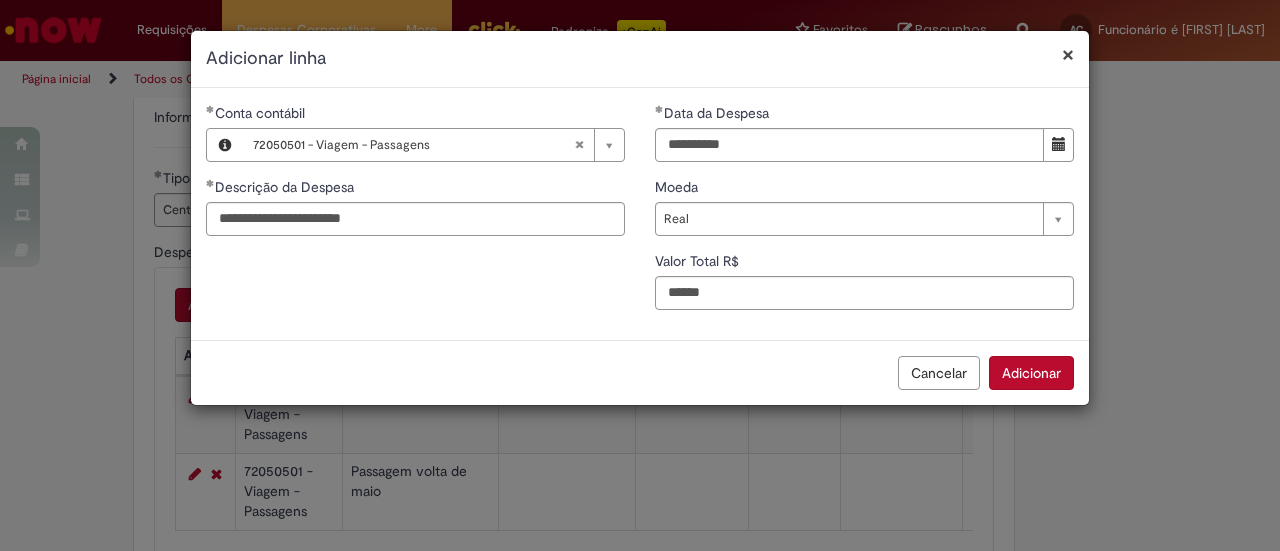 type on "******" 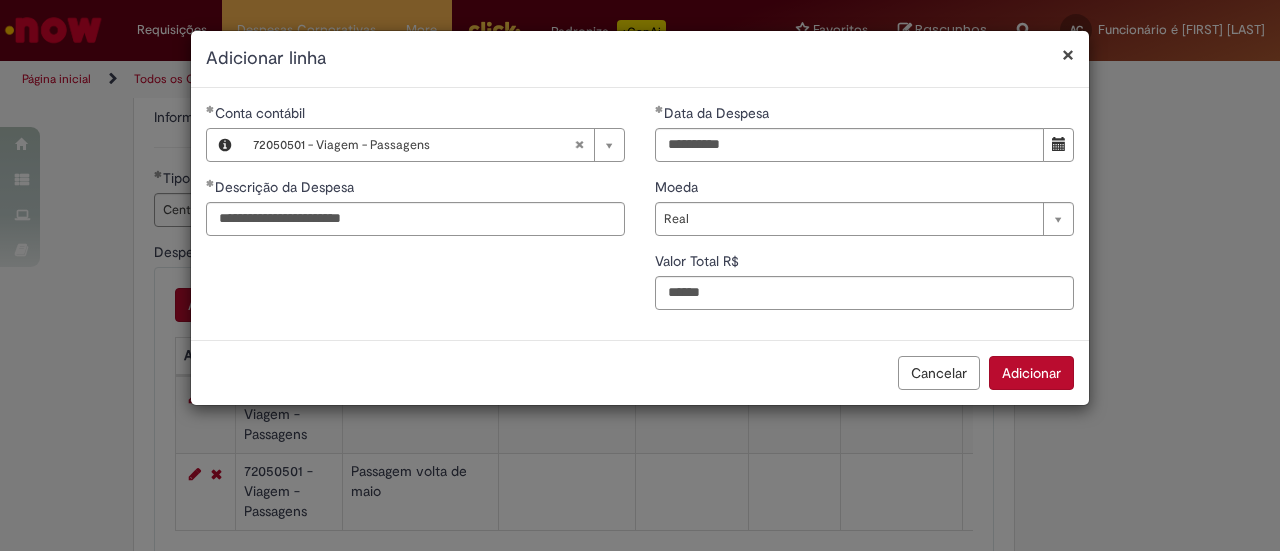 click on "Adicionar" at bounding box center (1031, 373) 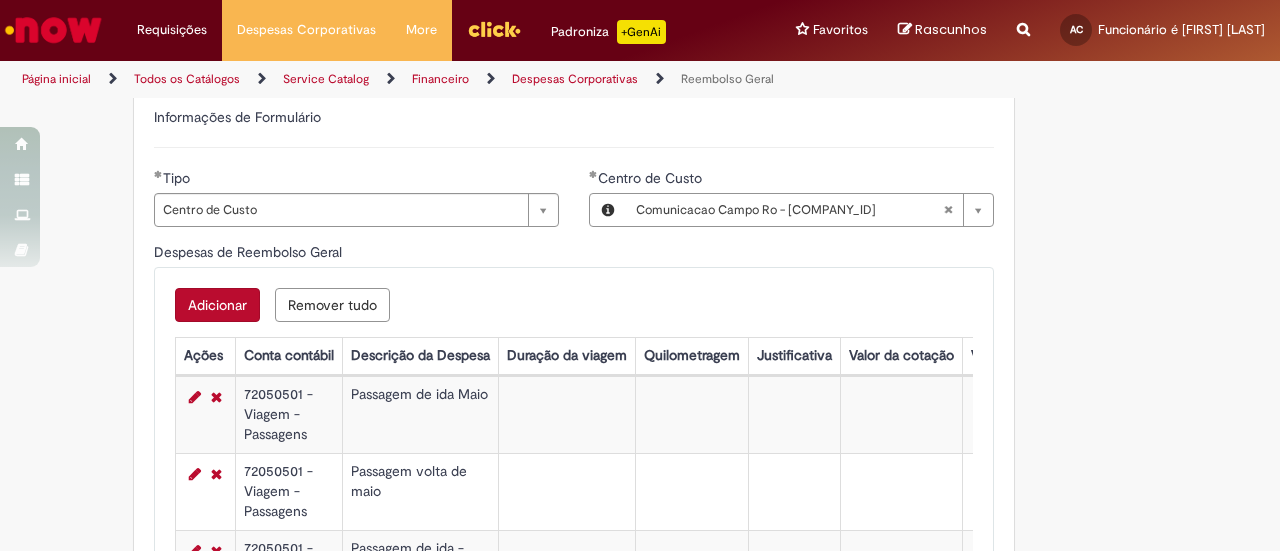 click on "Adicionar" at bounding box center (217, 305) 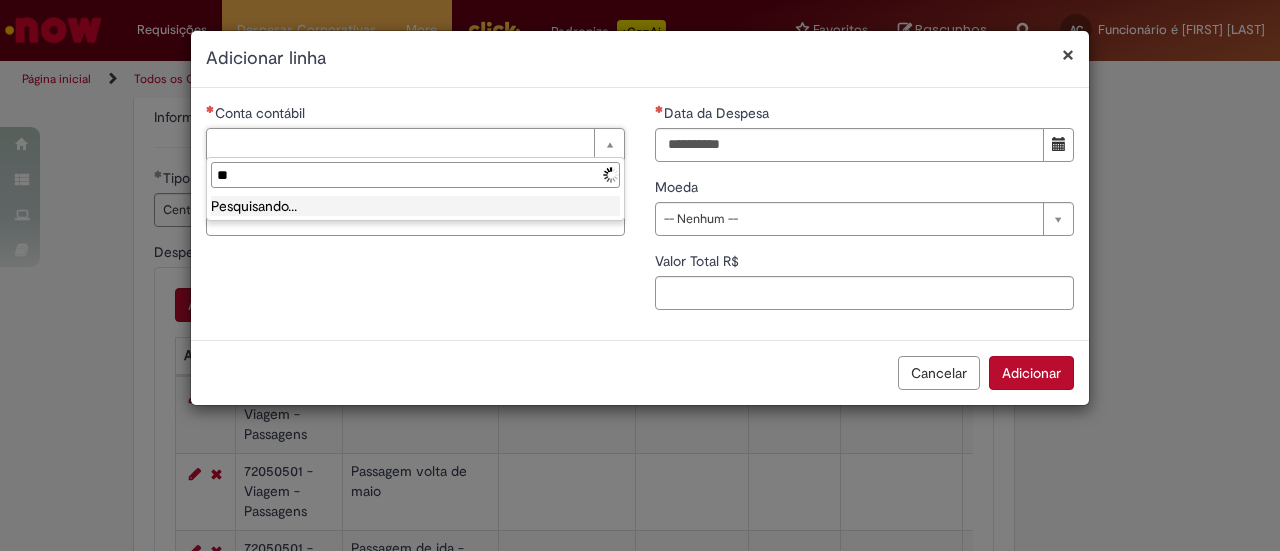 type on "*" 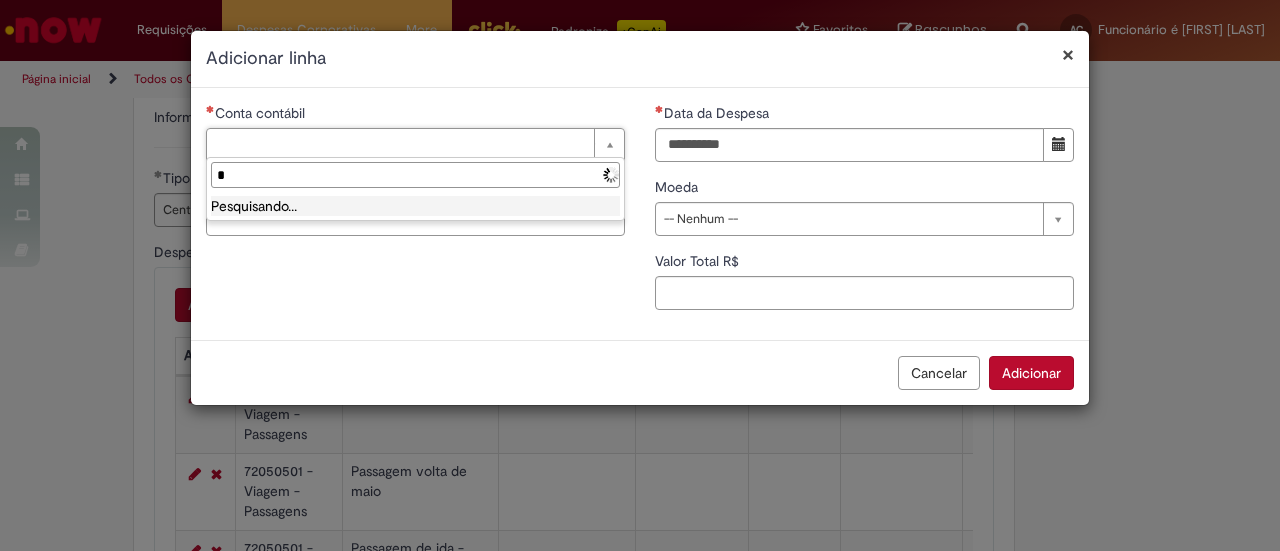 type 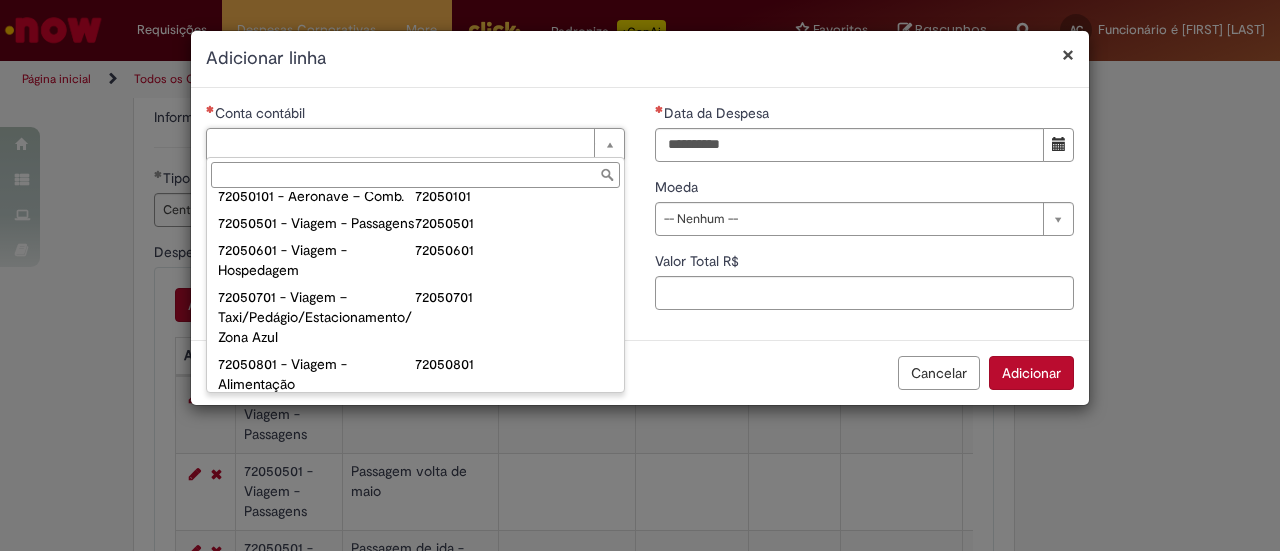 scroll, scrollTop: 1100, scrollLeft: 0, axis: vertical 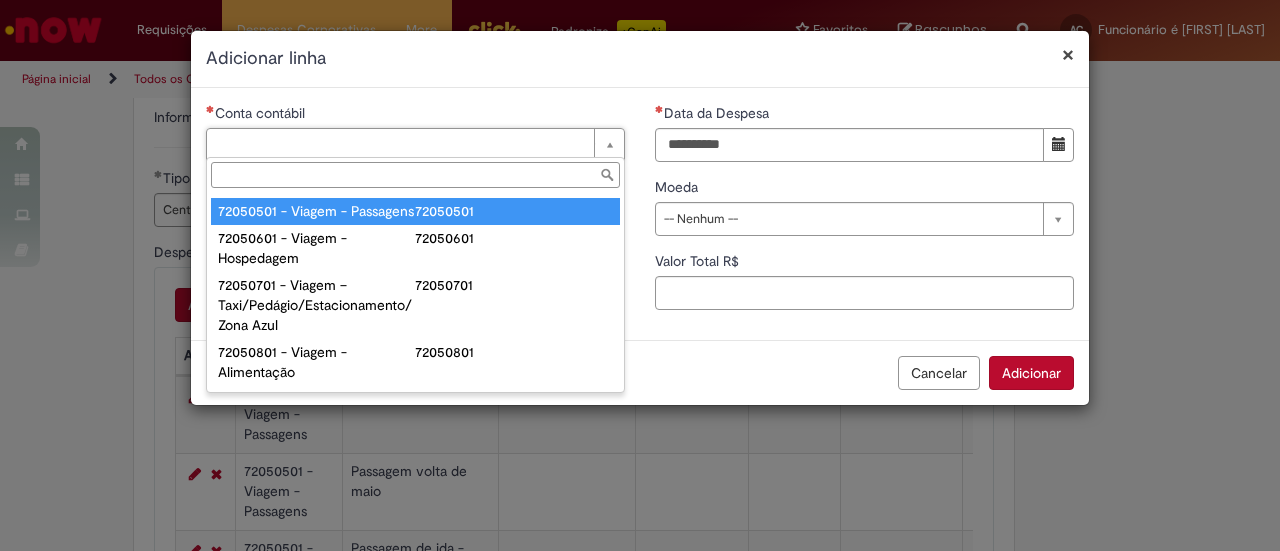 type on "**********" 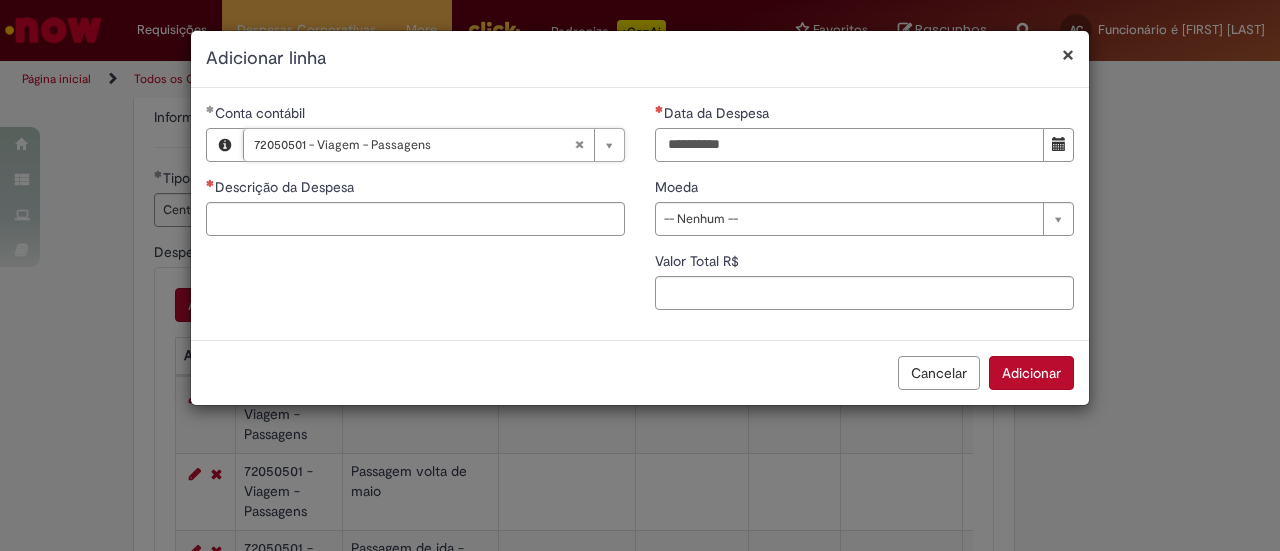 click on "Data da Despesa" at bounding box center [849, 145] 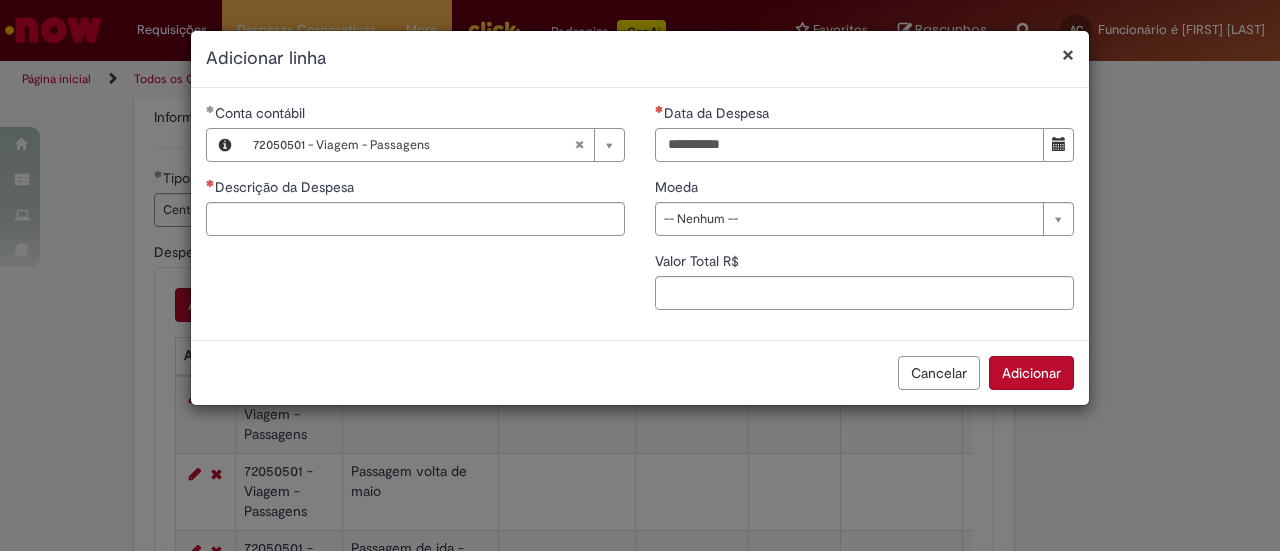 type on "**********" 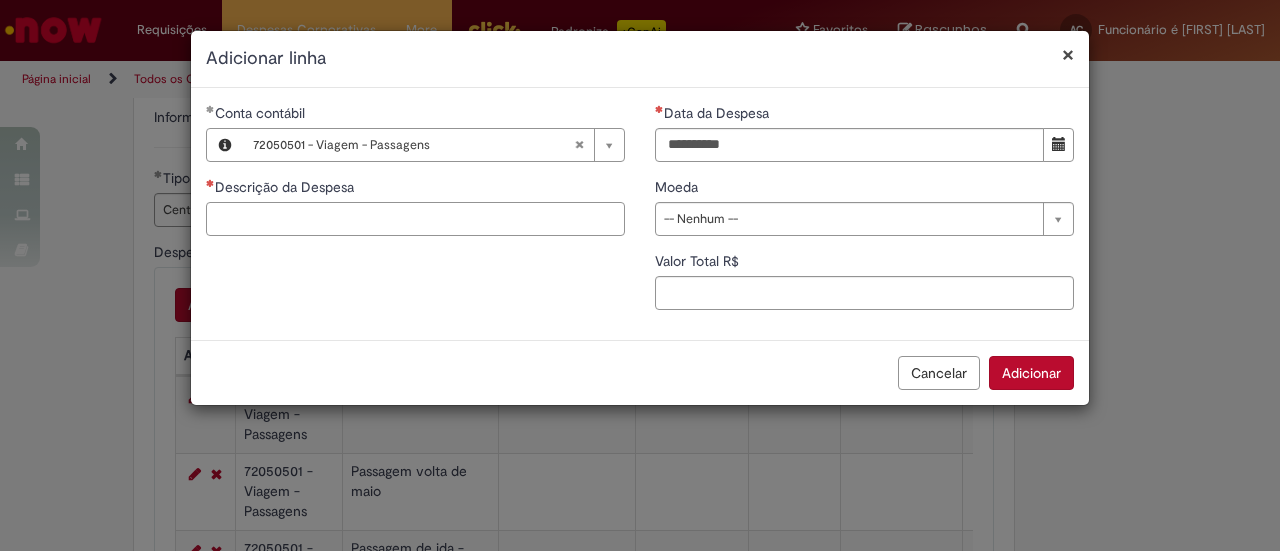 click on "Descrição da Despesa" at bounding box center (415, 219) 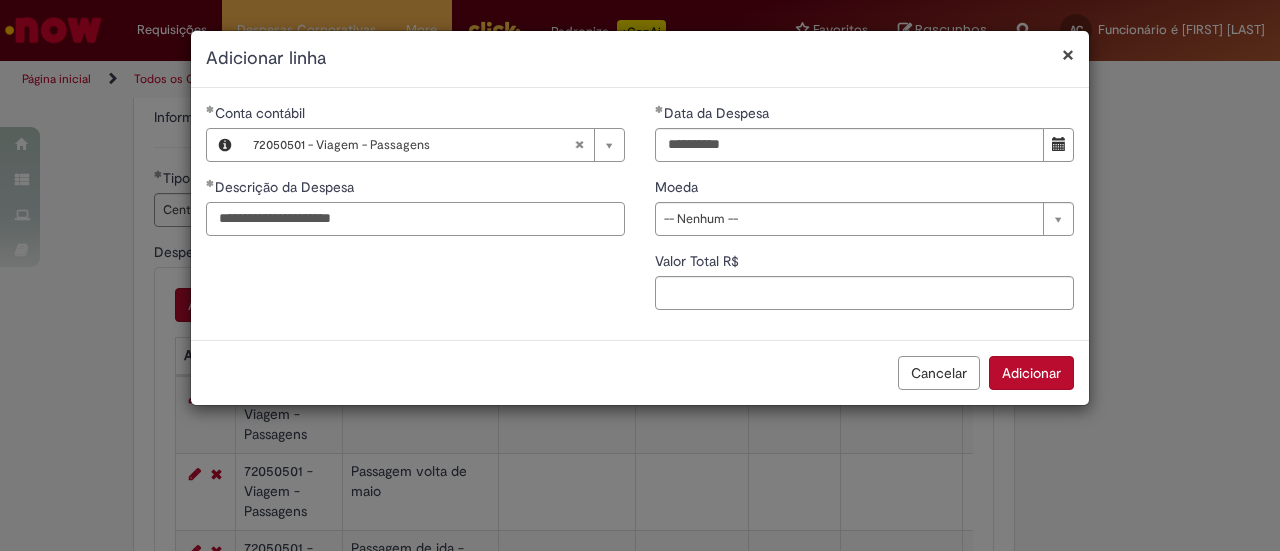 type on "**********" 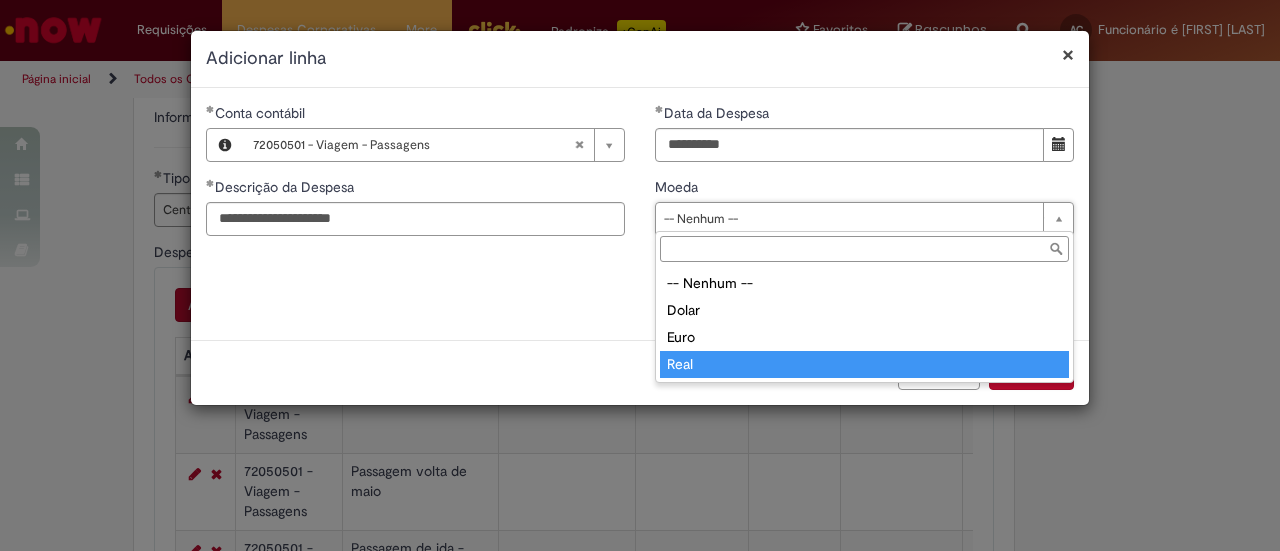 type on "****" 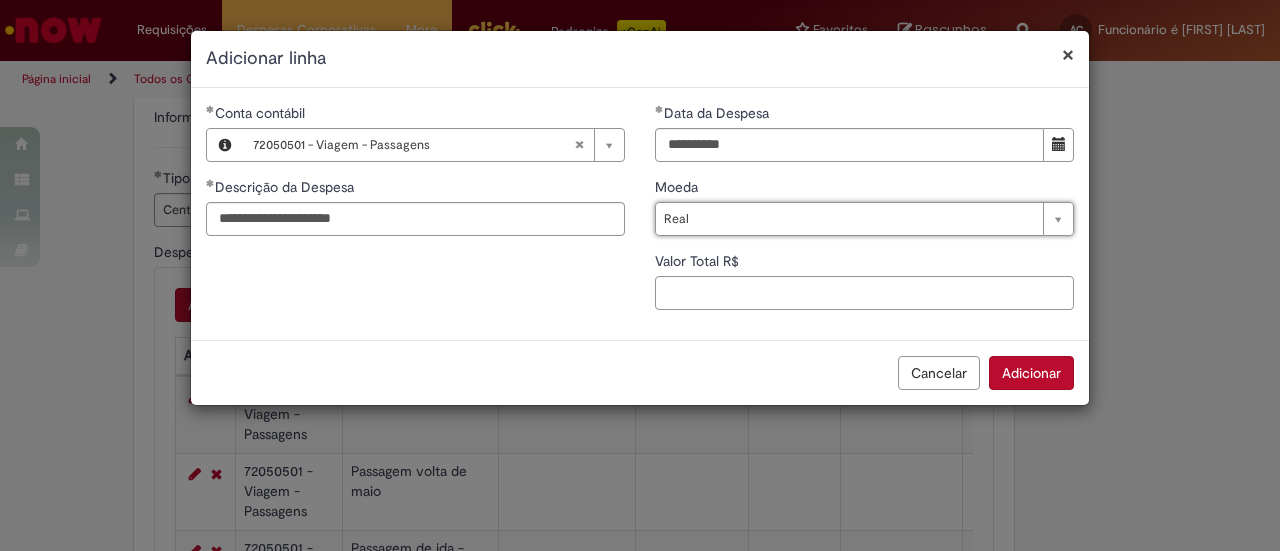 click on "Valor Total R$" at bounding box center [864, 293] 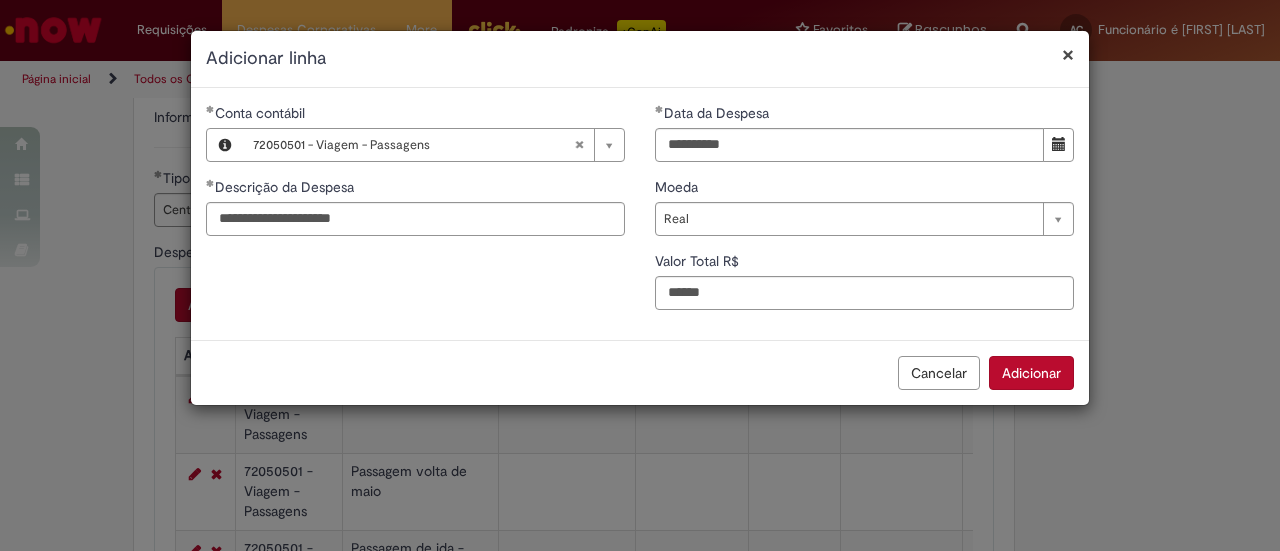 type on "*****" 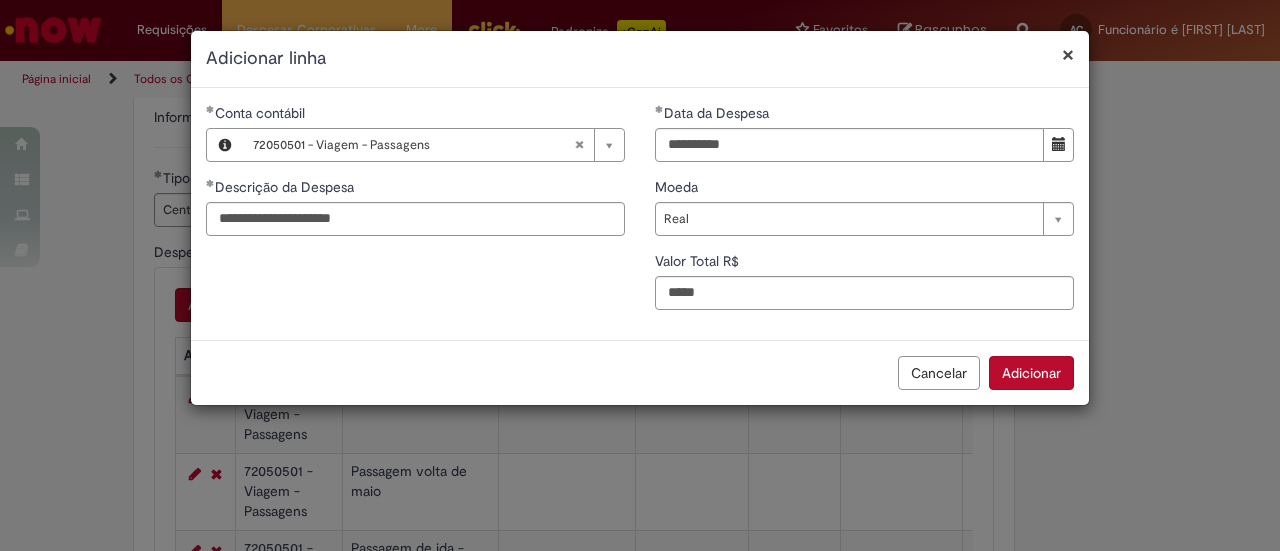 click on "Adicionar" at bounding box center [1031, 373] 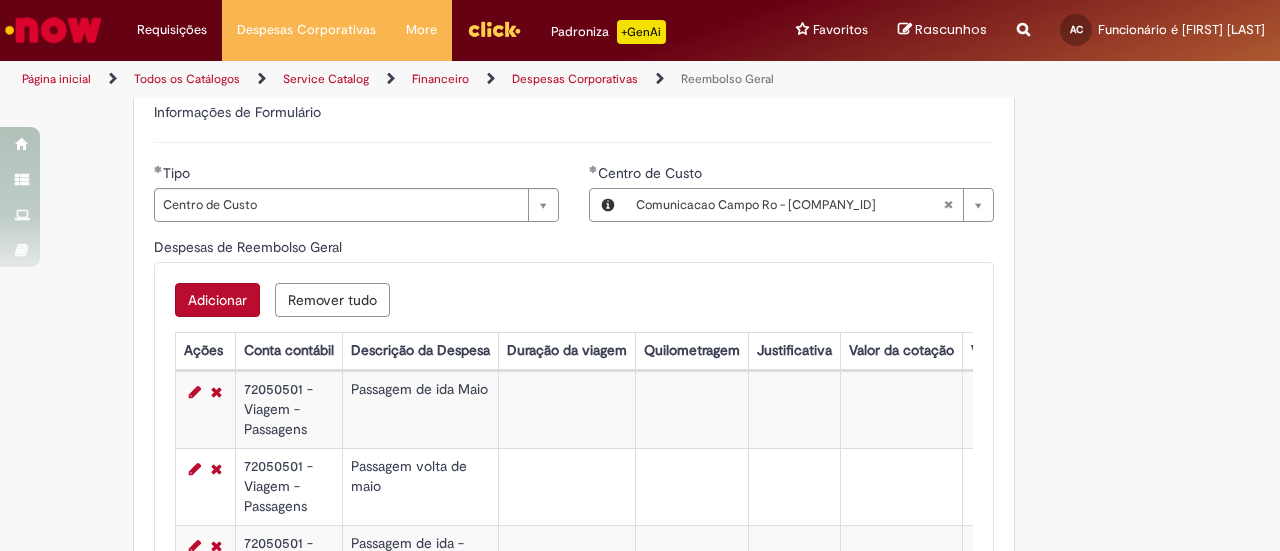 scroll, scrollTop: 600, scrollLeft: 0, axis: vertical 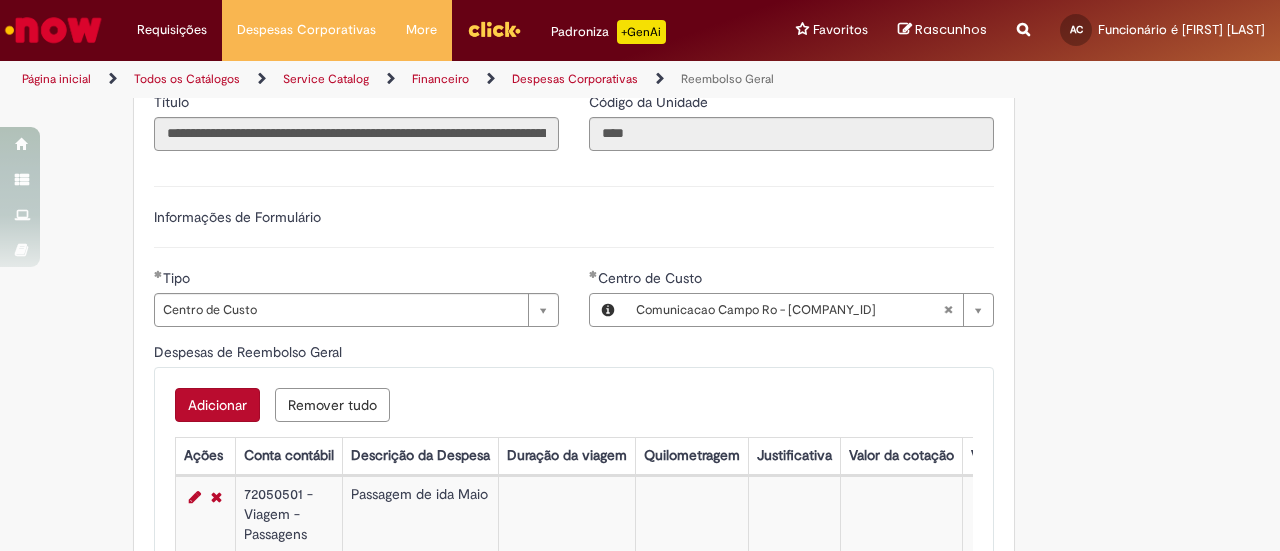 click on "Adicionar" at bounding box center (217, 405) 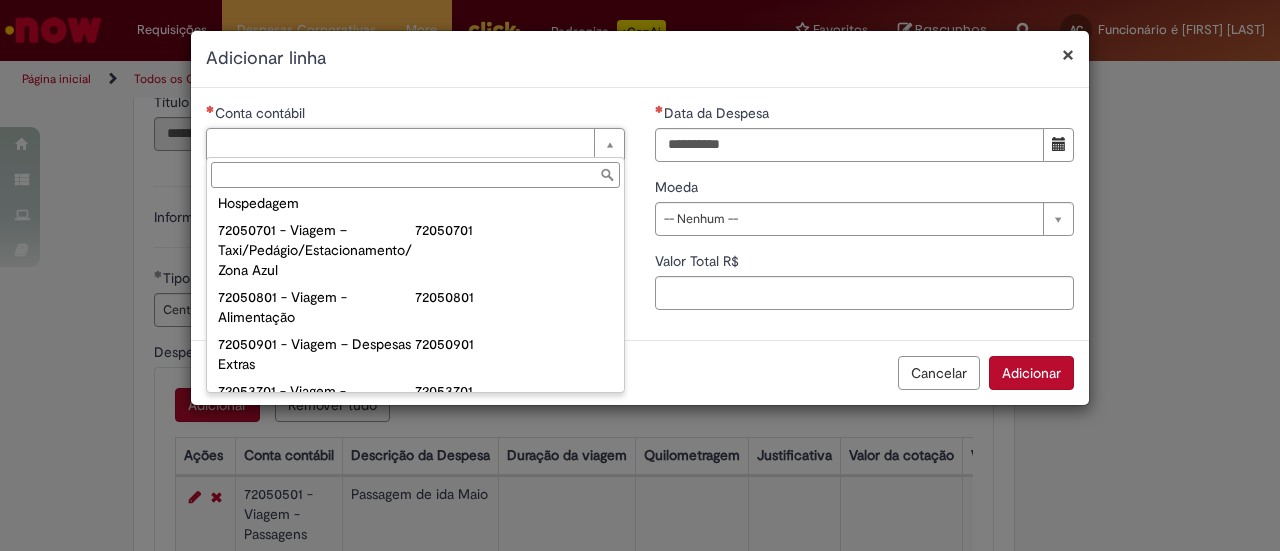 scroll, scrollTop: 1200, scrollLeft: 0, axis: vertical 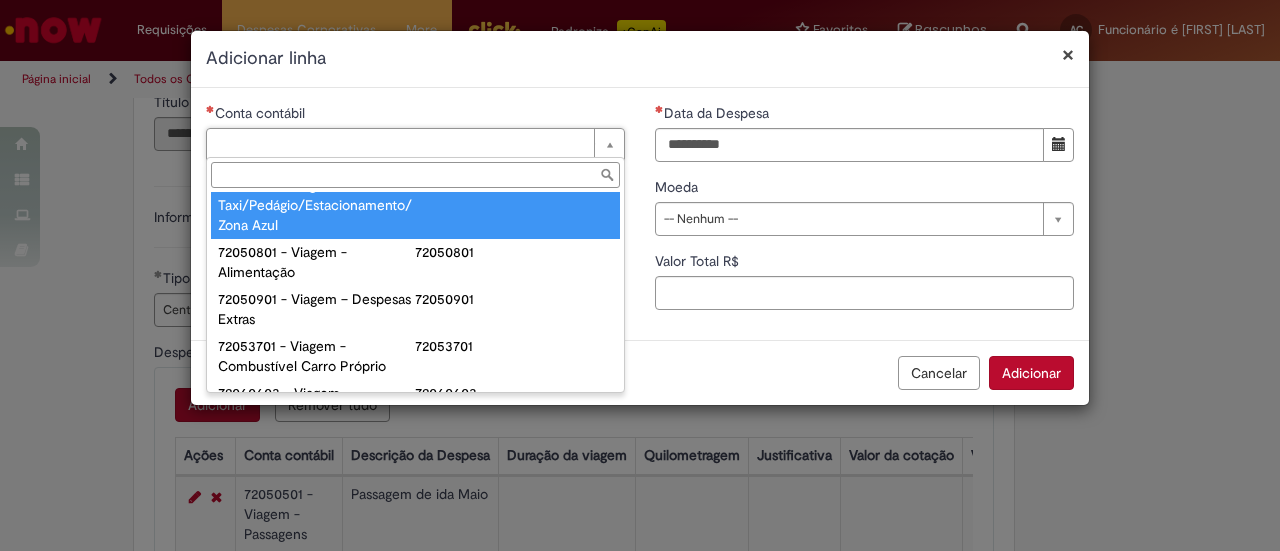 type on "**********" 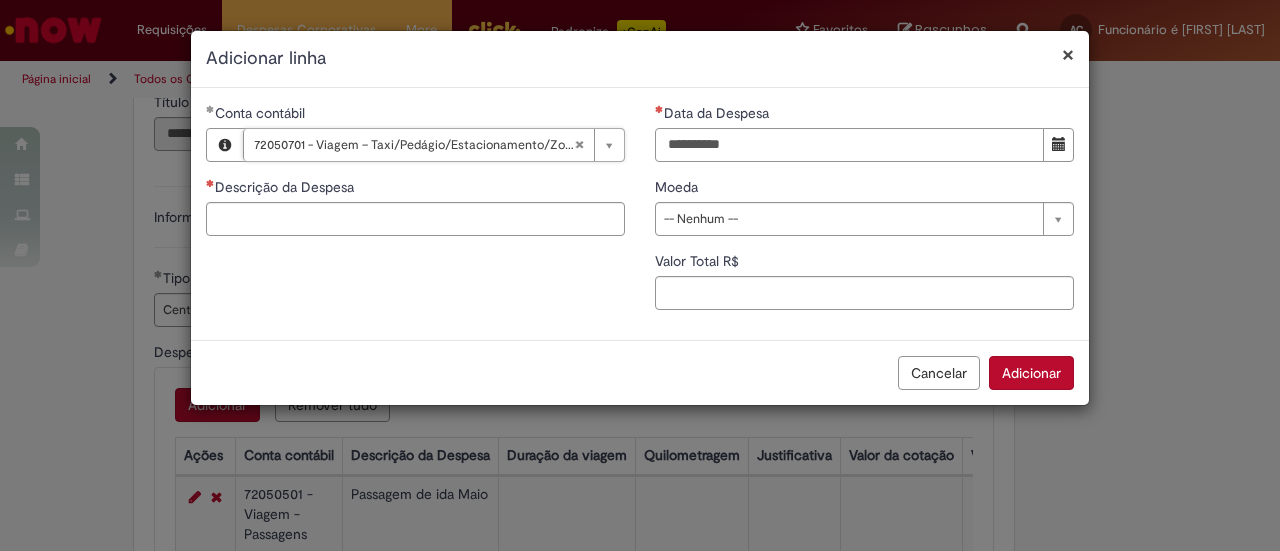 click on "Data da Despesa" at bounding box center [849, 145] 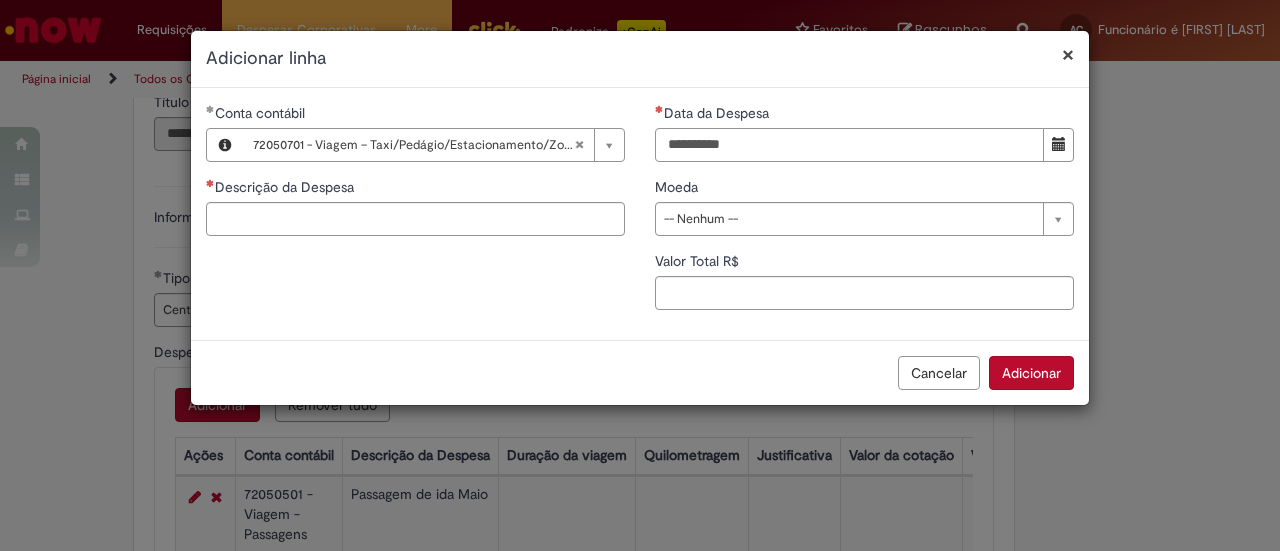 type on "**********" 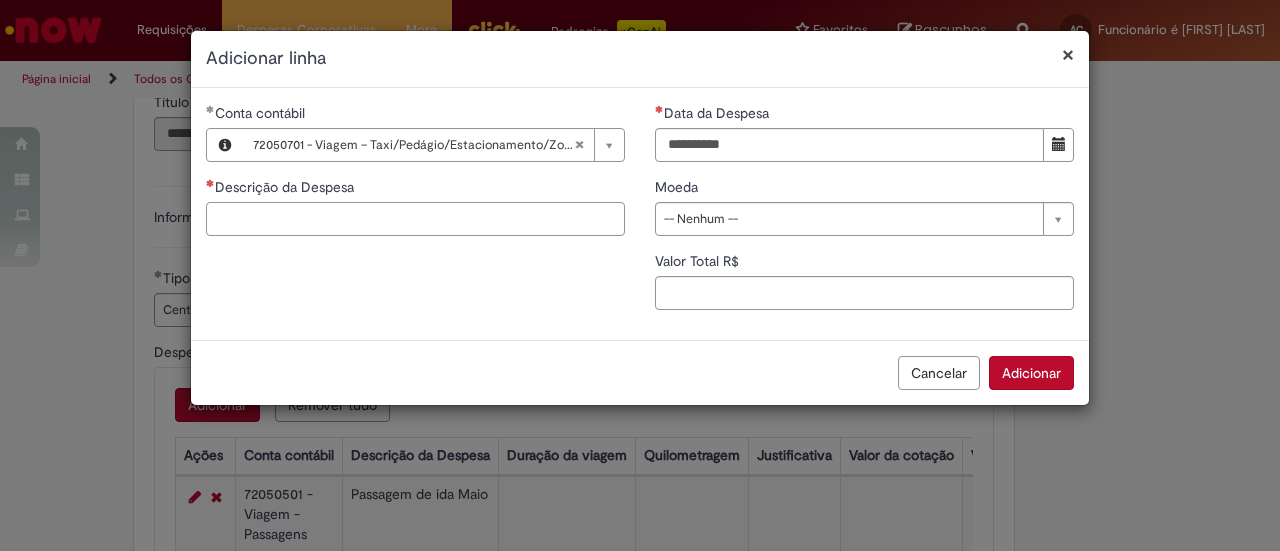 click on "Descrição da Despesa" at bounding box center [415, 219] 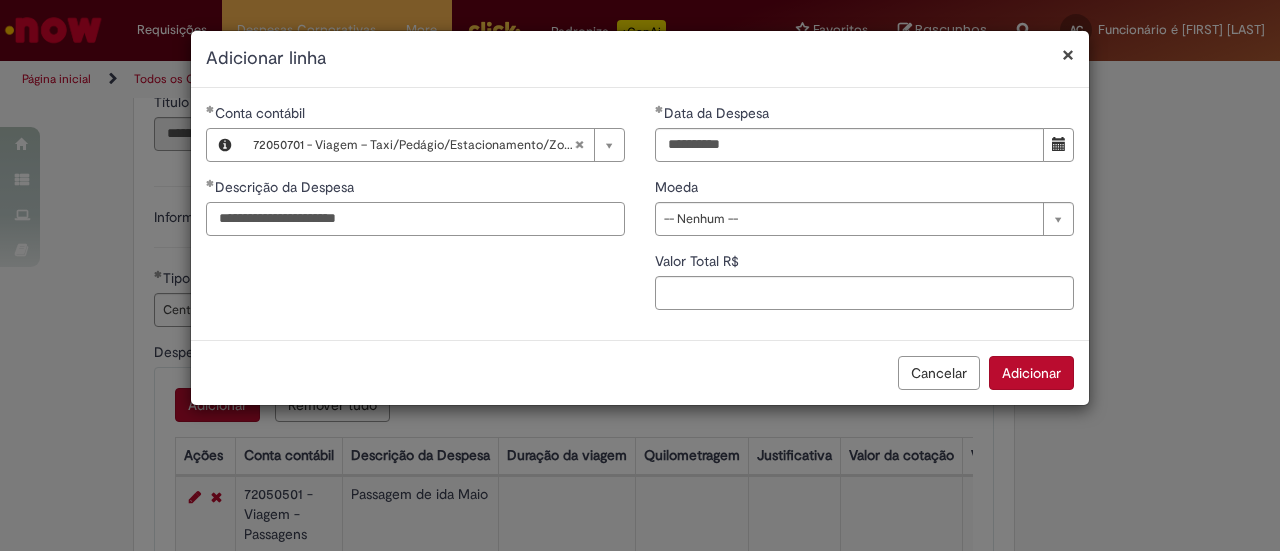 type on "**********" 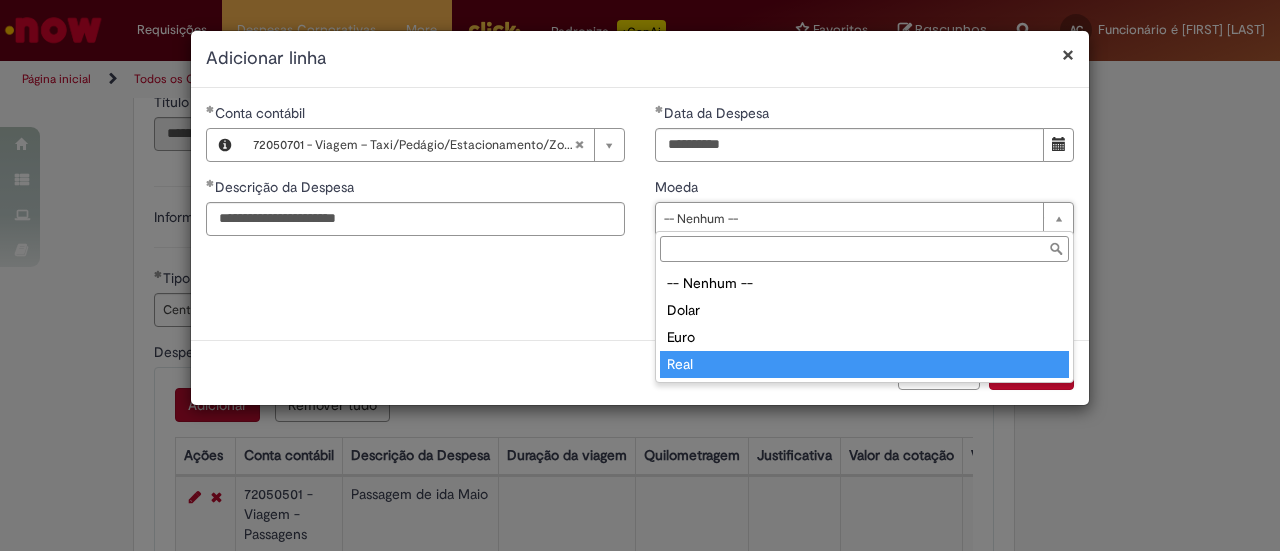 type on "****" 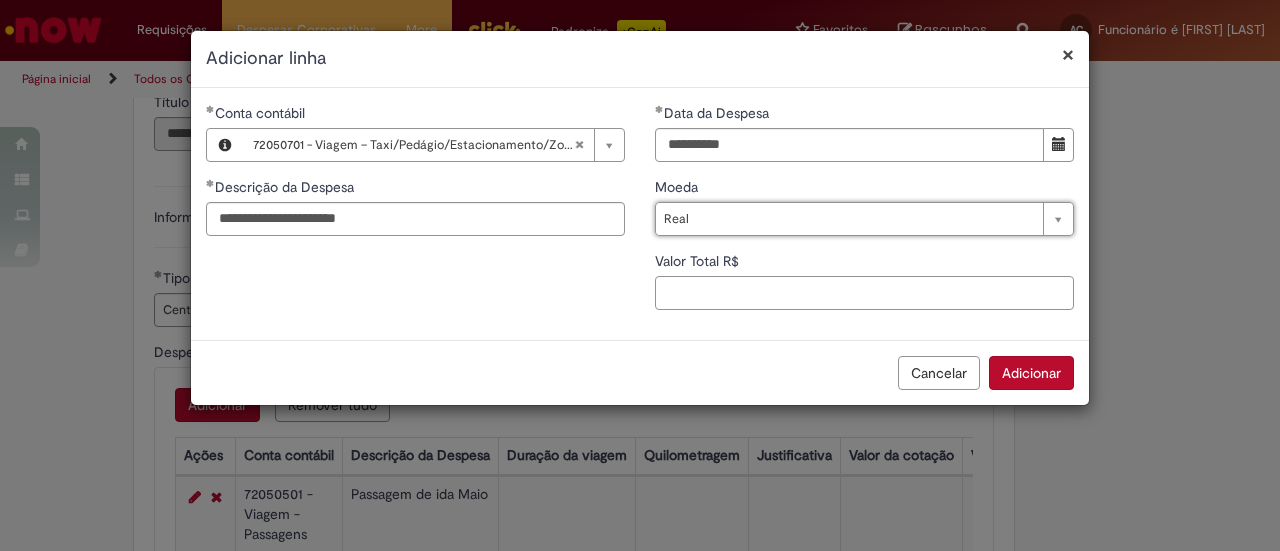 click on "Valor Total R$" at bounding box center [864, 293] 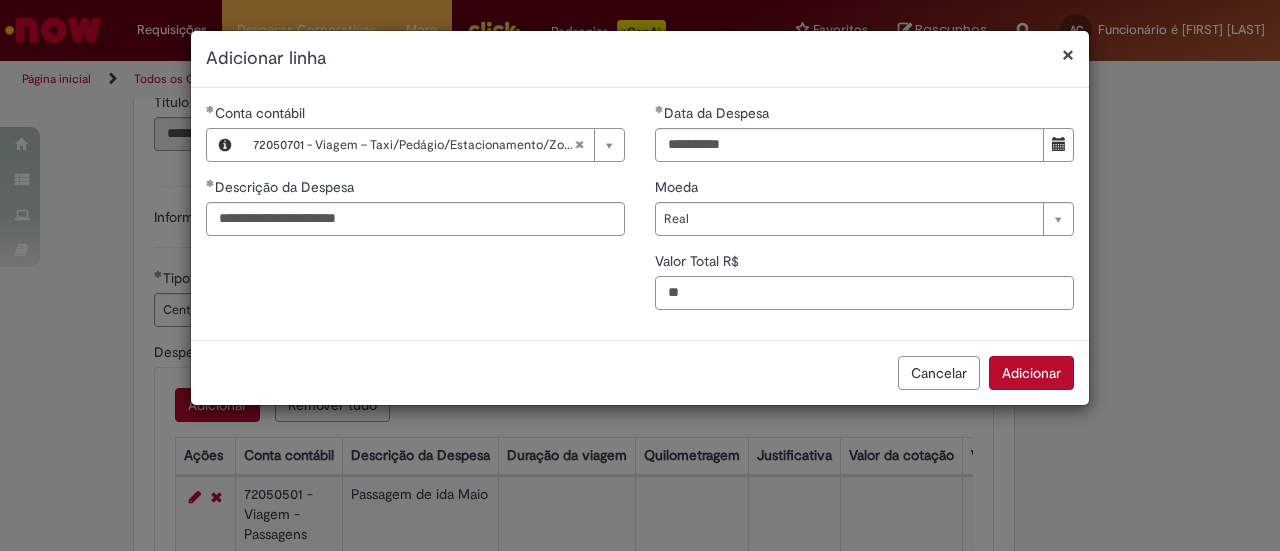 type on "**" 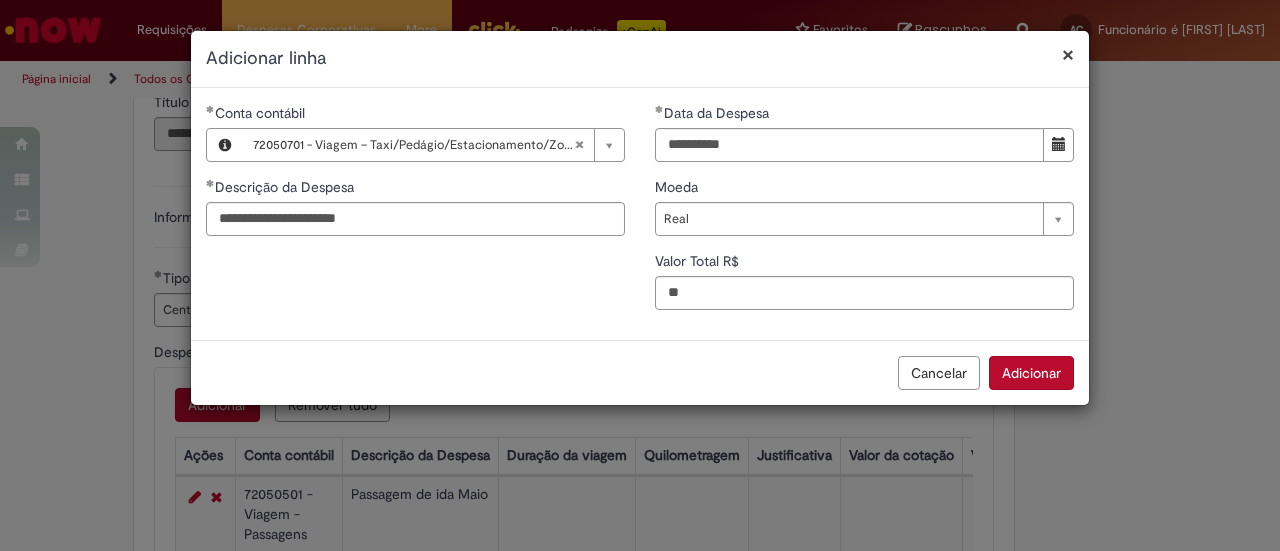 click on "Cancelar   Adicionar" at bounding box center [640, 372] 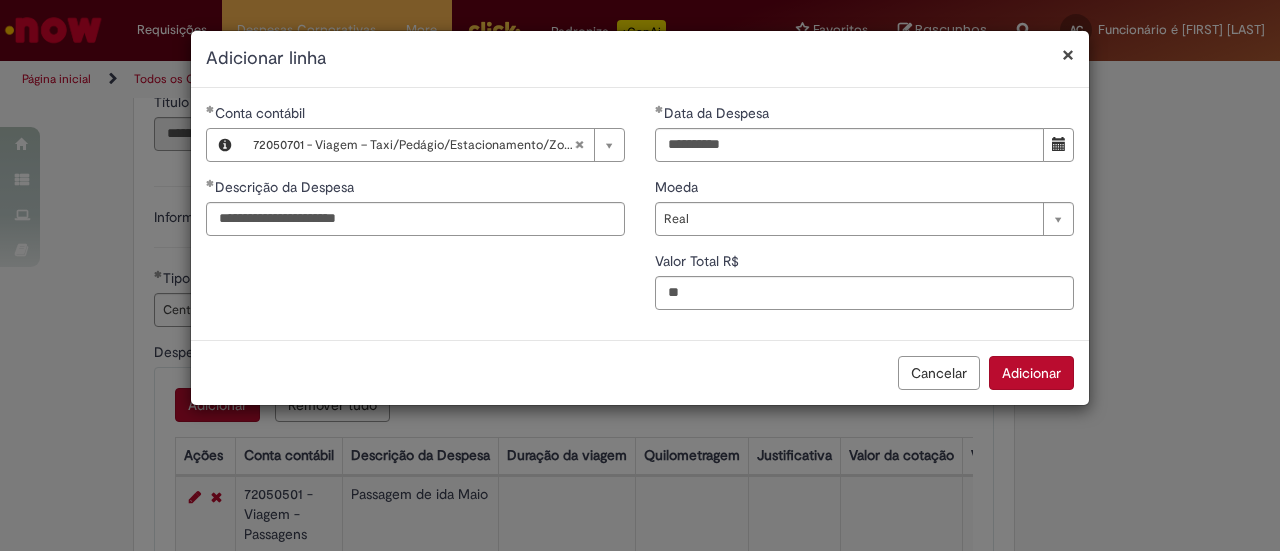click on "Adicionar" at bounding box center [1031, 373] 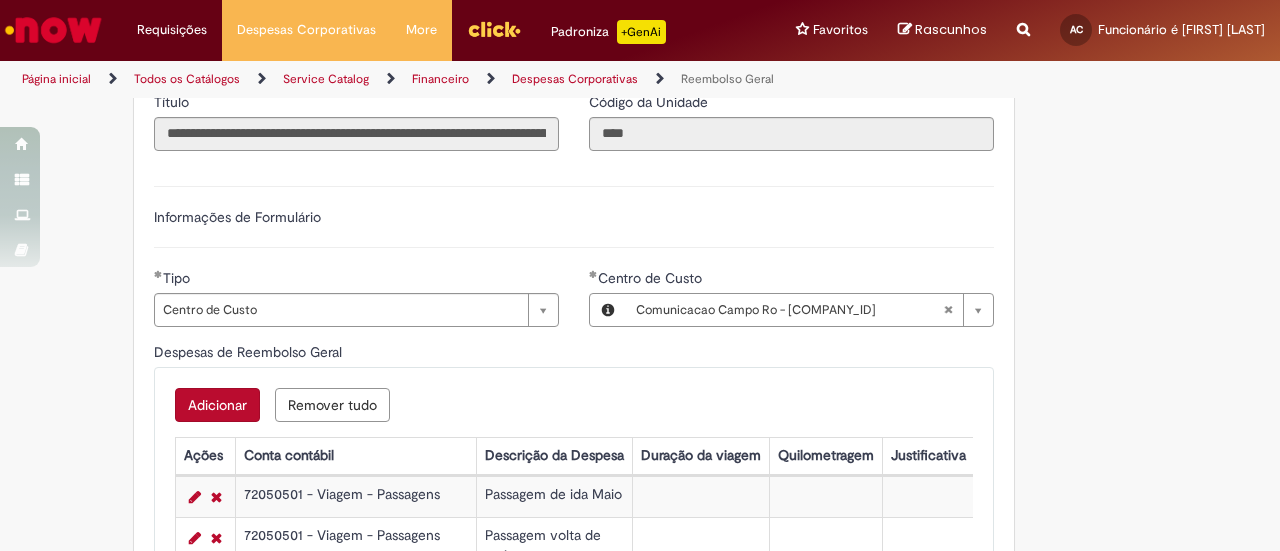 drag, startPoint x: 214, startPoint y: 401, endPoint x: 223, endPoint y: 379, distance: 23.769728 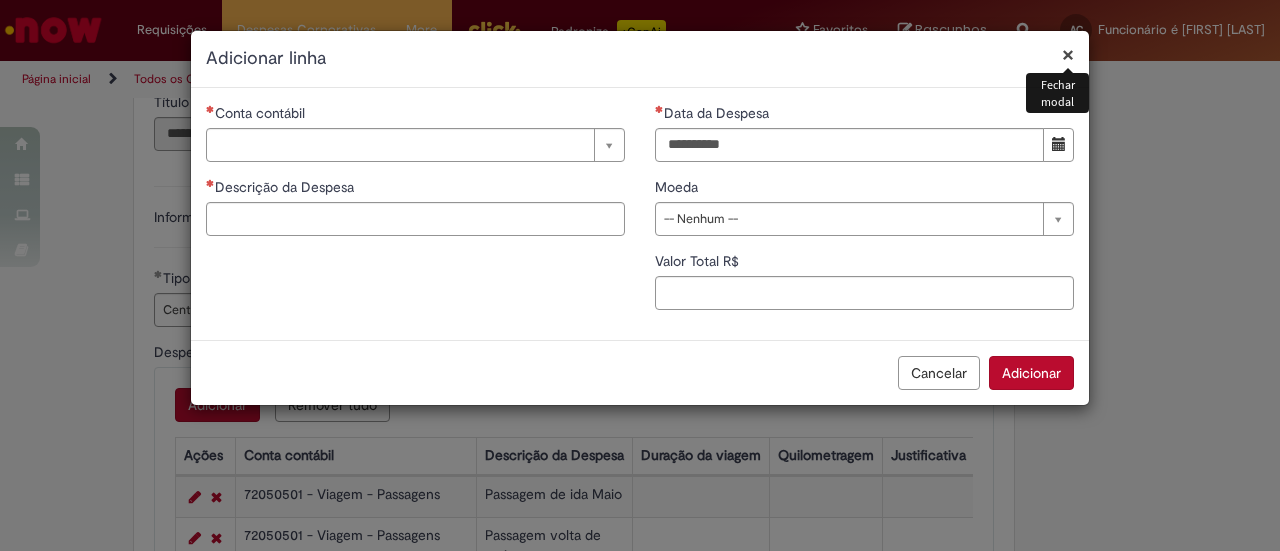 click on "Conta contábil          Pesquisar usando lista                 Conta contábil                     Descrição da Despesa Duração da viagem Quilometragem Justificativa Valor da cotação Valor por Litro" at bounding box center (415, 177) 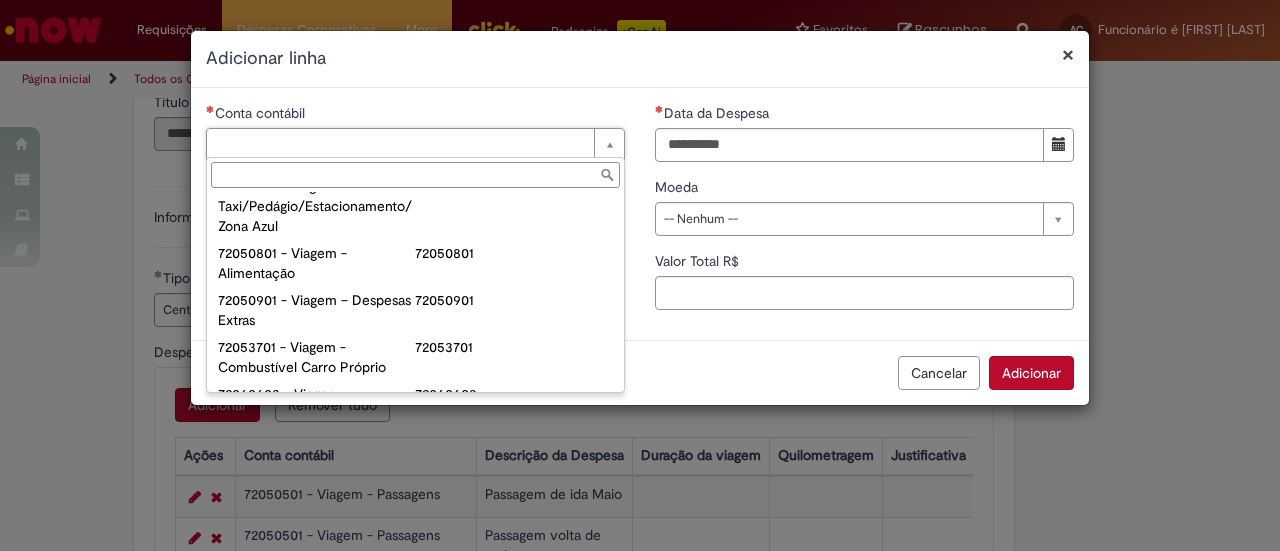 scroll, scrollTop: 1193, scrollLeft: 0, axis: vertical 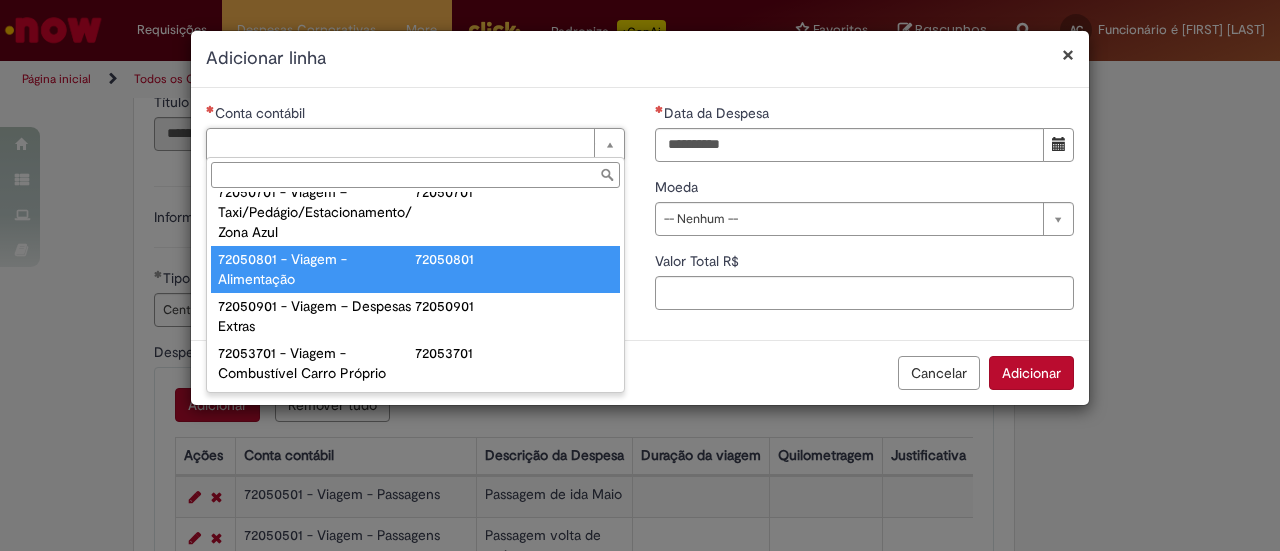 type on "**********" 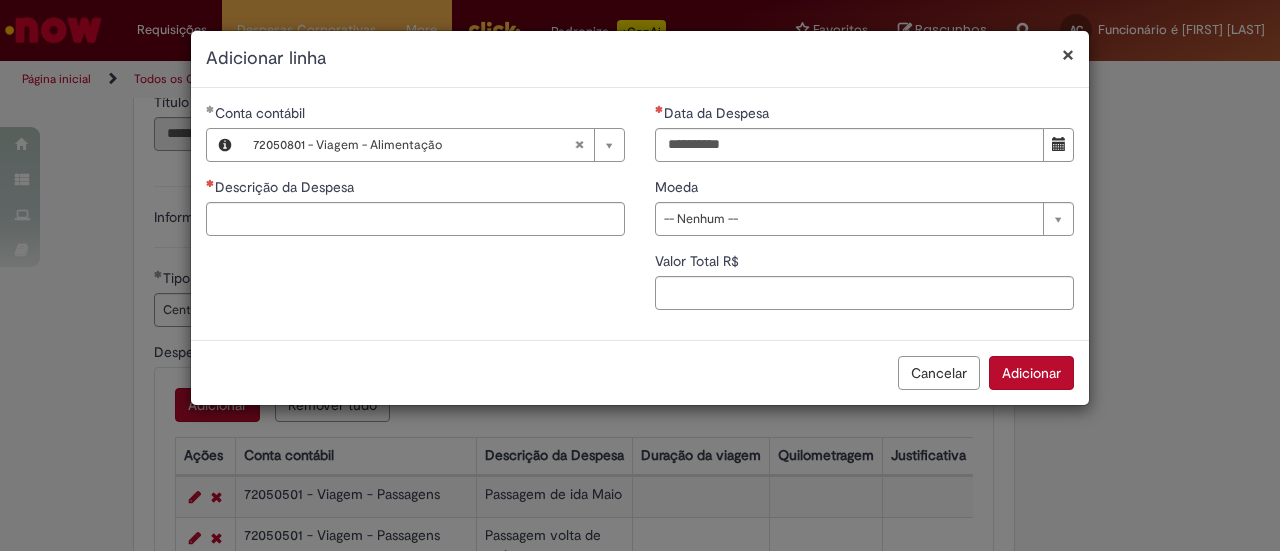 drag, startPoint x: 438, startPoint y: 293, endPoint x: 446, endPoint y: 281, distance: 14.422205 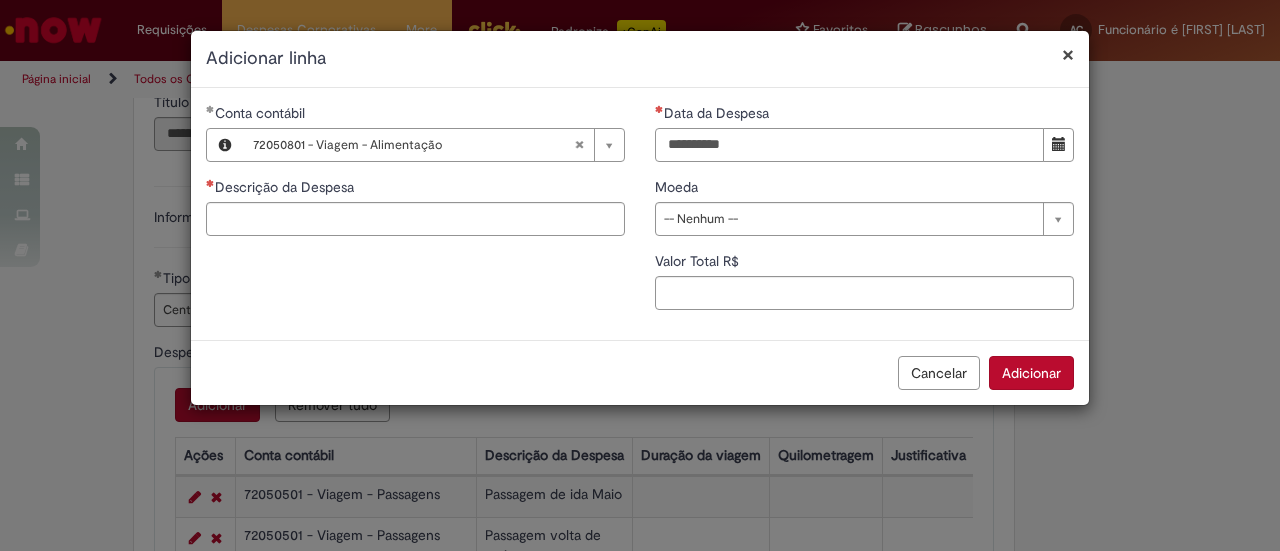 click on "Data da Despesa" at bounding box center [849, 145] 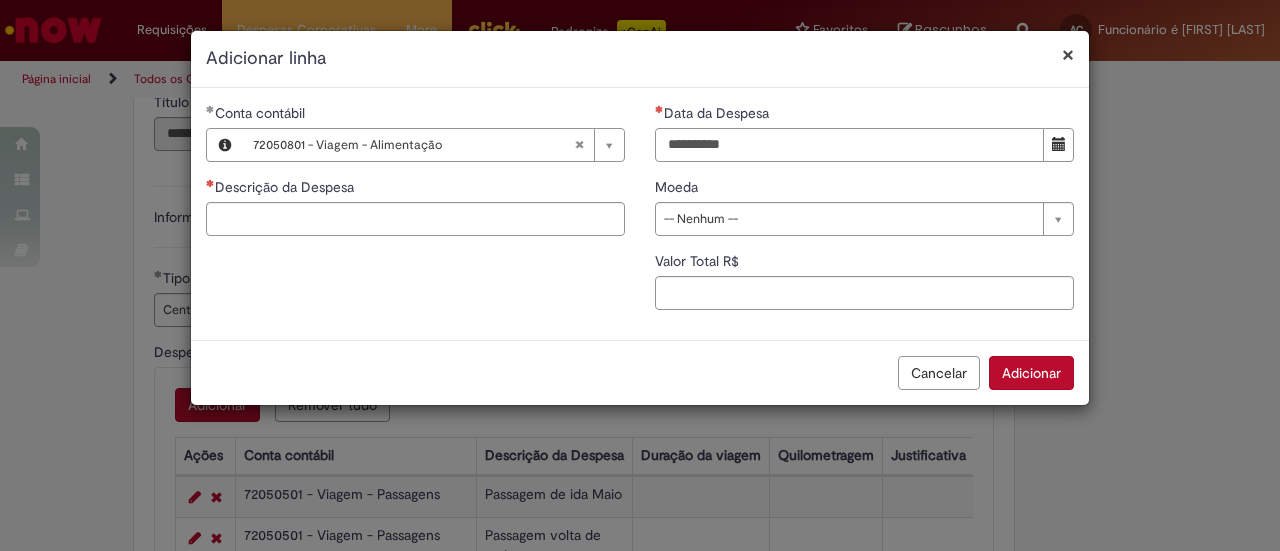 type on "**********" 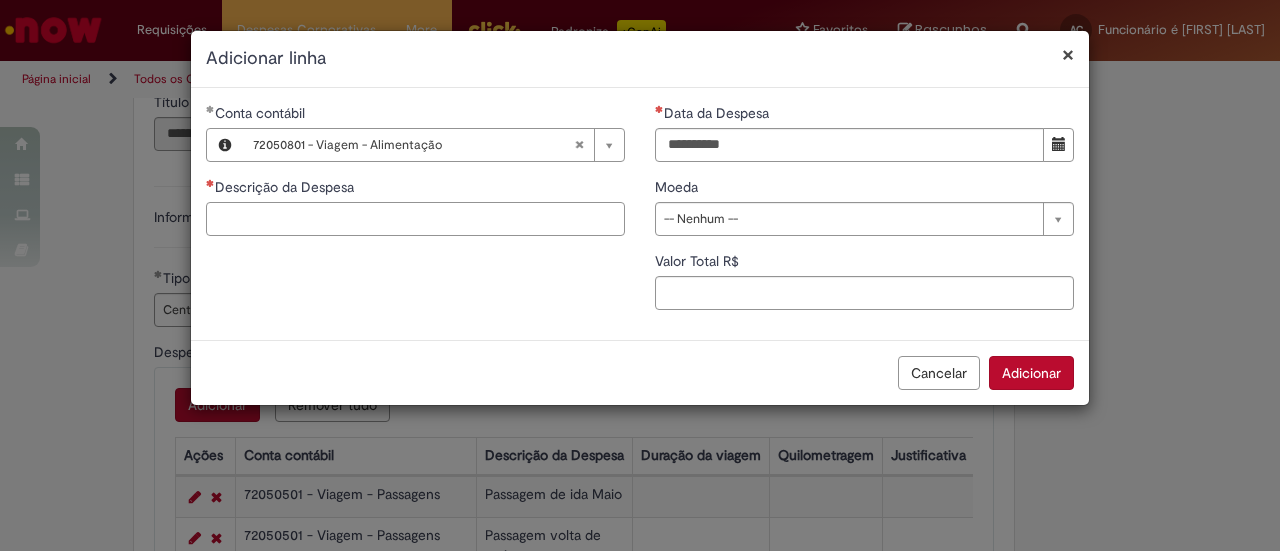 click on "Descrição da Despesa" at bounding box center (415, 219) 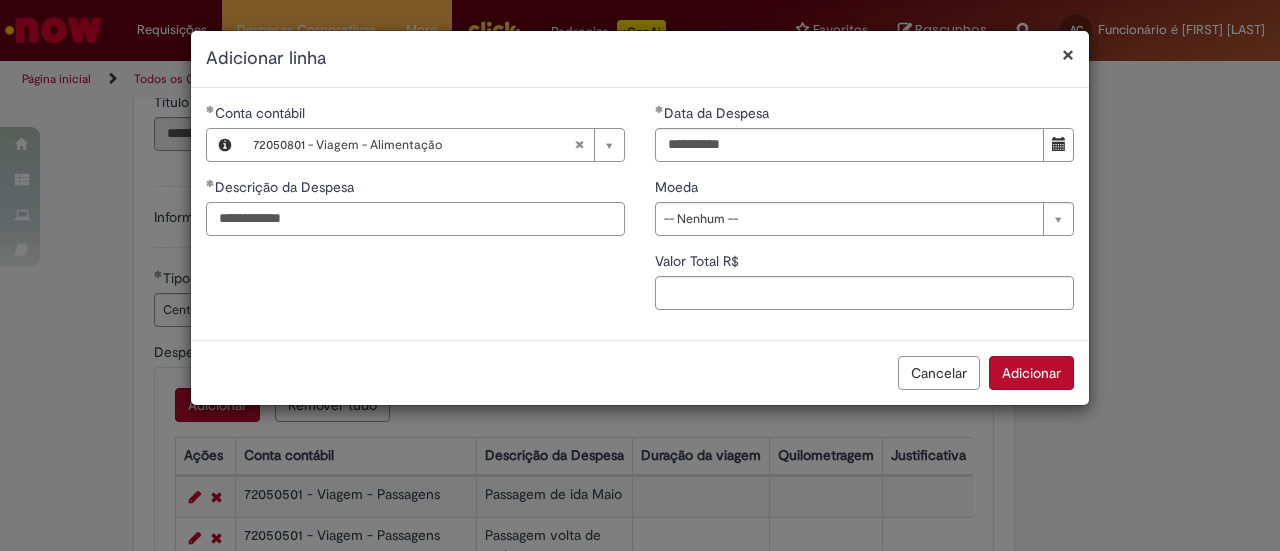 type on "**********" 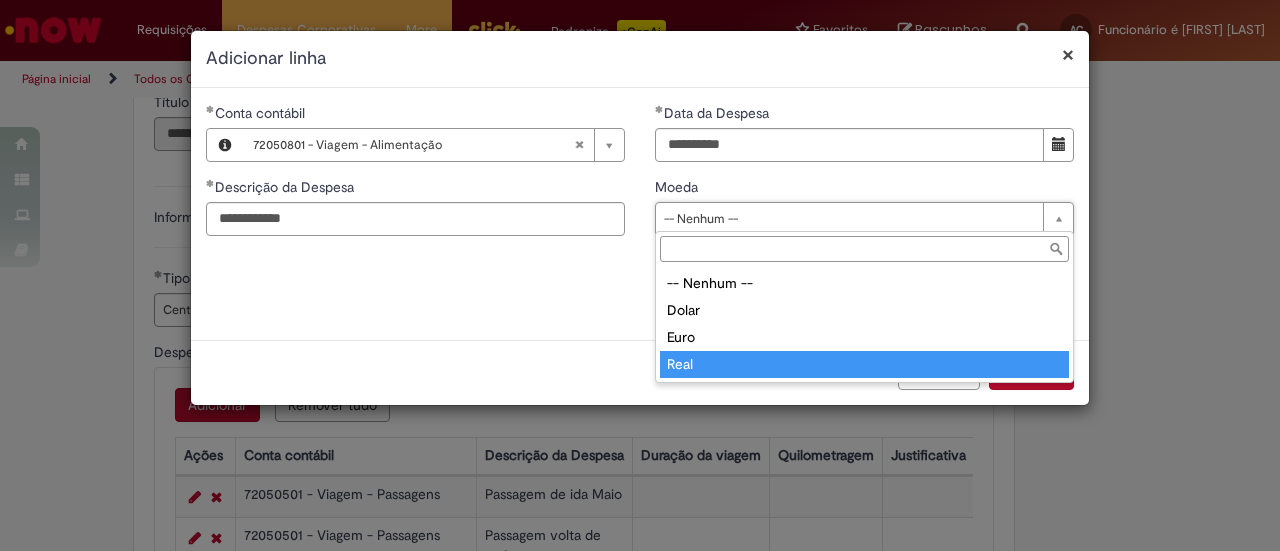 type on "****" 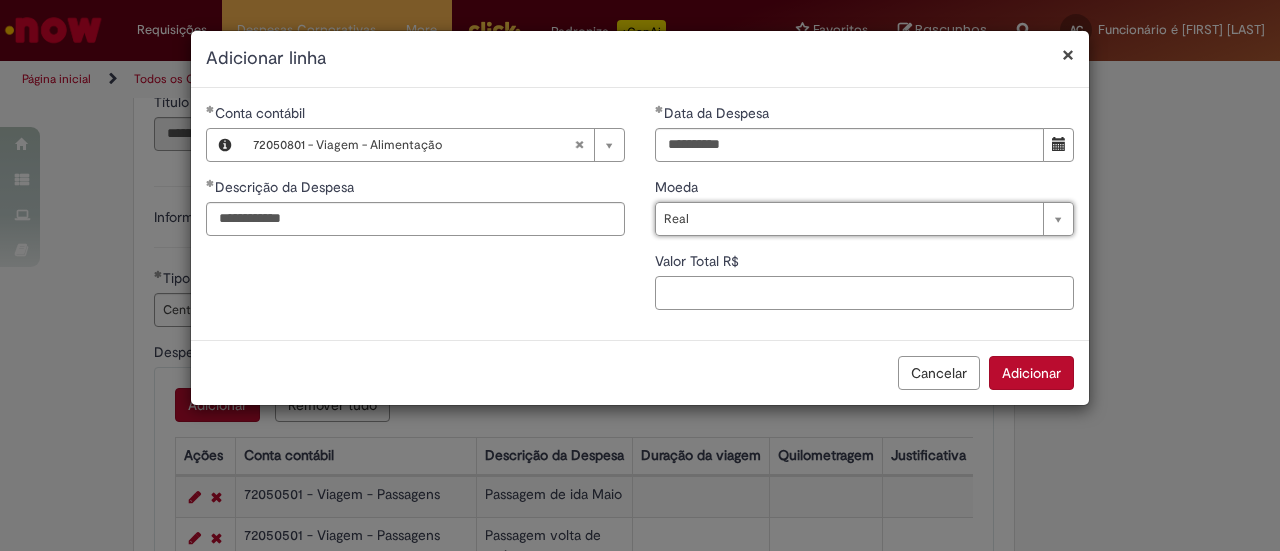 click on "Valor Total R$" at bounding box center (864, 293) 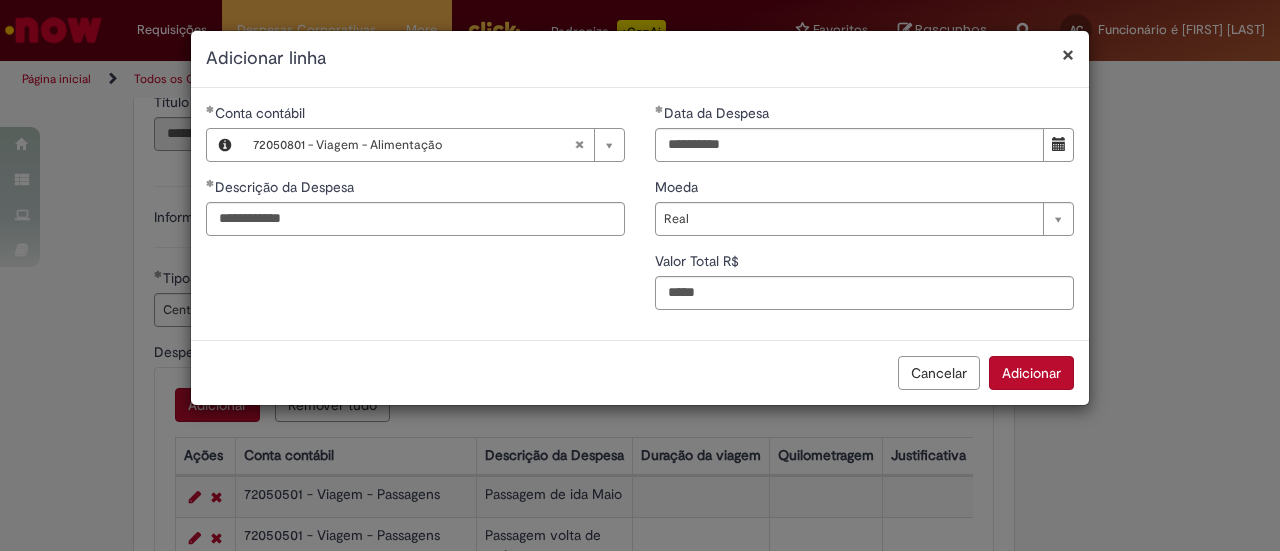 type on "****" 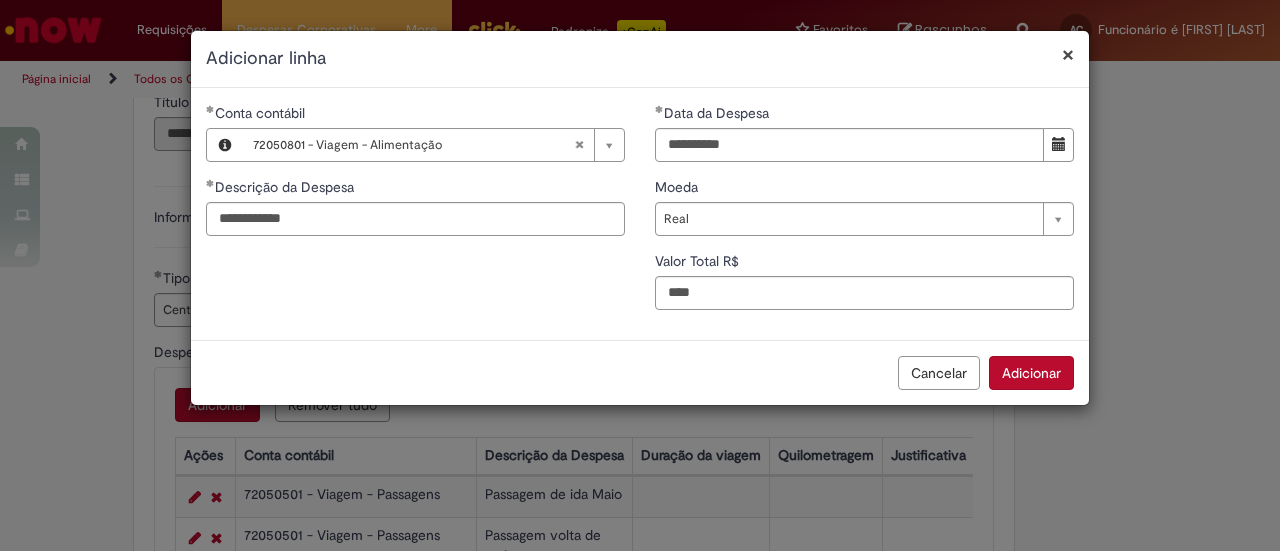 click on "Adicionar" at bounding box center [1031, 373] 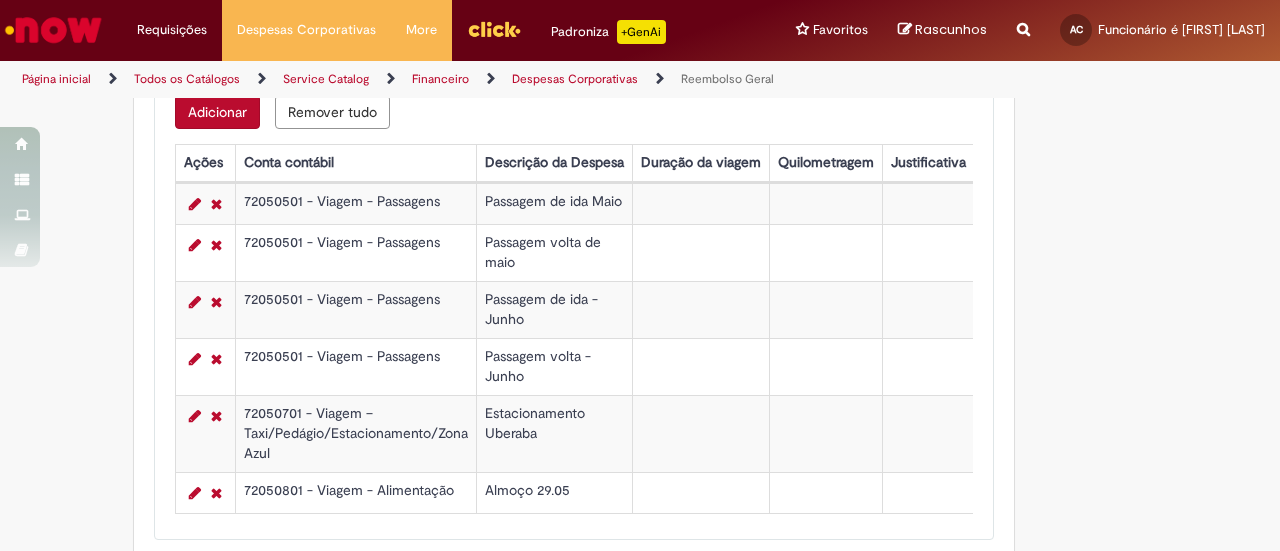 scroll, scrollTop: 800, scrollLeft: 0, axis: vertical 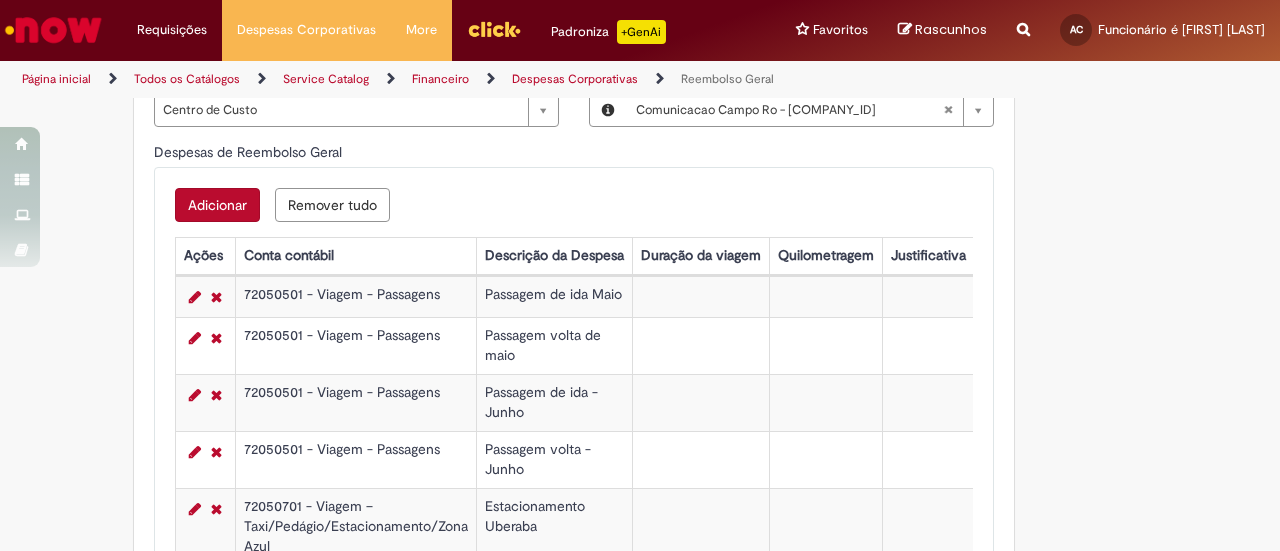 click on "Adicionar" at bounding box center [217, 205] 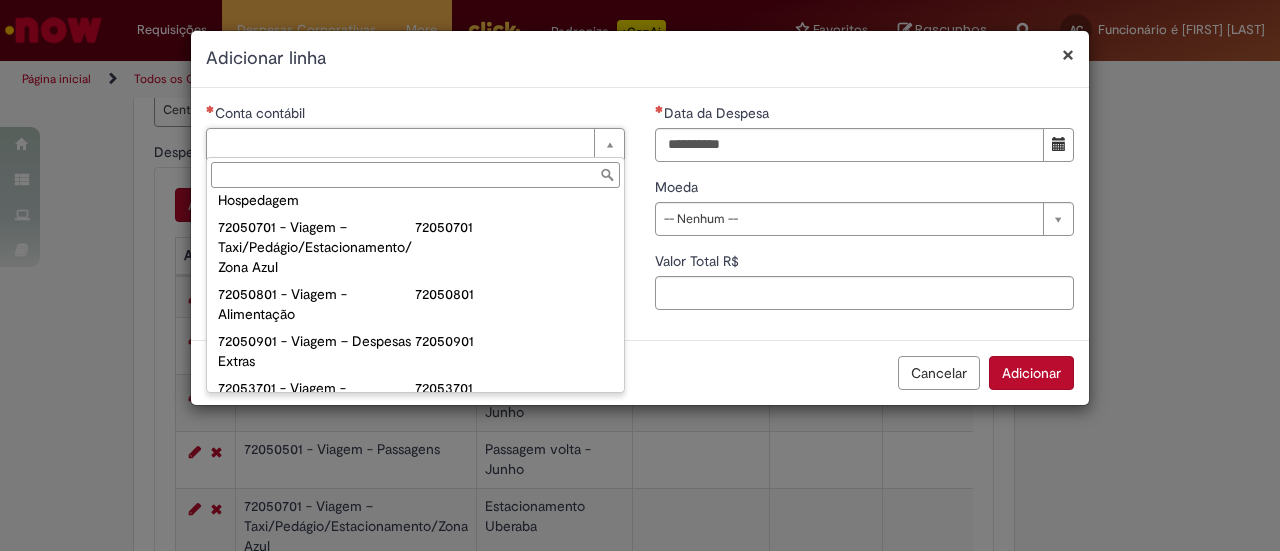 scroll, scrollTop: 1200, scrollLeft: 0, axis: vertical 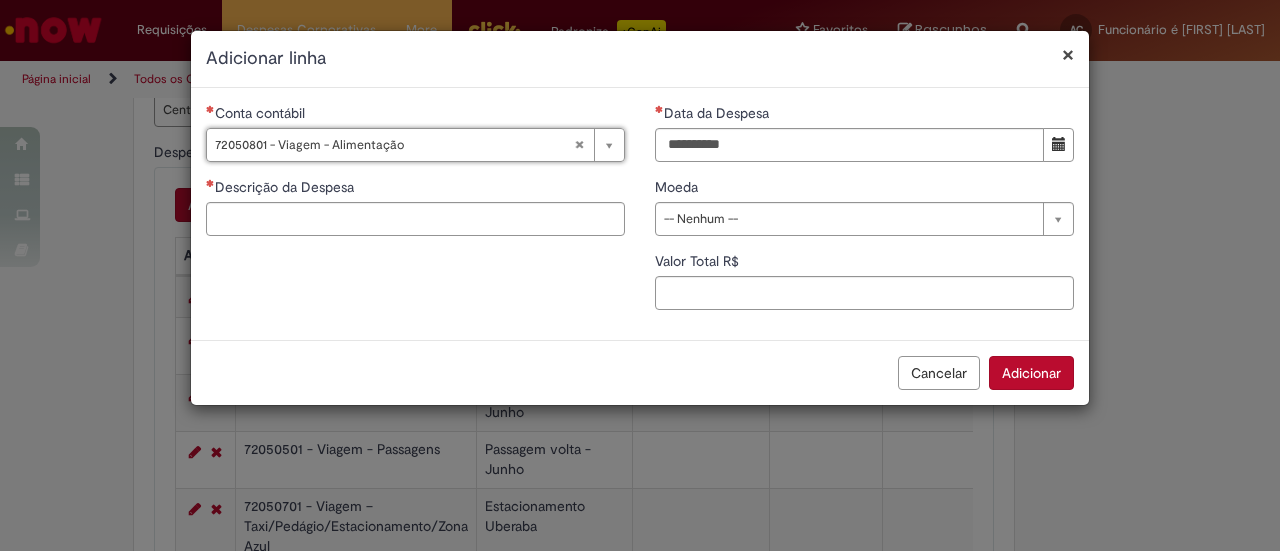 type on "**********" 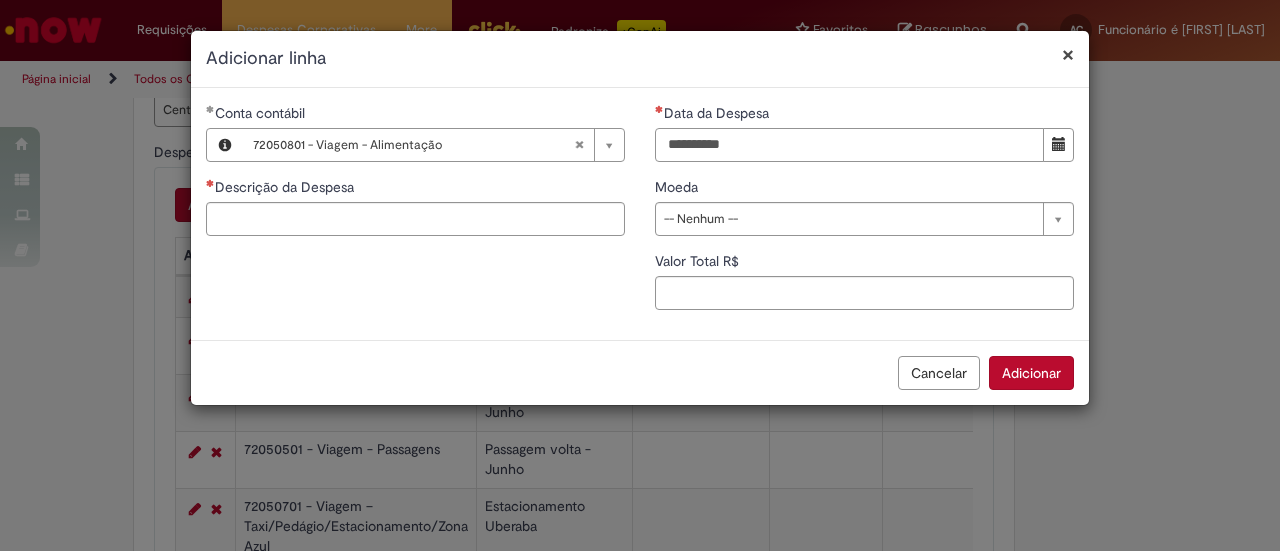 click on "Data da Despesa" at bounding box center (849, 145) 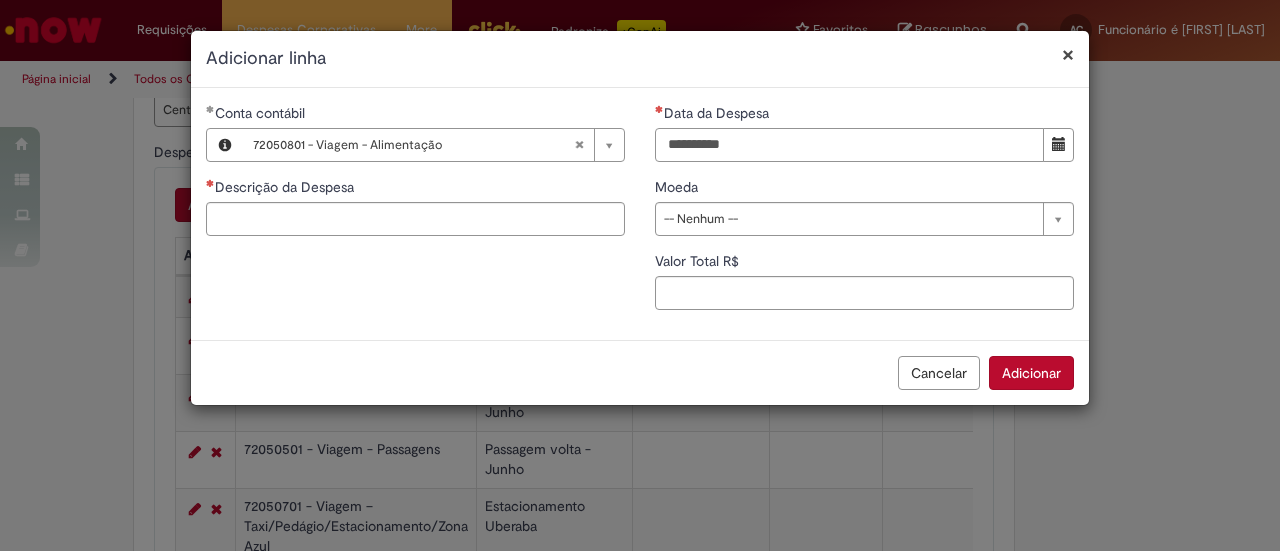 type on "**********" 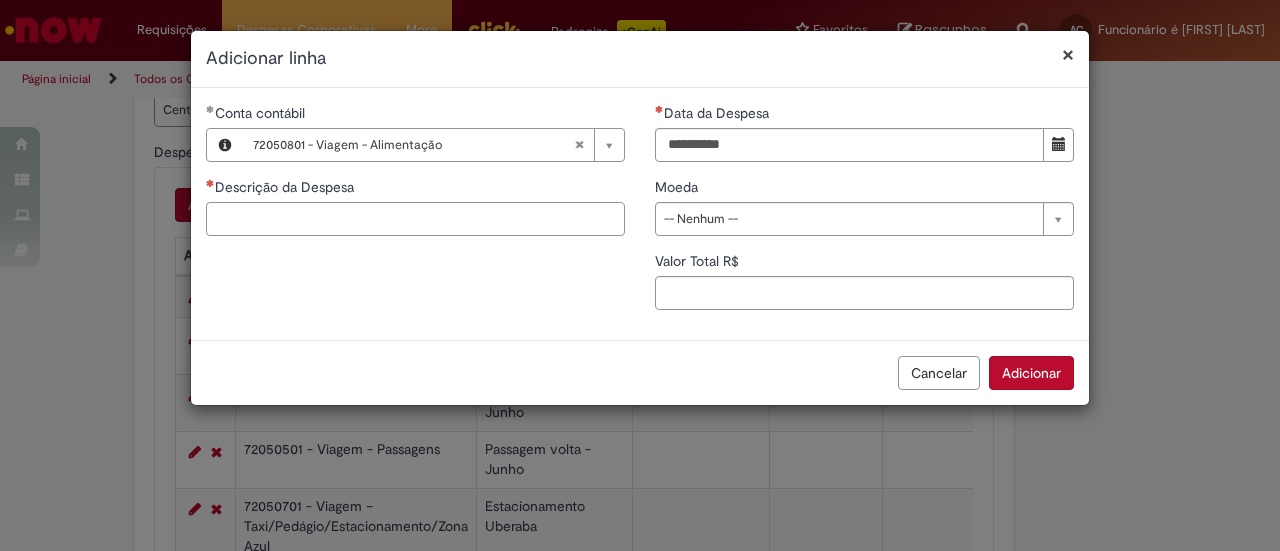 click on "Descrição da Despesa" at bounding box center (415, 219) 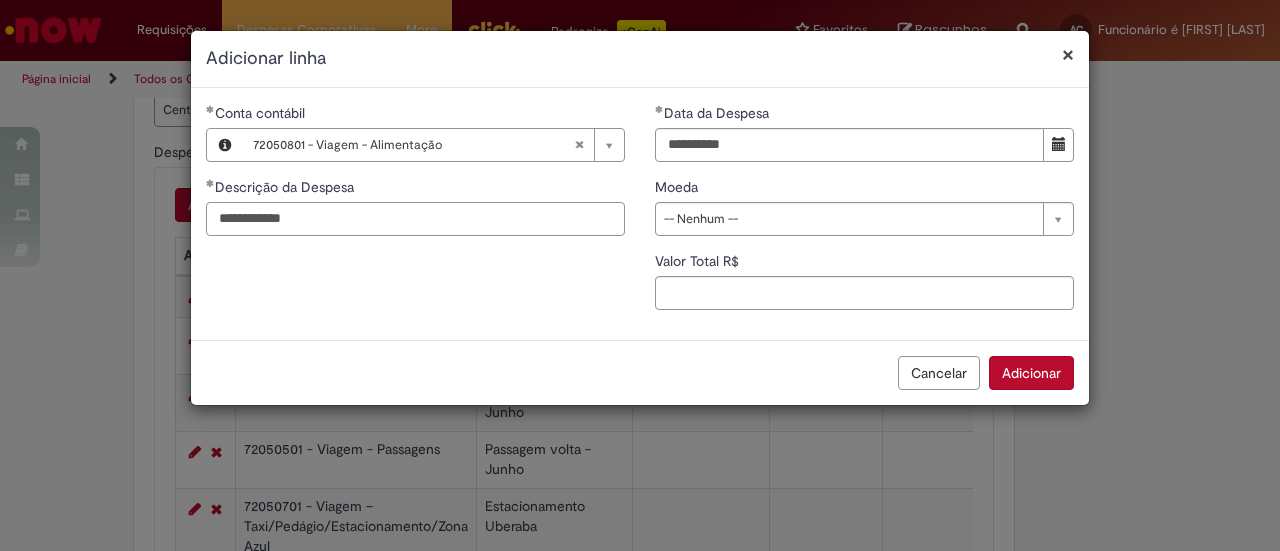 type on "**********" 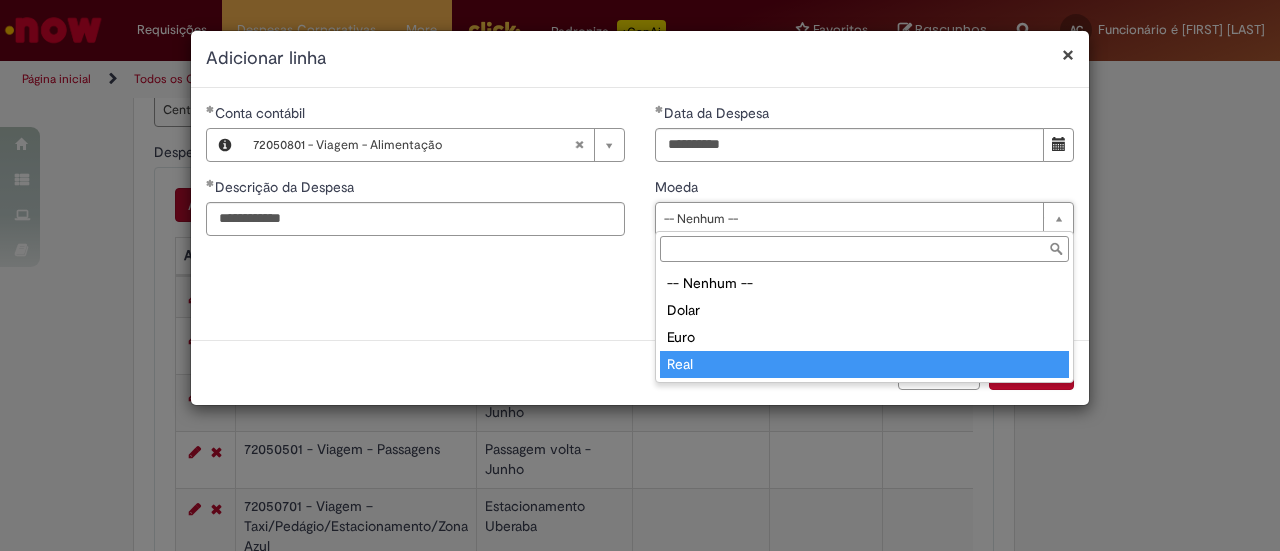 drag, startPoint x: 710, startPoint y: 366, endPoint x: 709, endPoint y: 349, distance: 17.029387 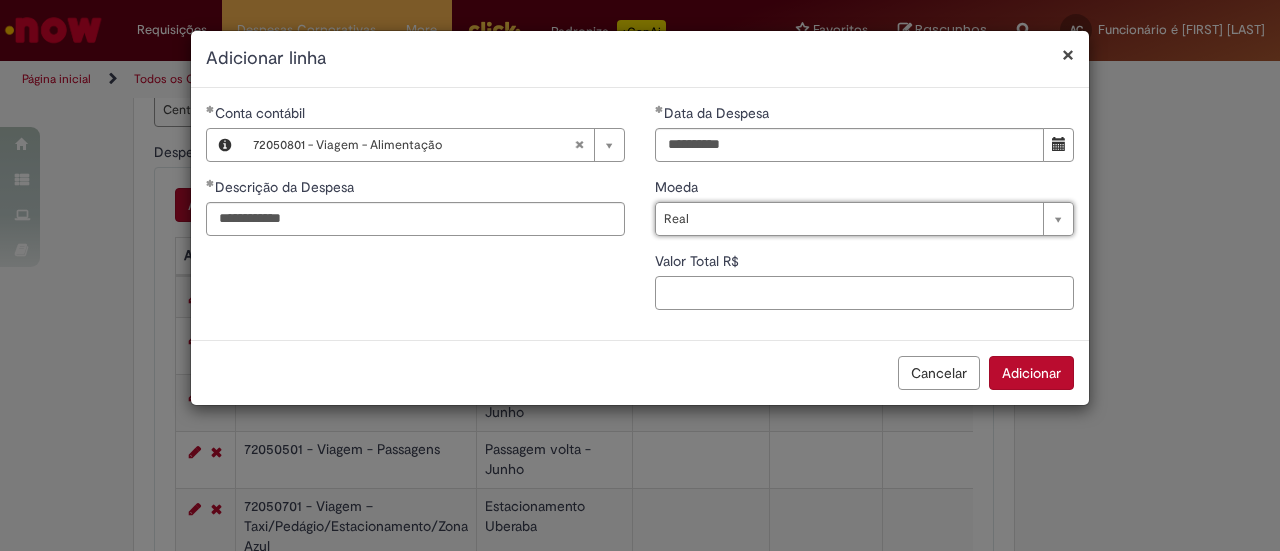 click on "Valor Total R$" at bounding box center [864, 293] 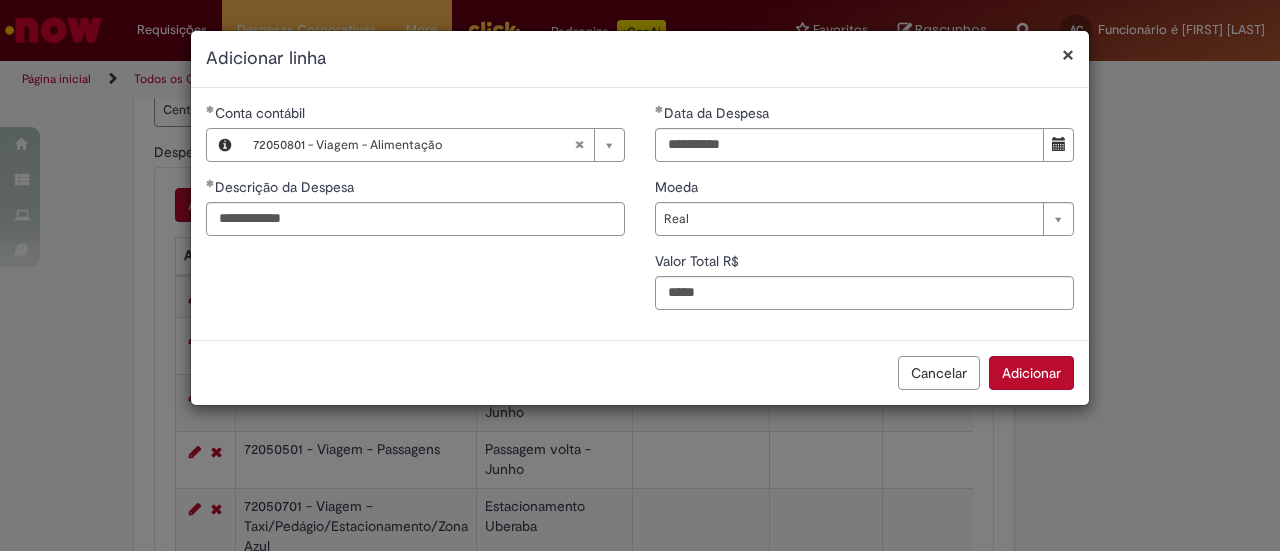 type on "*****" 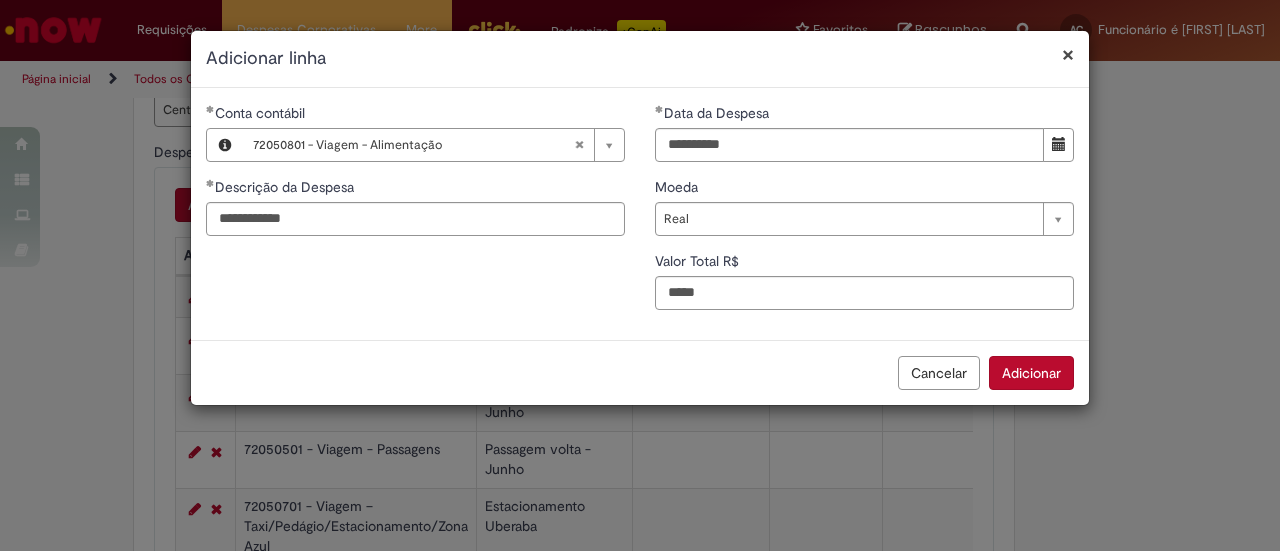 click on "Adicionar" at bounding box center [1031, 373] 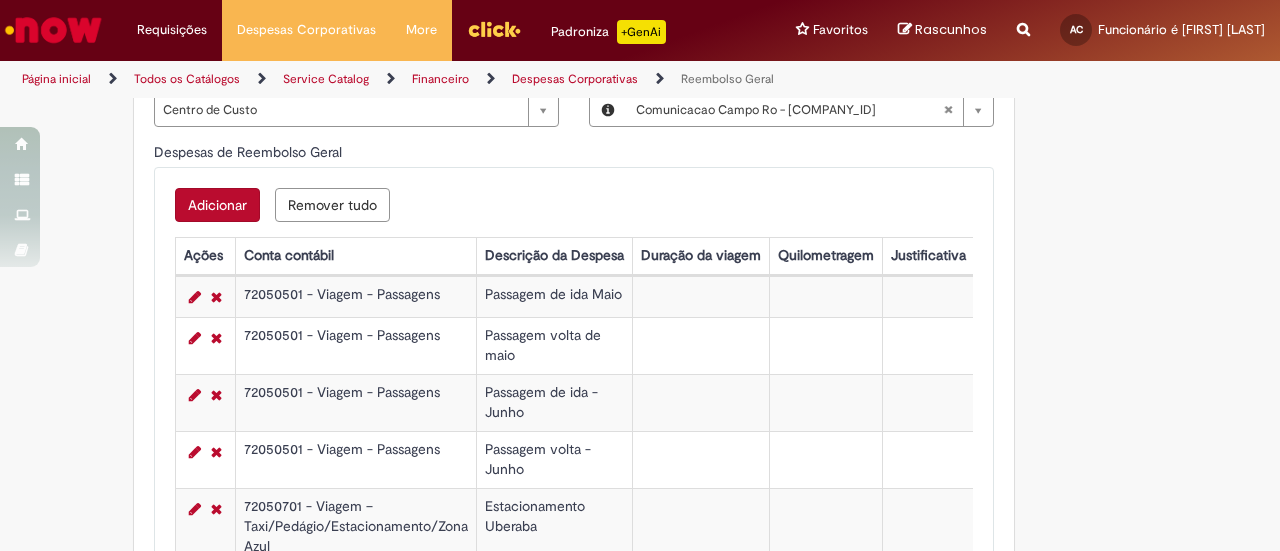click on "Adicionar" at bounding box center [217, 205] 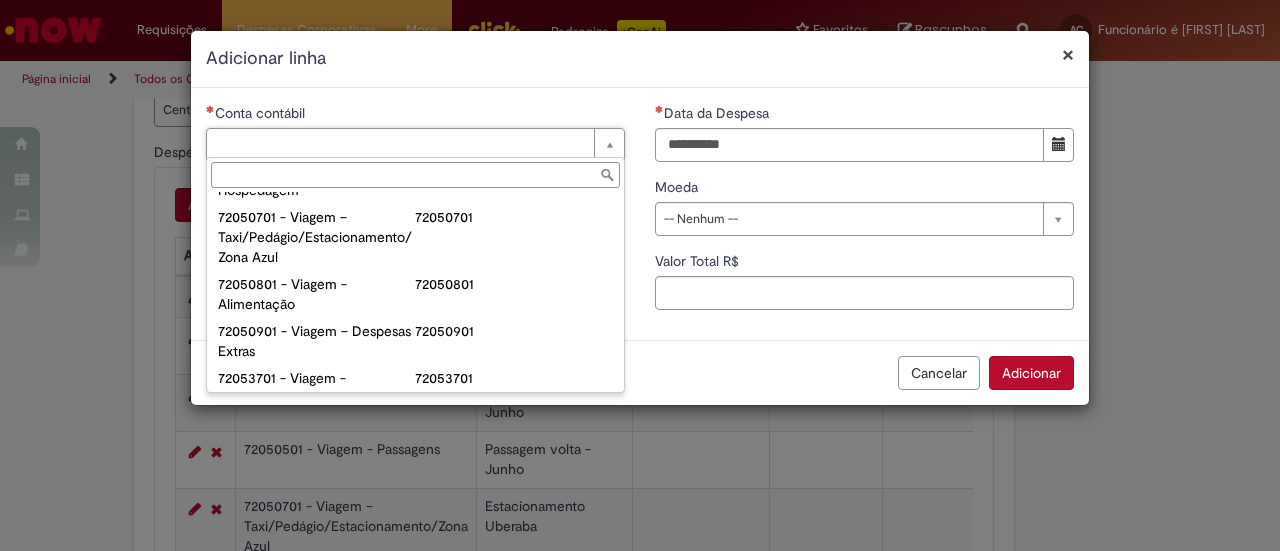 scroll, scrollTop: 1200, scrollLeft: 0, axis: vertical 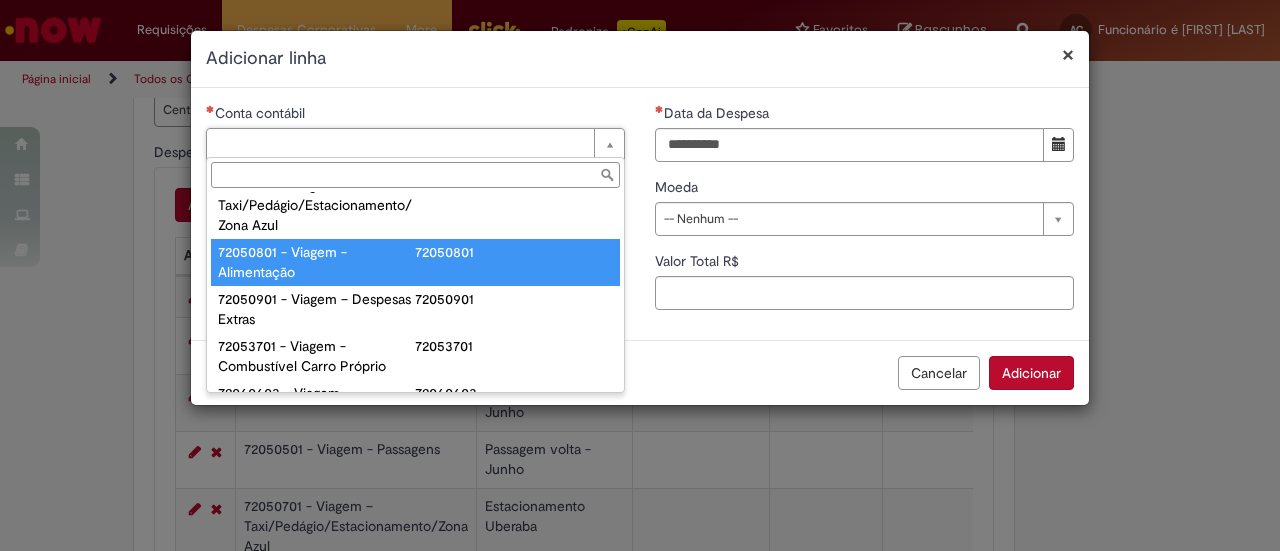 type on "**********" 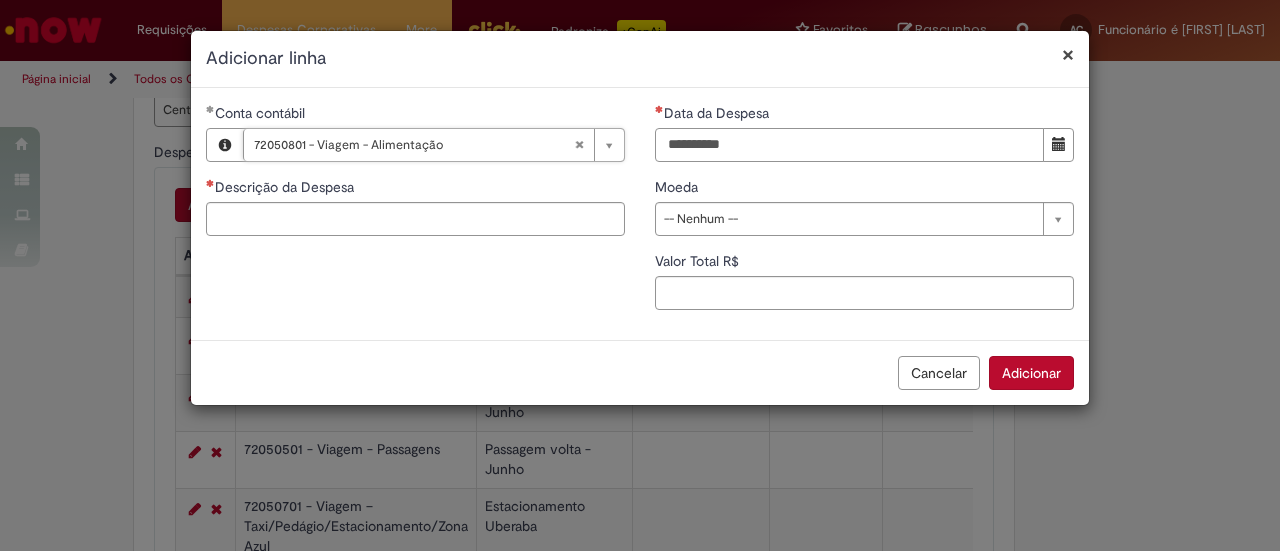click on "Data da Despesa" at bounding box center [849, 145] 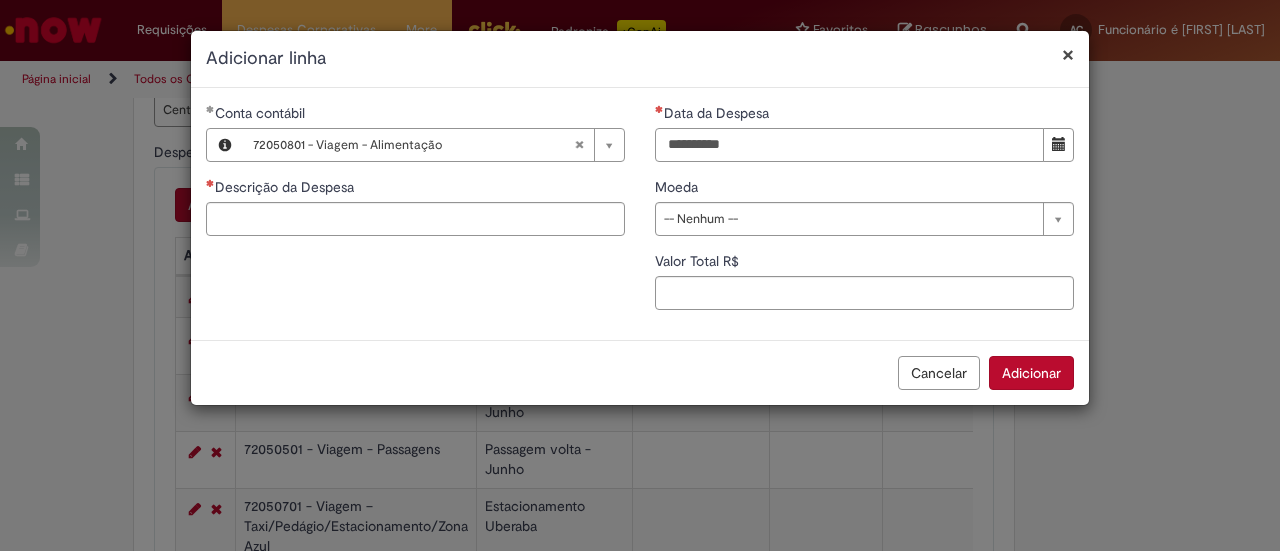 type on "**********" 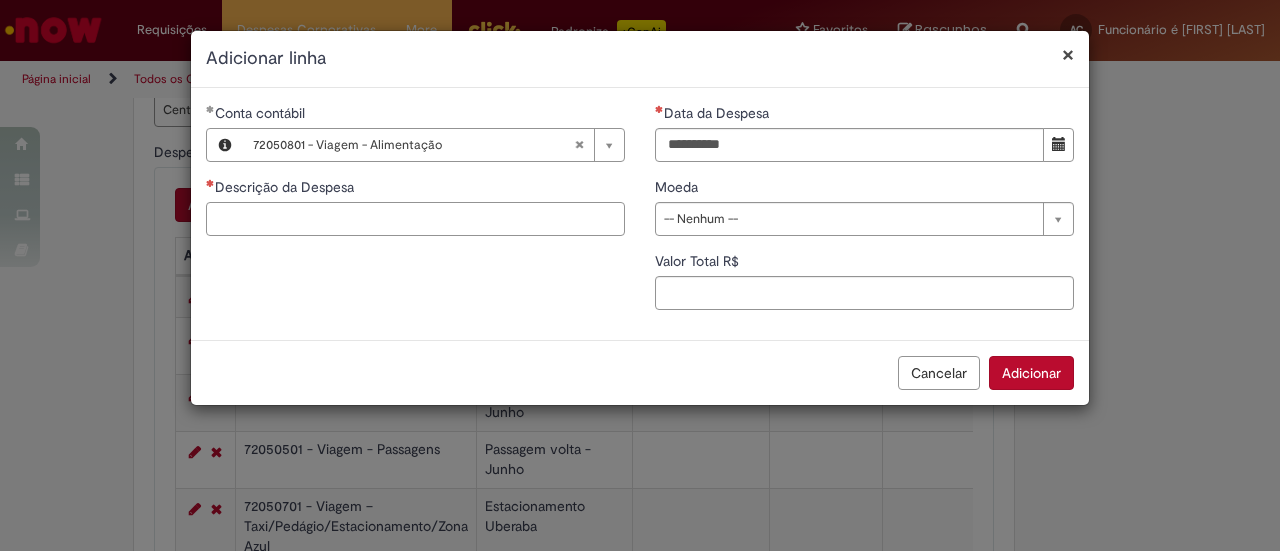 click on "Descrição da Despesa" at bounding box center [415, 219] 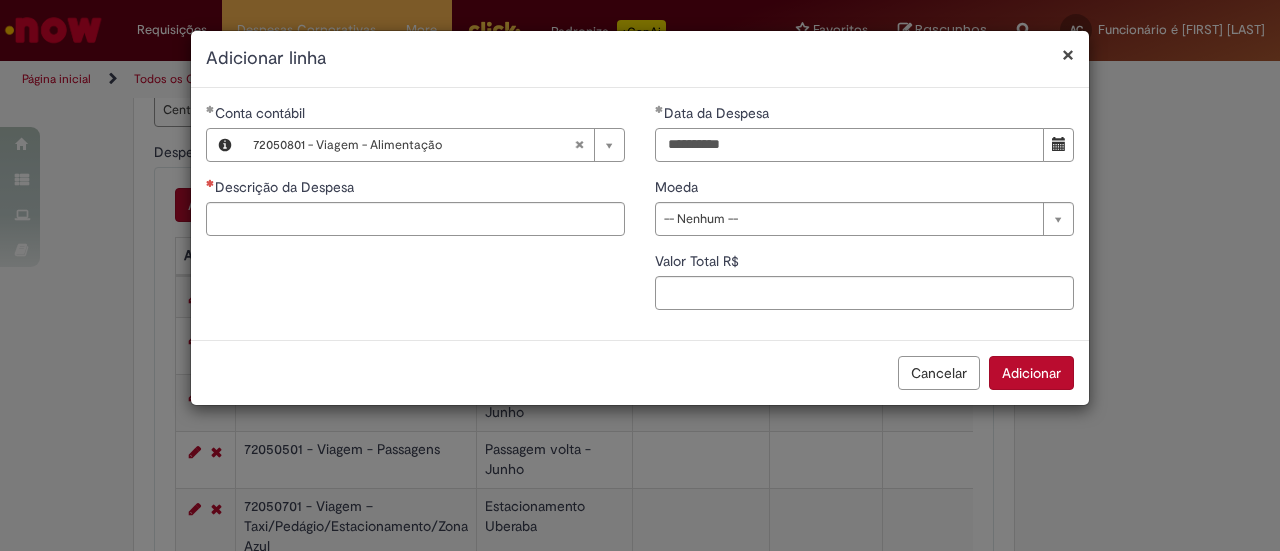 drag, startPoint x: 762, startPoint y: 154, endPoint x: 631, endPoint y: 150, distance: 131.06105 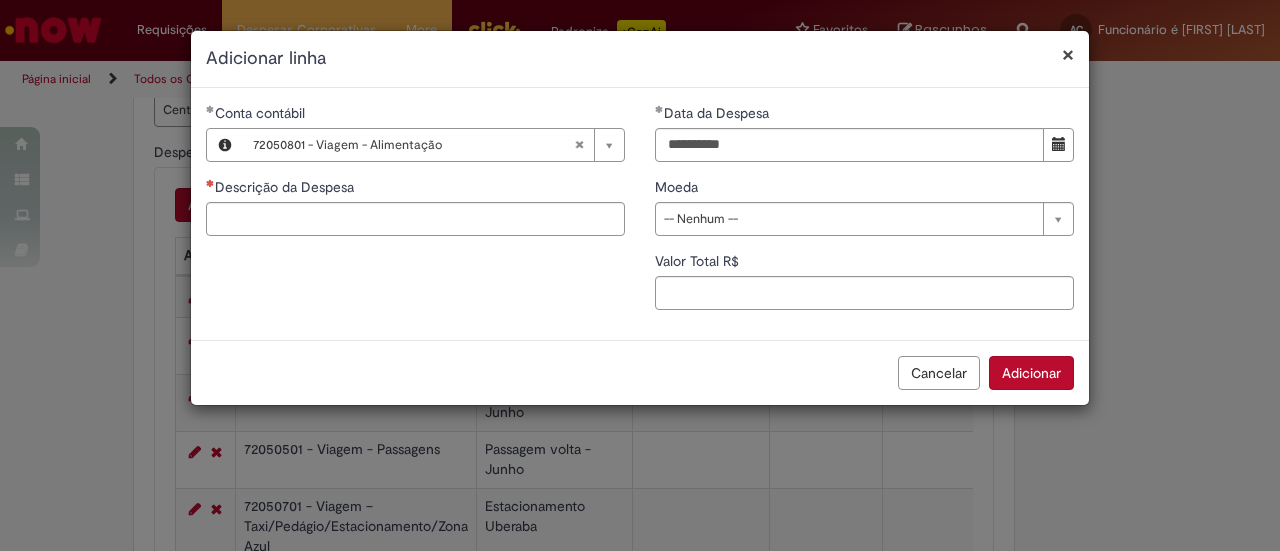 click on "Adicionar linha" at bounding box center (640, 59) 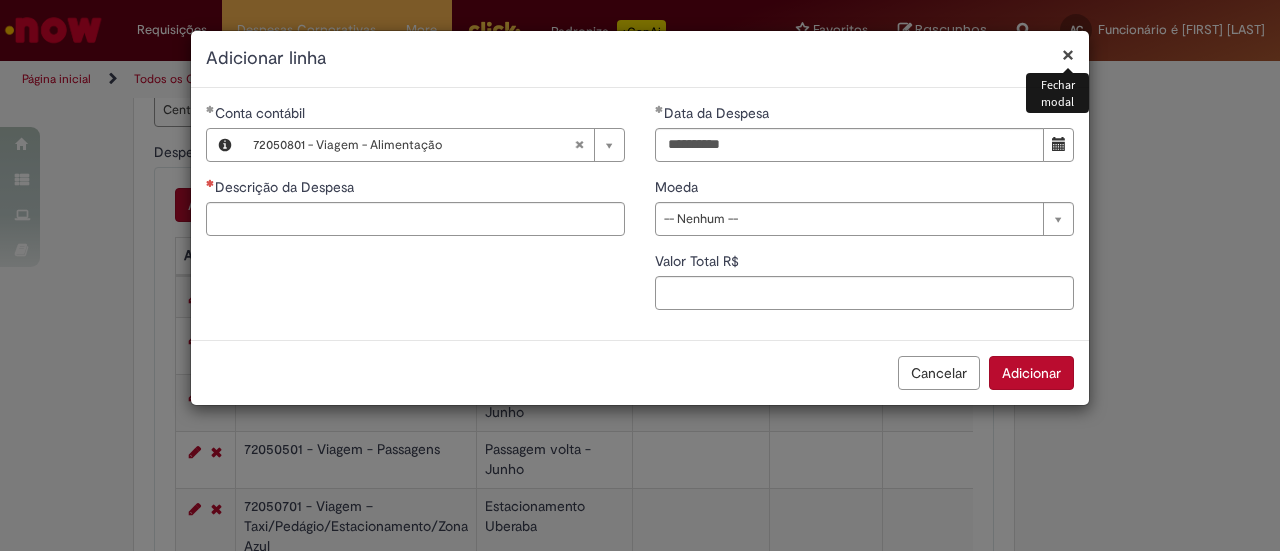 click on "×" at bounding box center (1068, 54) 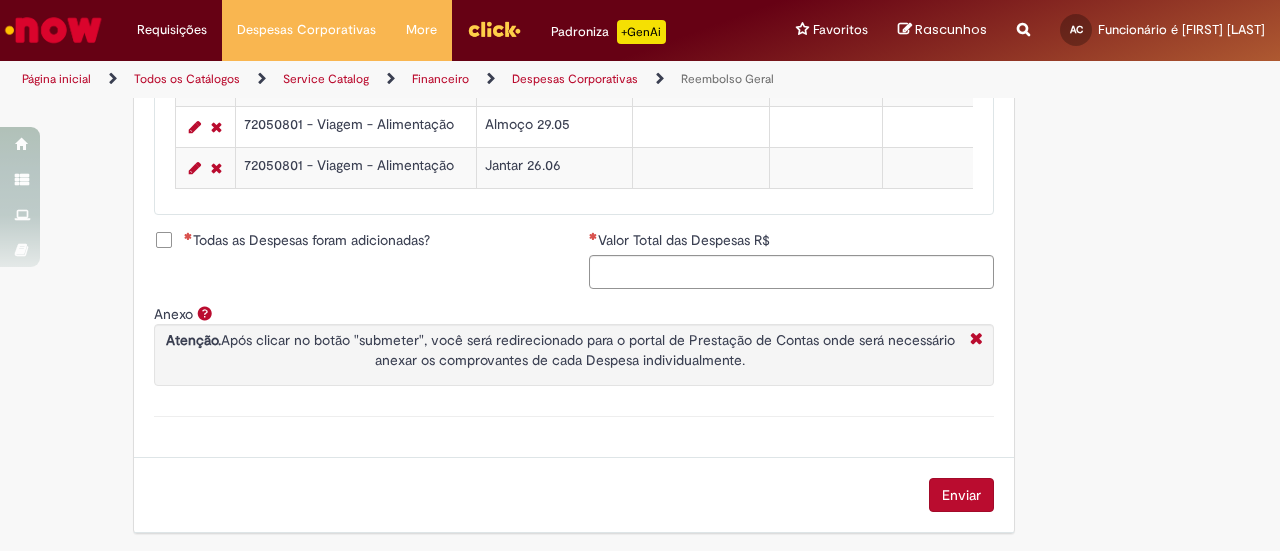 scroll, scrollTop: 1269, scrollLeft: 0, axis: vertical 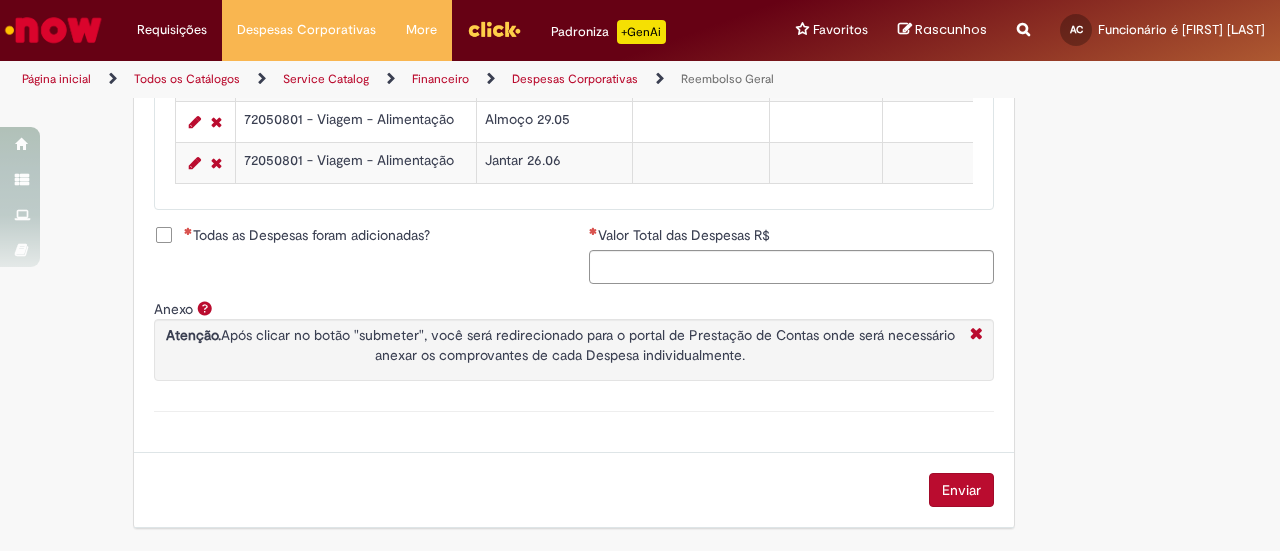 click on "Todas as Despesas foram adicionadas?" at bounding box center (307, 235) 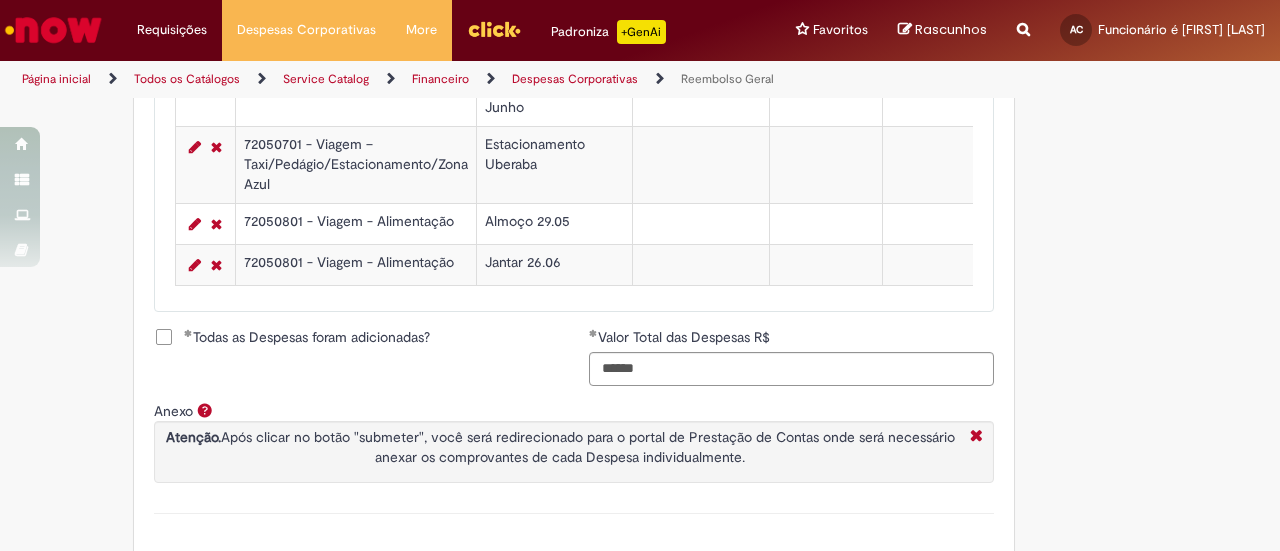 scroll, scrollTop: 1269, scrollLeft: 0, axis: vertical 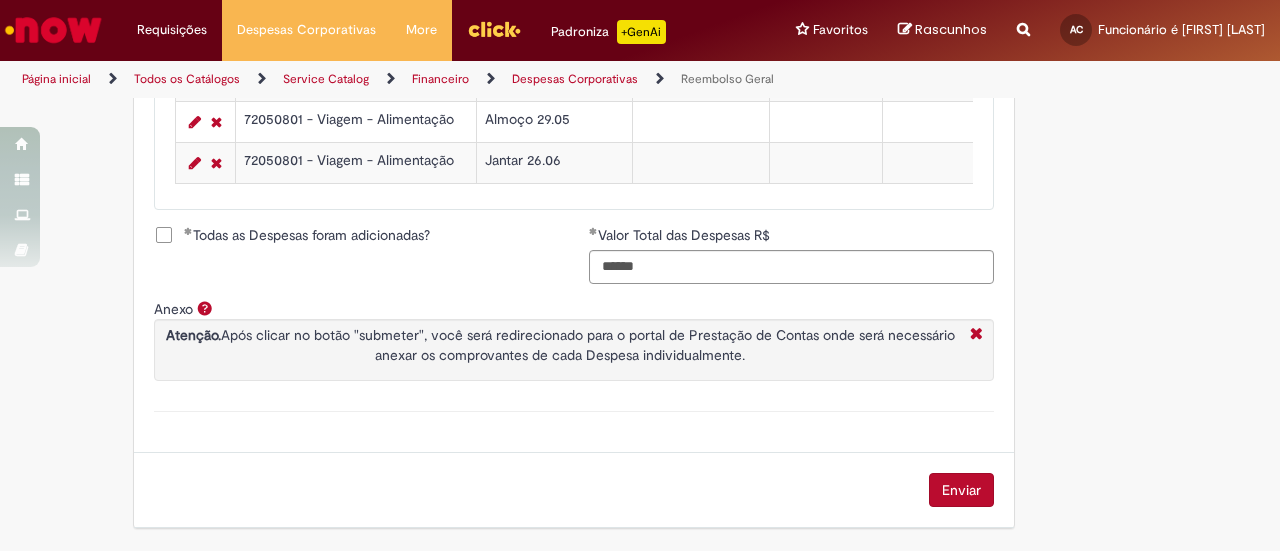 click on "Enviar" at bounding box center [961, 490] 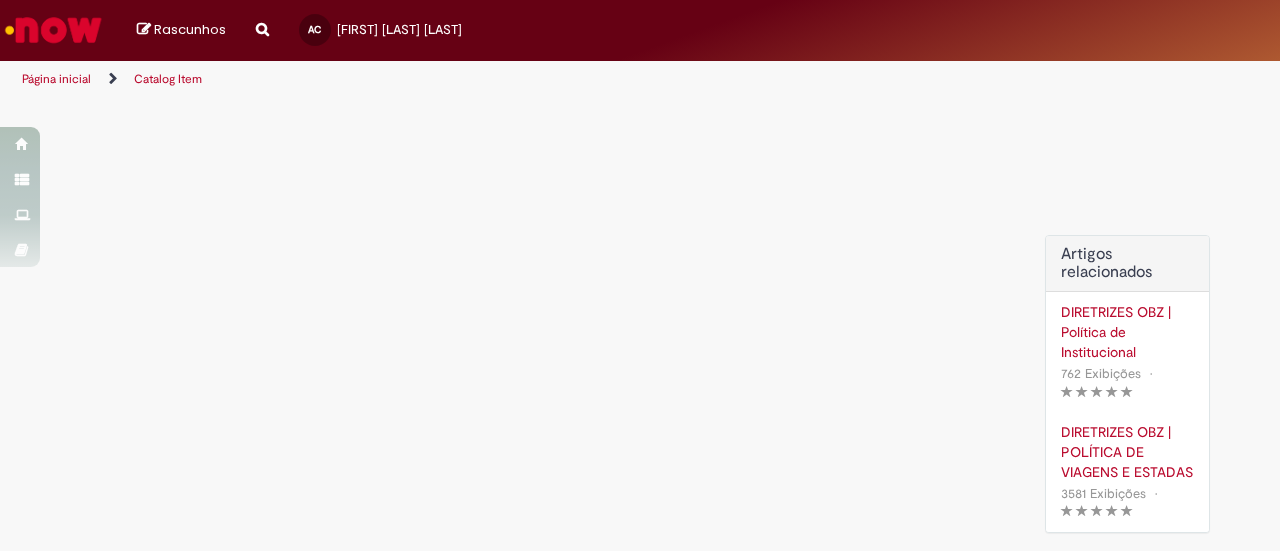scroll, scrollTop: 0, scrollLeft: 0, axis: both 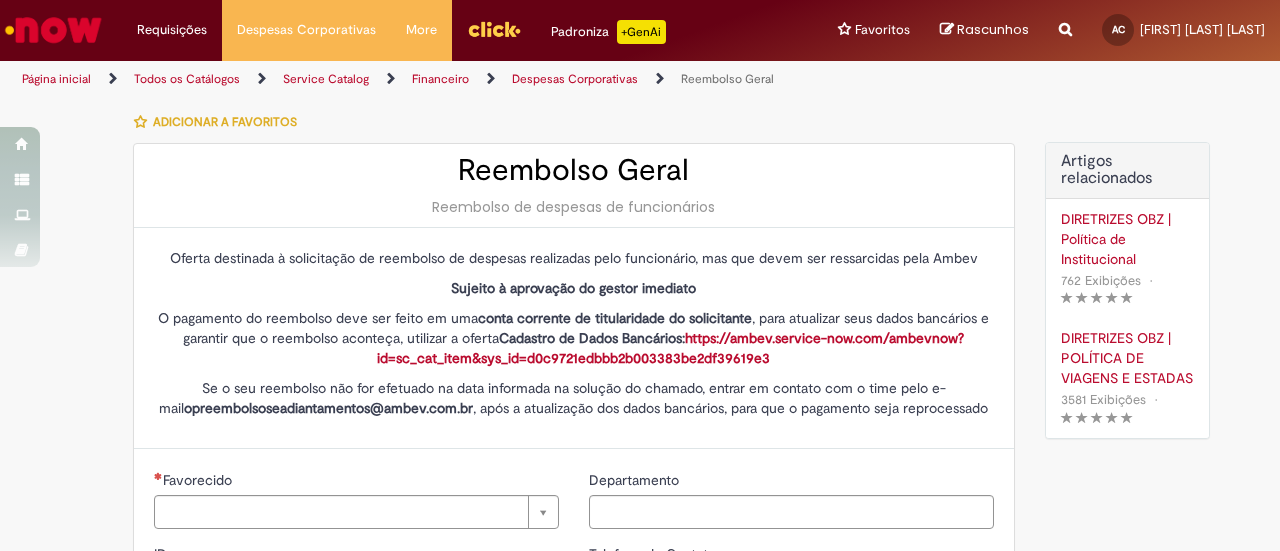 type on "********" 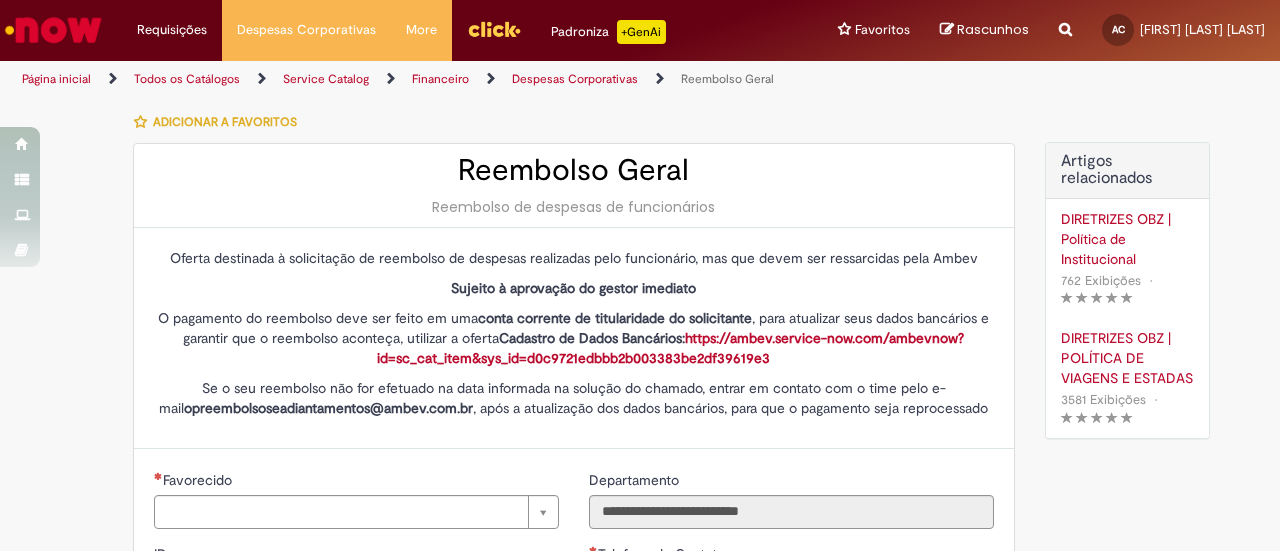 type on "**********" 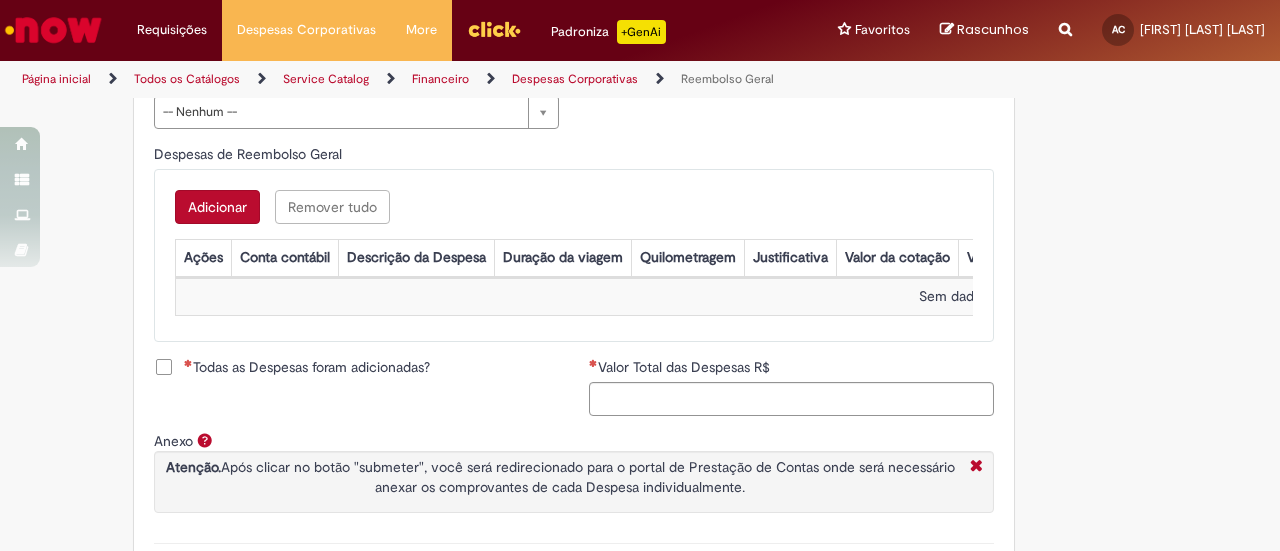 scroll, scrollTop: 637, scrollLeft: 0, axis: vertical 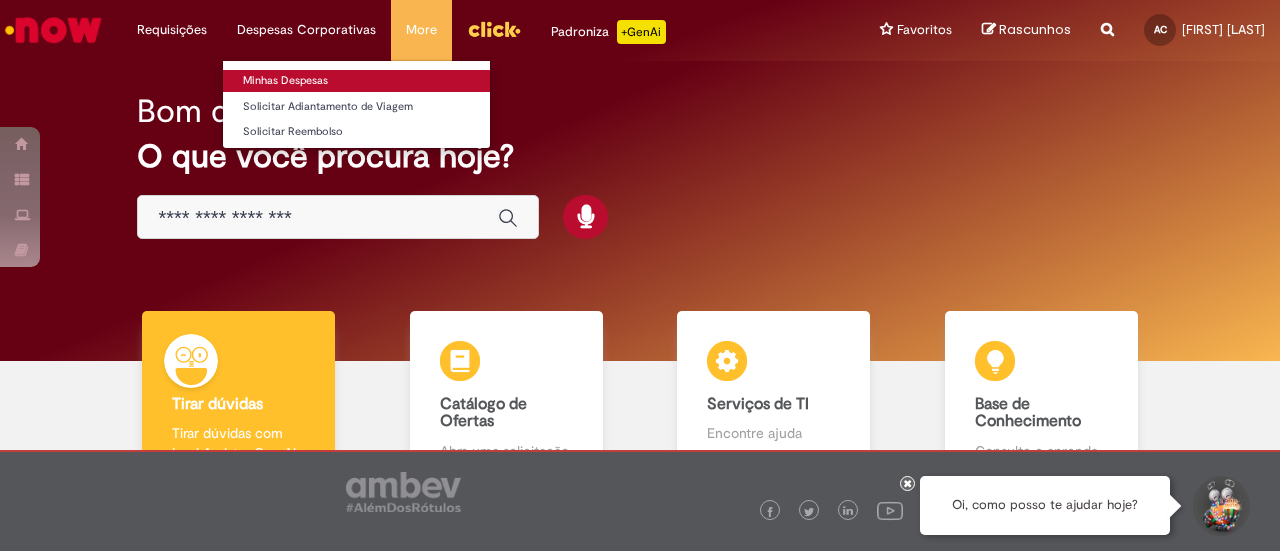 click on "Minhas Despesas" at bounding box center [356, 81] 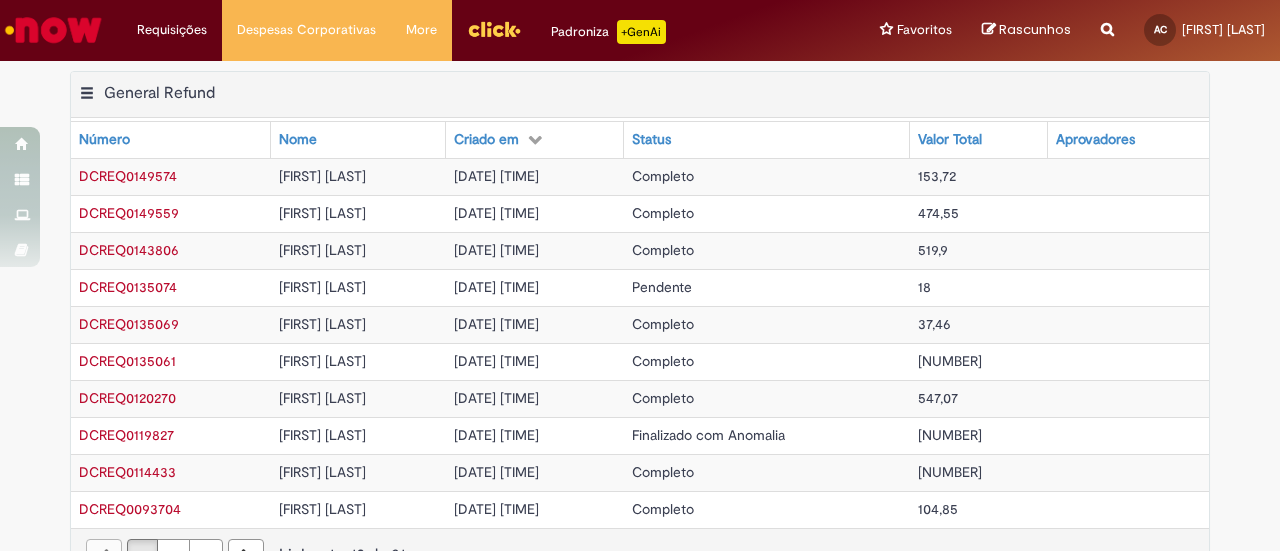 click on "[FIRST] [LAST]" at bounding box center (322, 213) 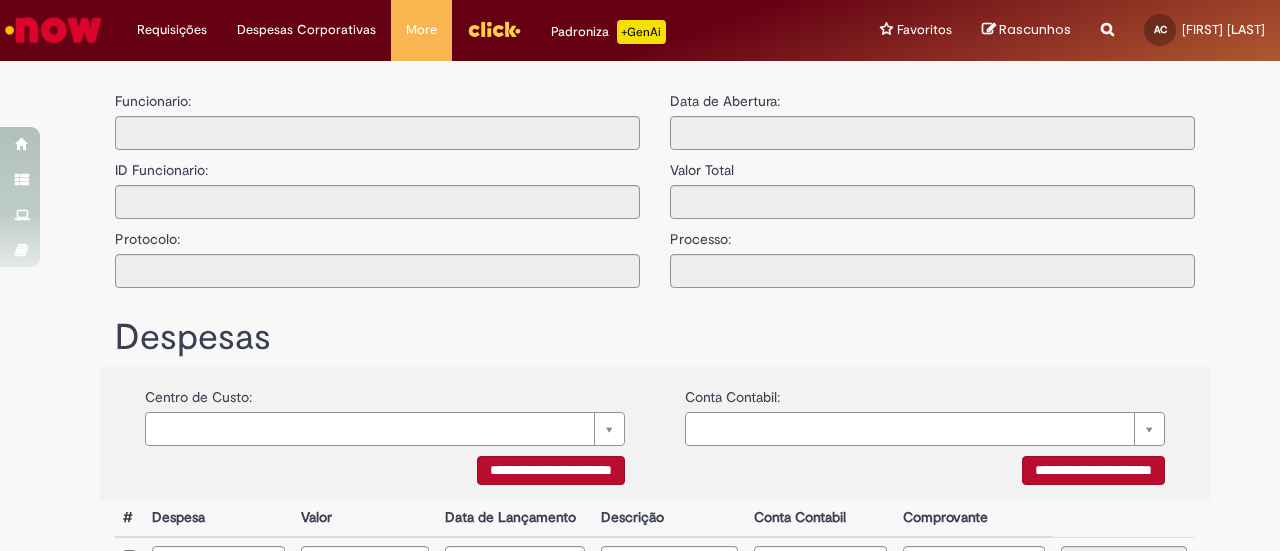 type on "**********" 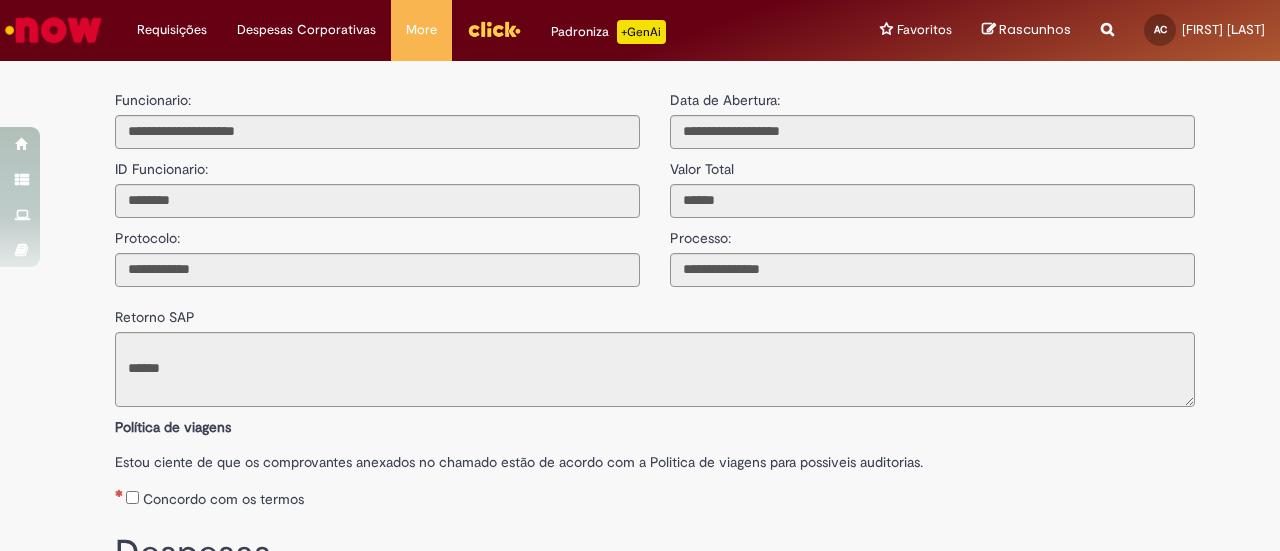 scroll, scrollTop: 0, scrollLeft: 0, axis: both 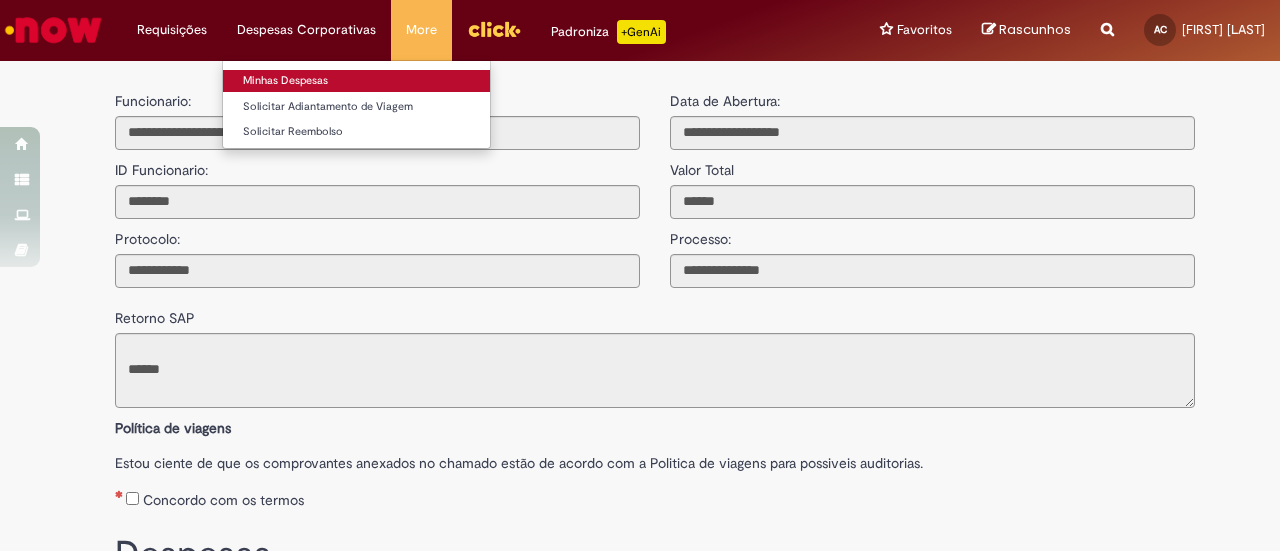 click on "Minhas Despesas" at bounding box center (356, 81) 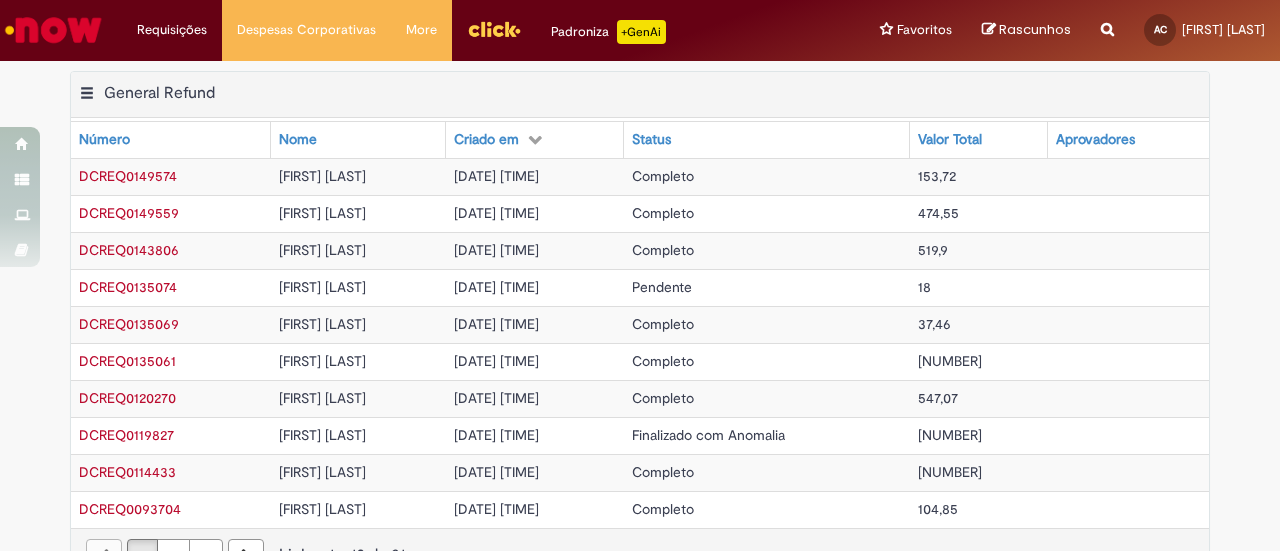 click on "30/04/2025 17:16:03" at bounding box center (535, 176) 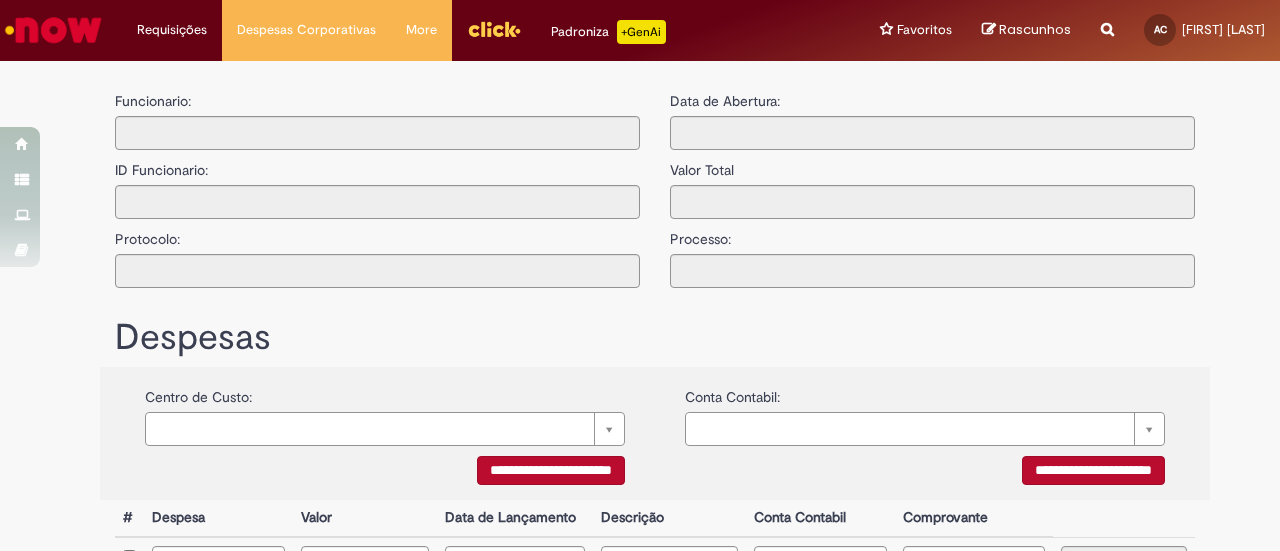 type on "**********" 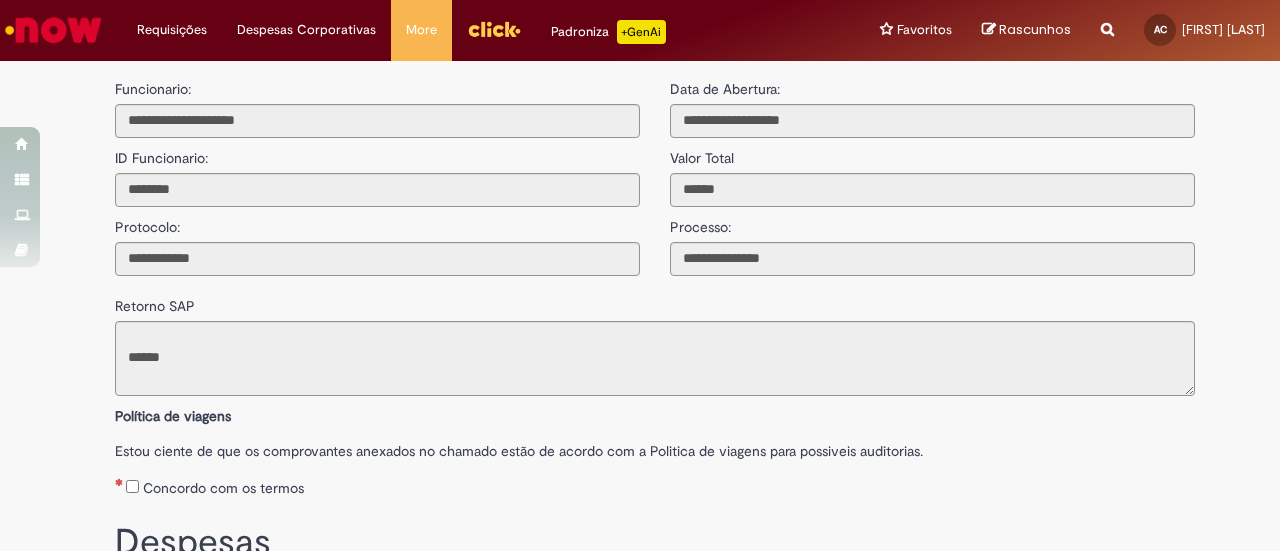 scroll, scrollTop: 0, scrollLeft: 0, axis: both 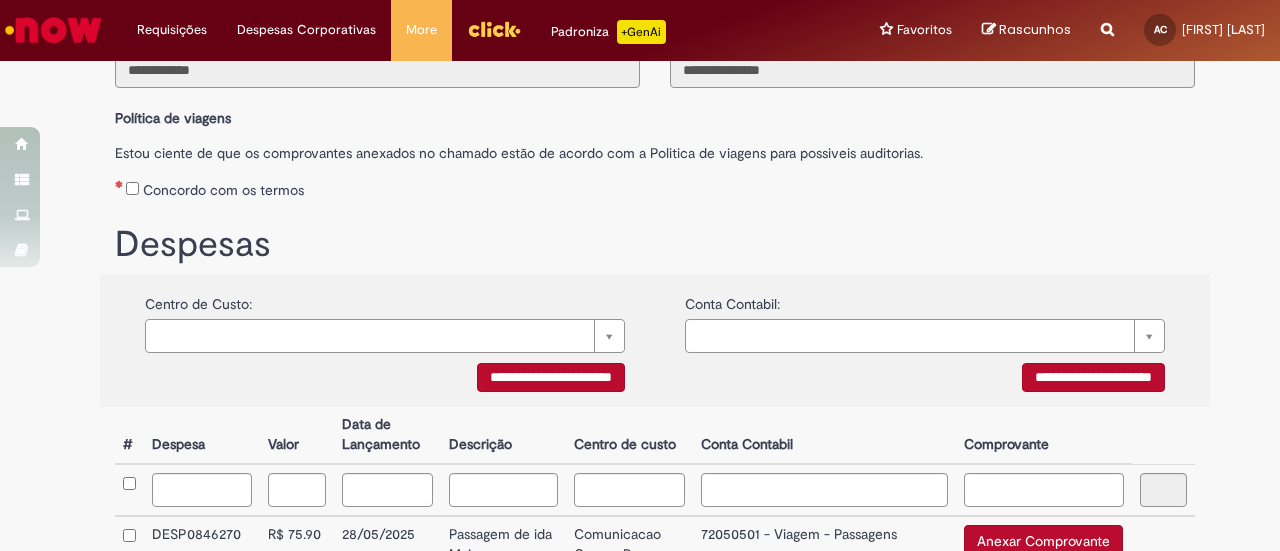 click on "**********" at bounding box center [551, 377] 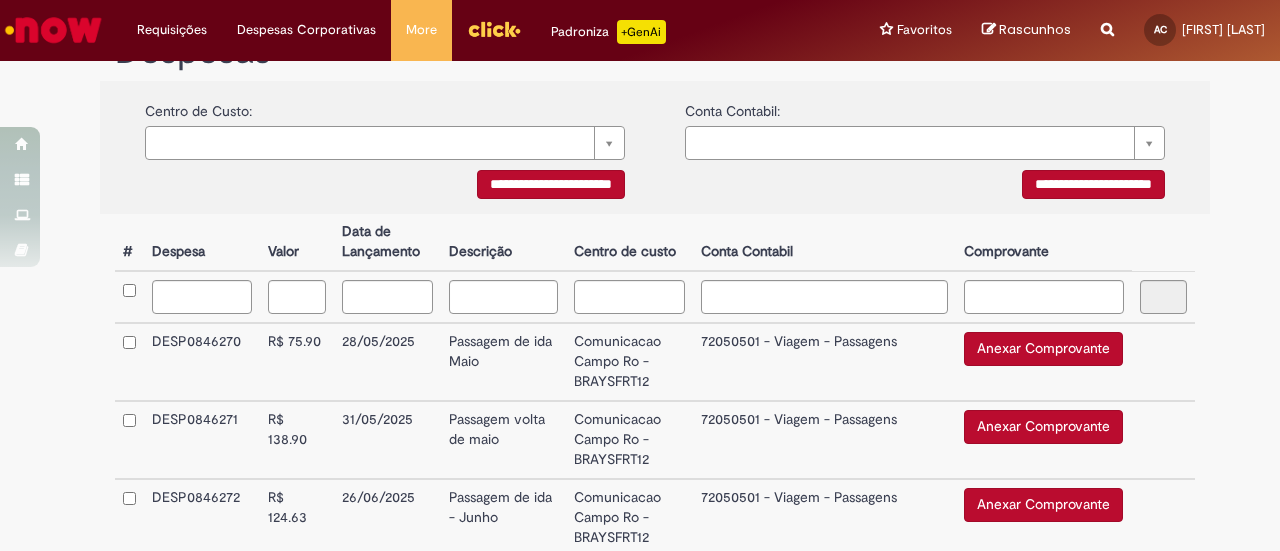 scroll, scrollTop: 400, scrollLeft: 0, axis: vertical 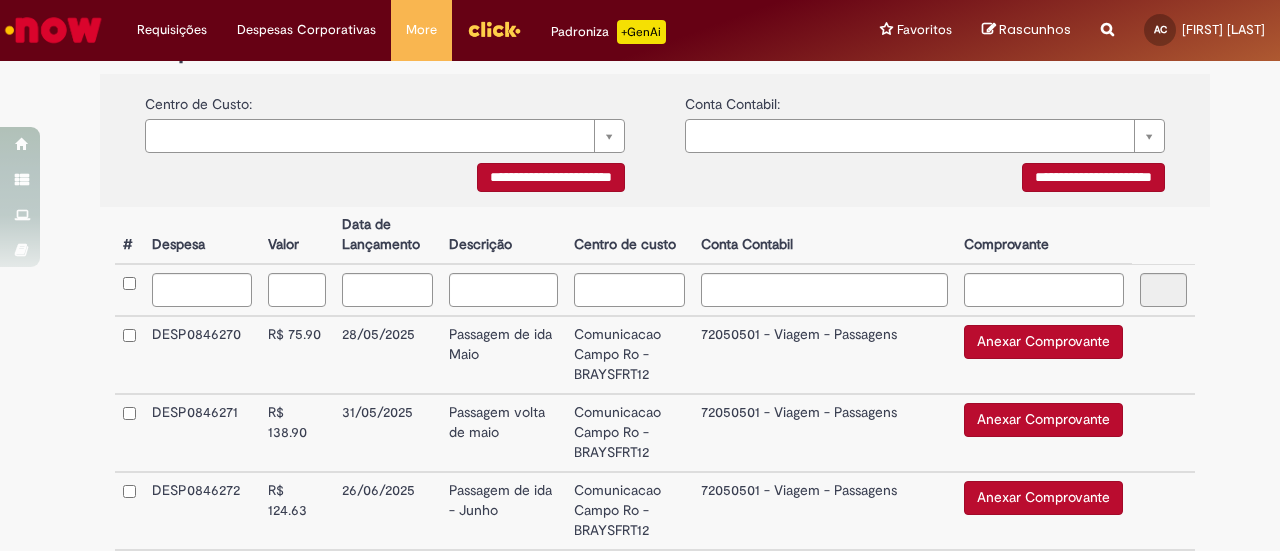 click on "**********" at bounding box center (1093, 177) 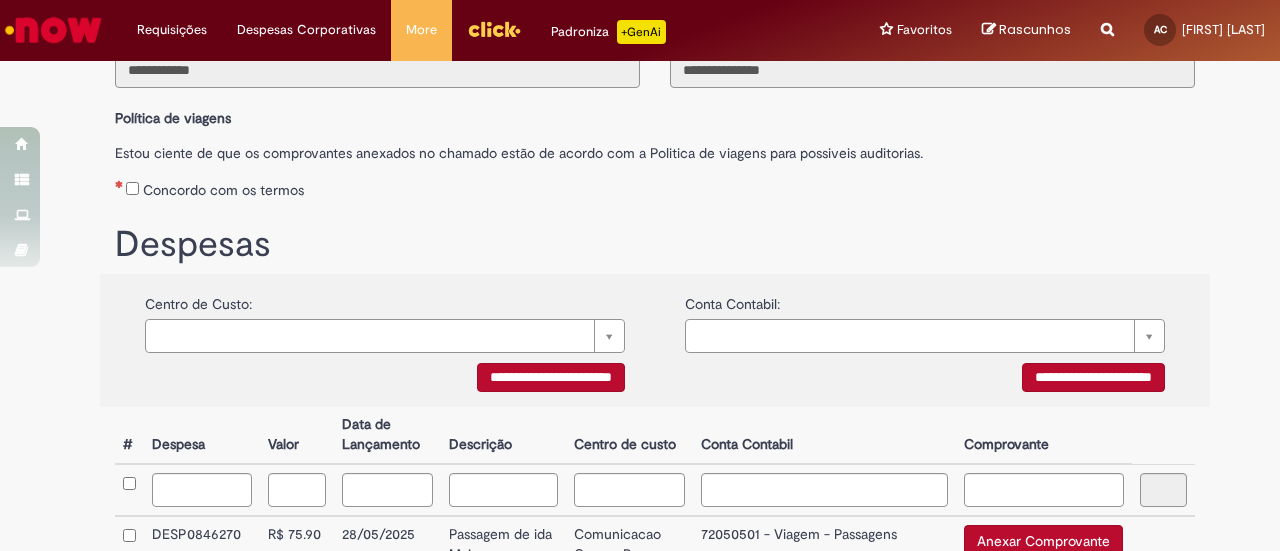 click on "Concordo com os termos" at bounding box center (655, 186) 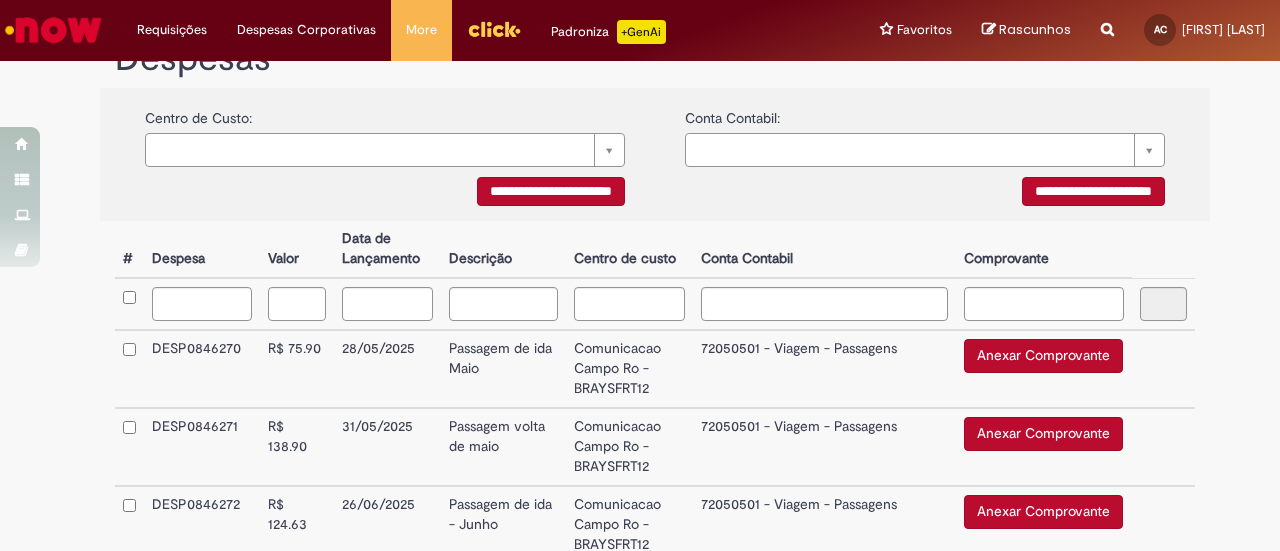 scroll, scrollTop: 300, scrollLeft: 0, axis: vertical 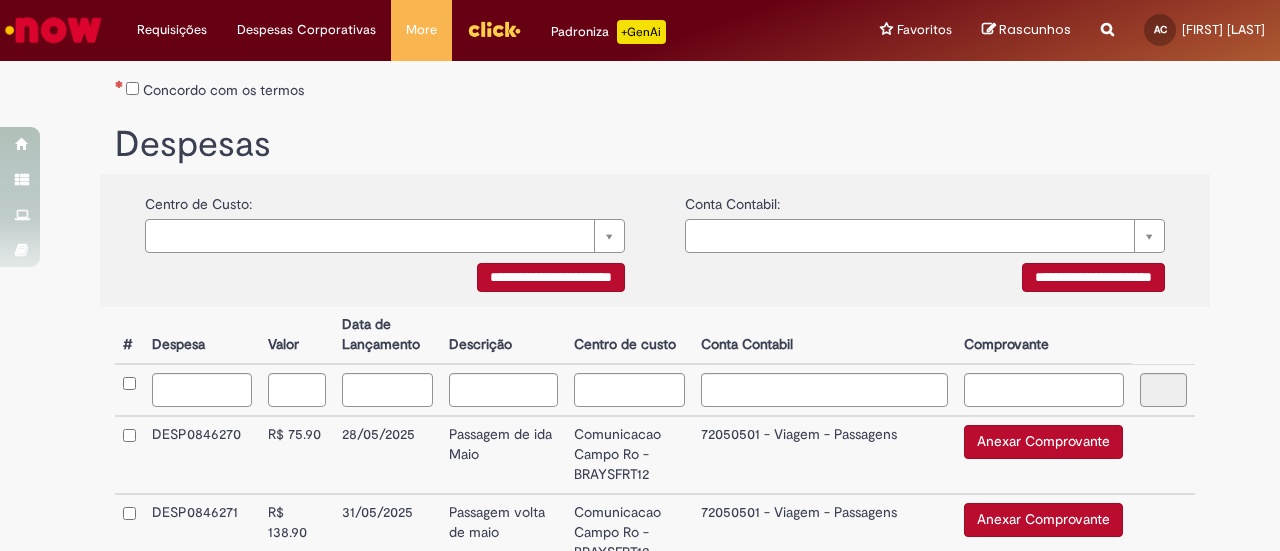 click on "**********" at bounding box center [551, 277] 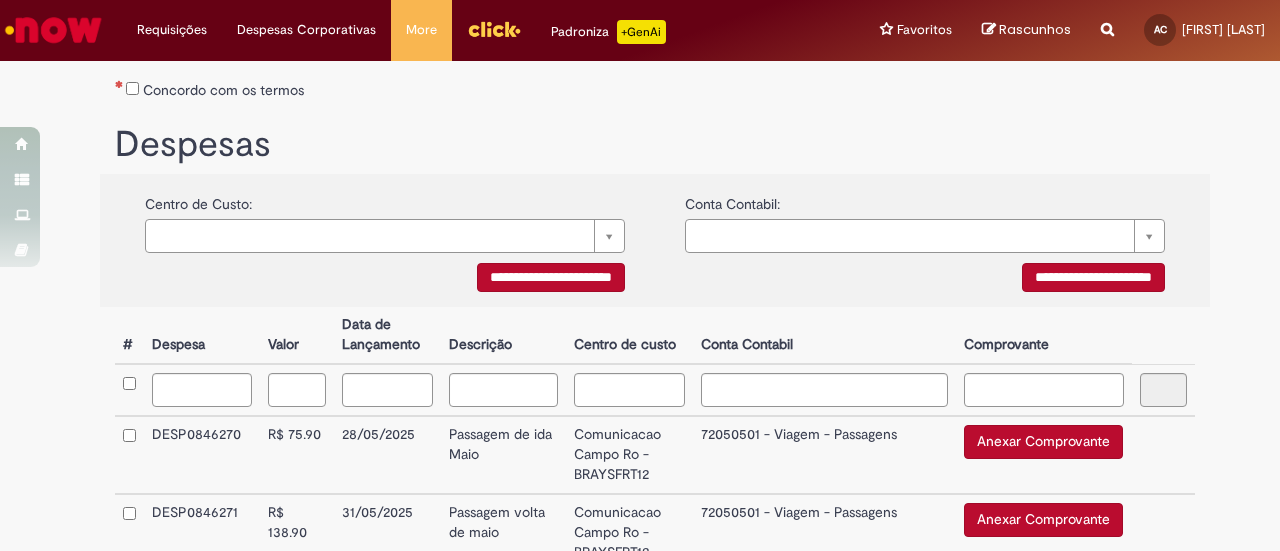 click on "**********" at bounding box center [1093, 277] 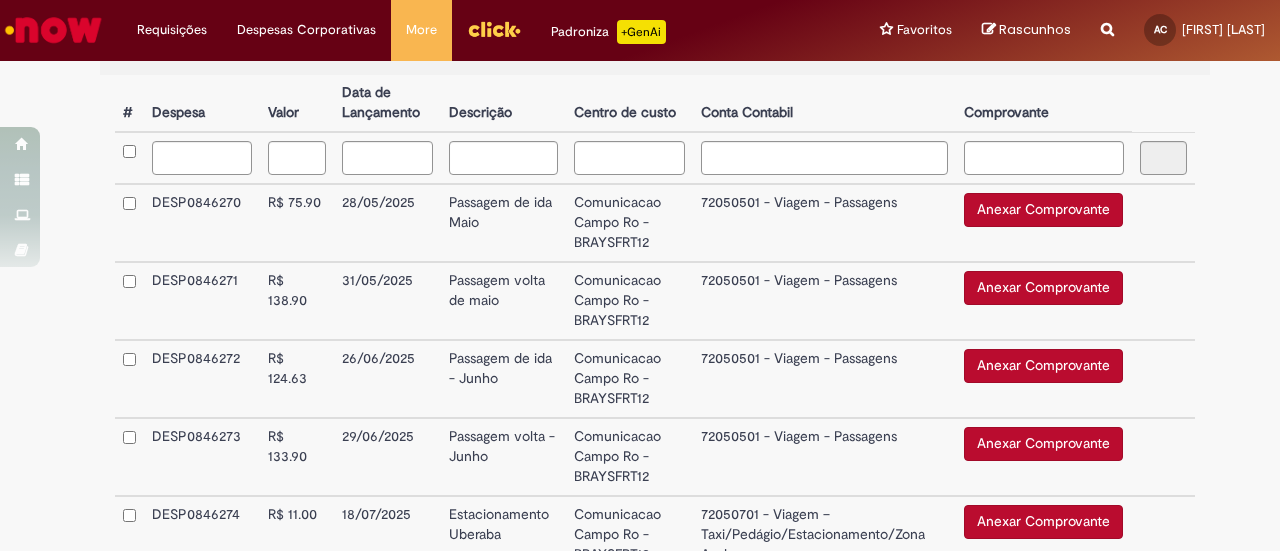 scroll, scrollTop: 495, scrollLeft: 0, axis: vertical 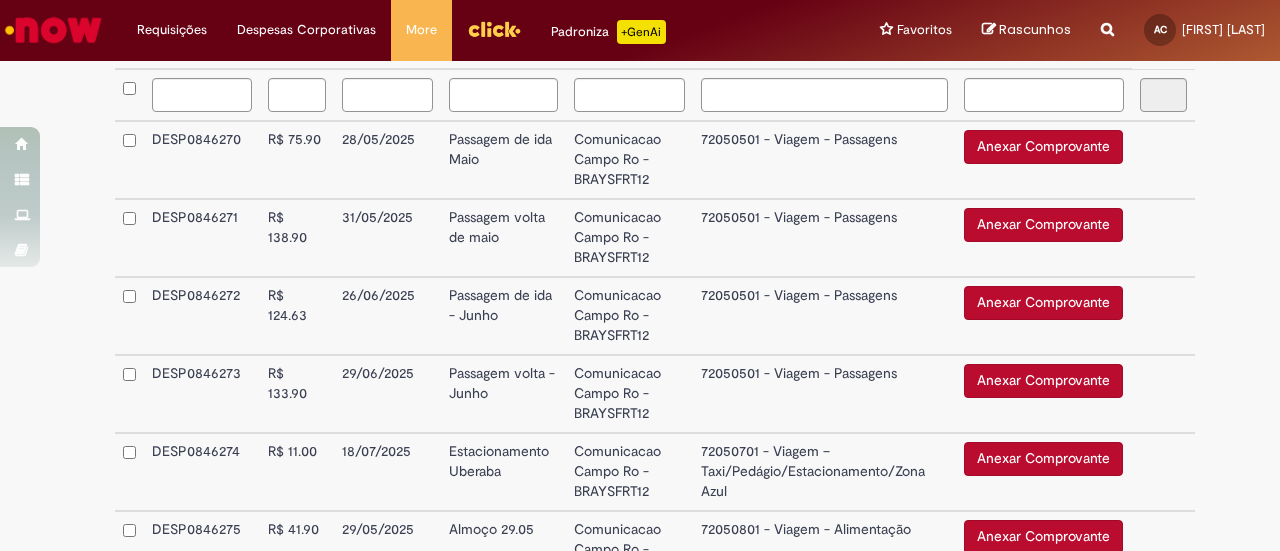 click on "Anexar Comprovante" at bounding box center (1043, 147) 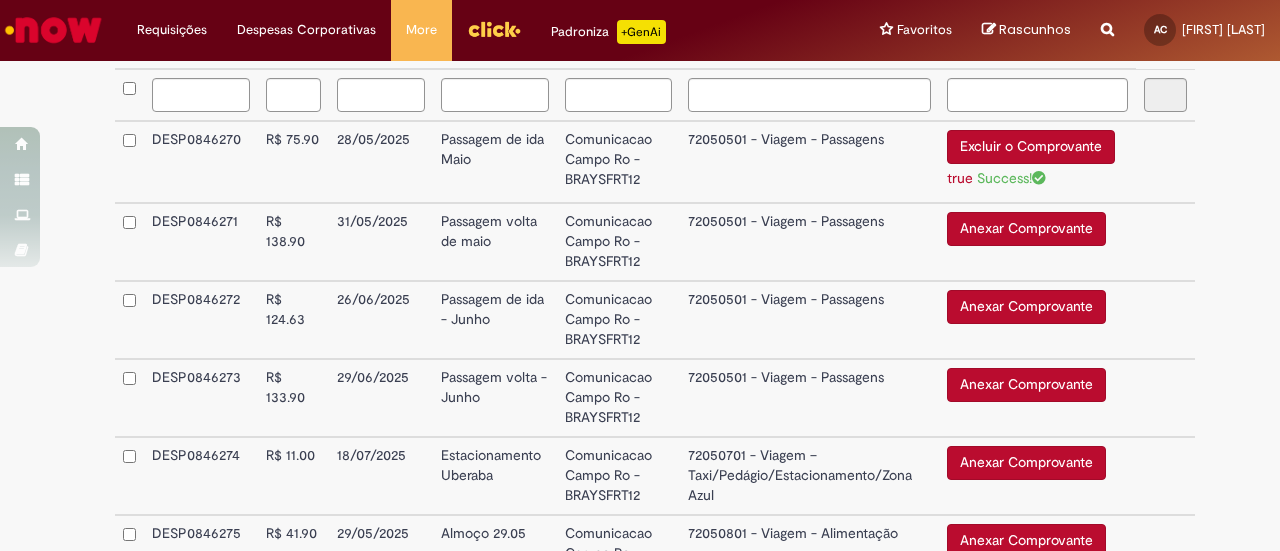 scroll, scrollTop: 695, scrollLeft: 0, axis: vertical 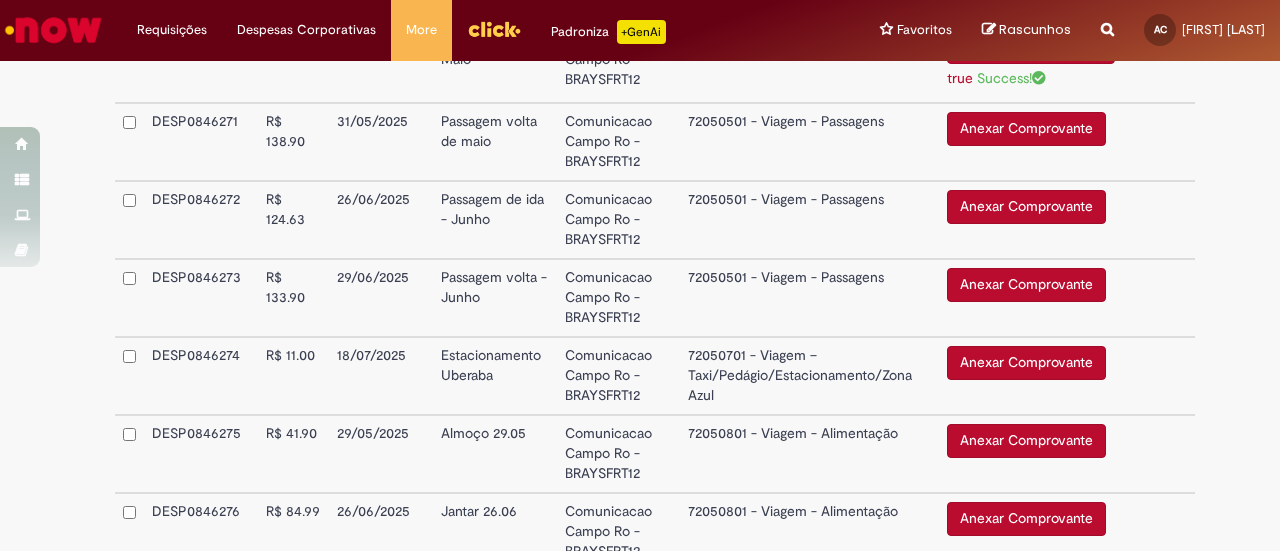 click on "Anexar Comprovante" at bounding box center (1026, 129) 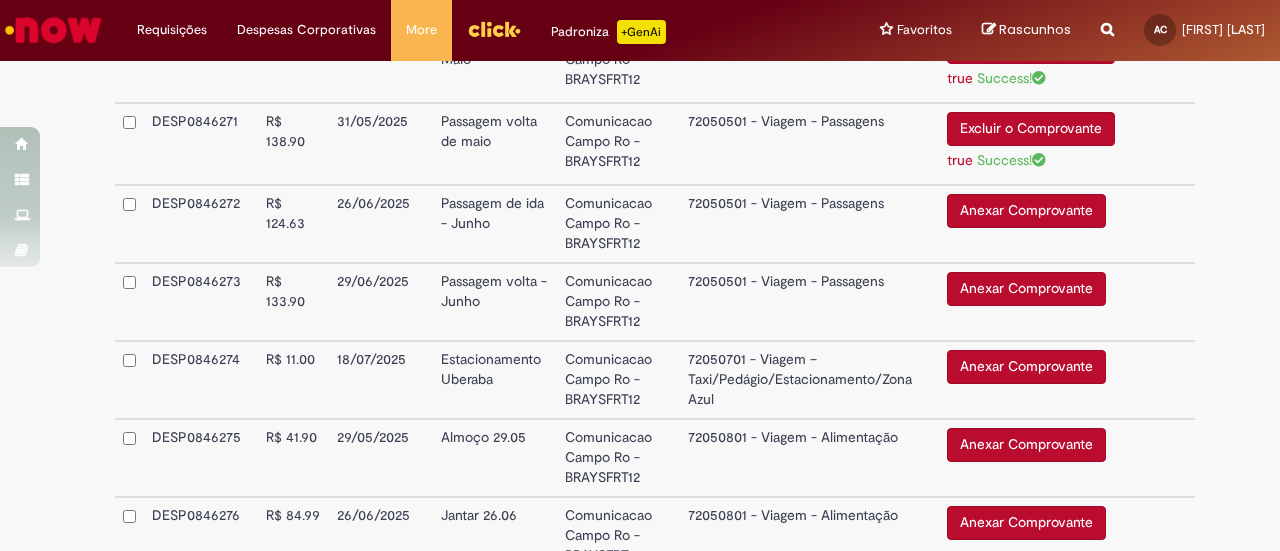 click on "**********" at bounding box center (640, 64) 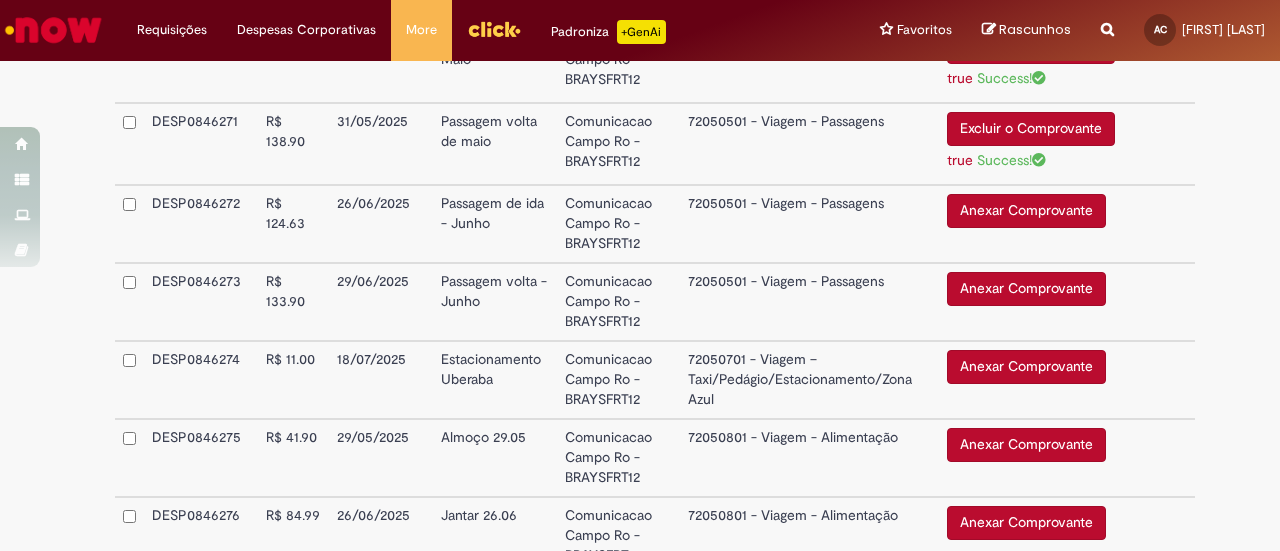 click on "Anexar Comprovante" at bounding box center (1026, 211) 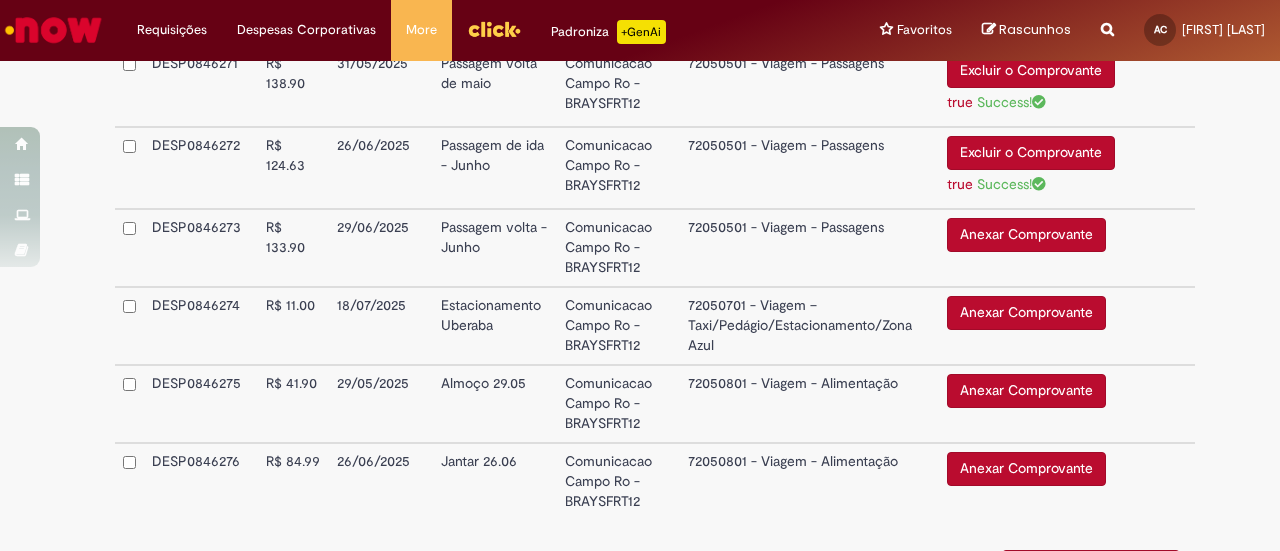 scroll, scrollTop: 795, scrollLeft: 0, axis: vertical 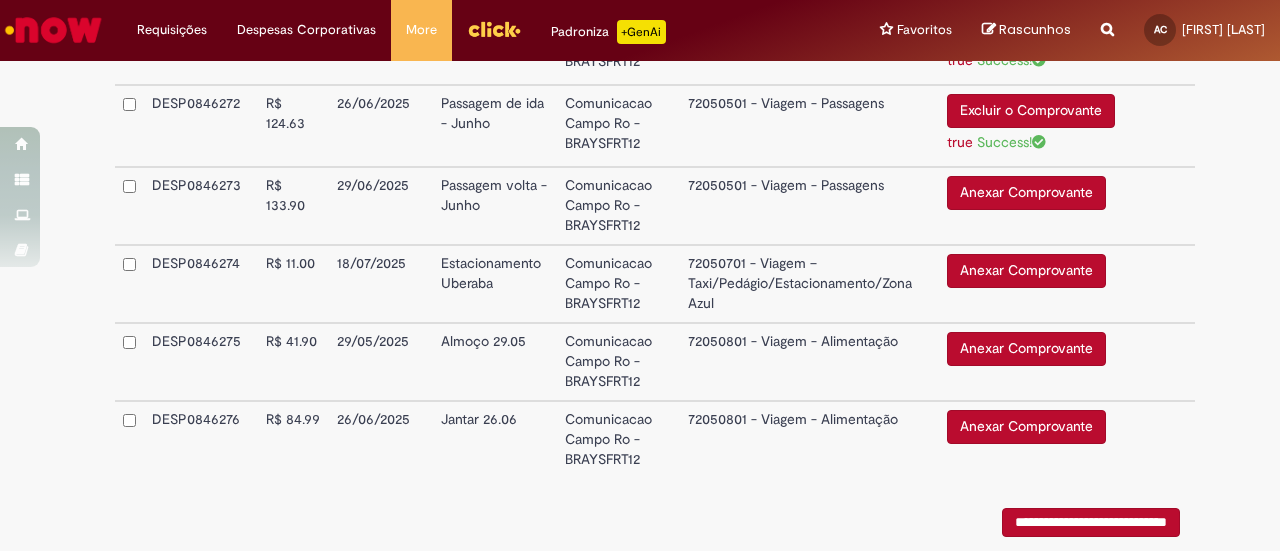 click on "**********" at bounding box center (655, 88) 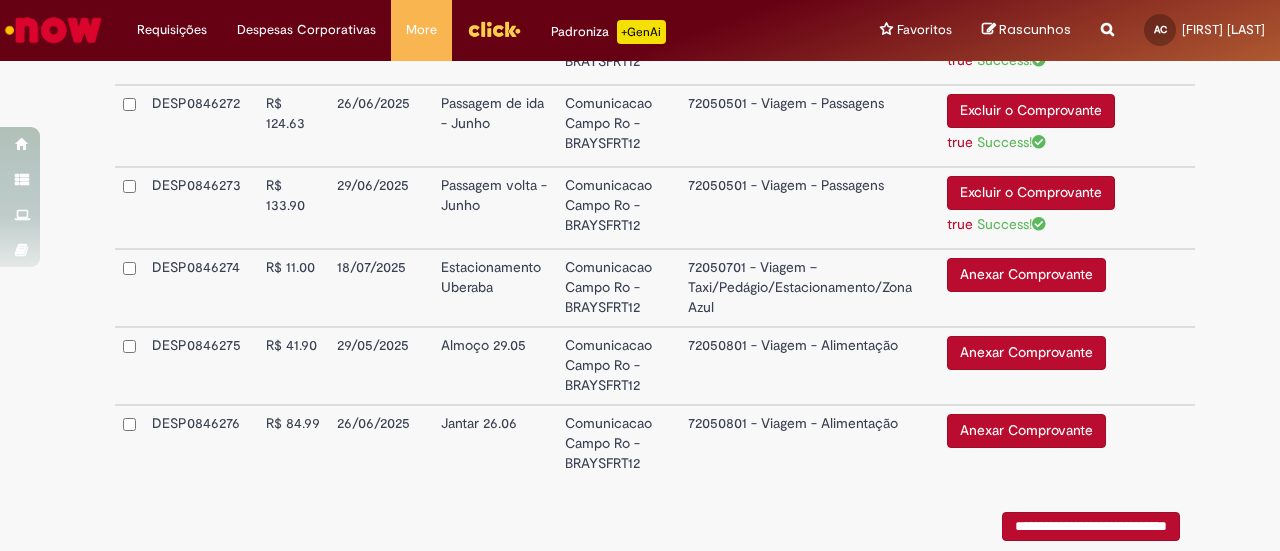 click on "Anexar Comprovante" at bounding box center (1026, 275) 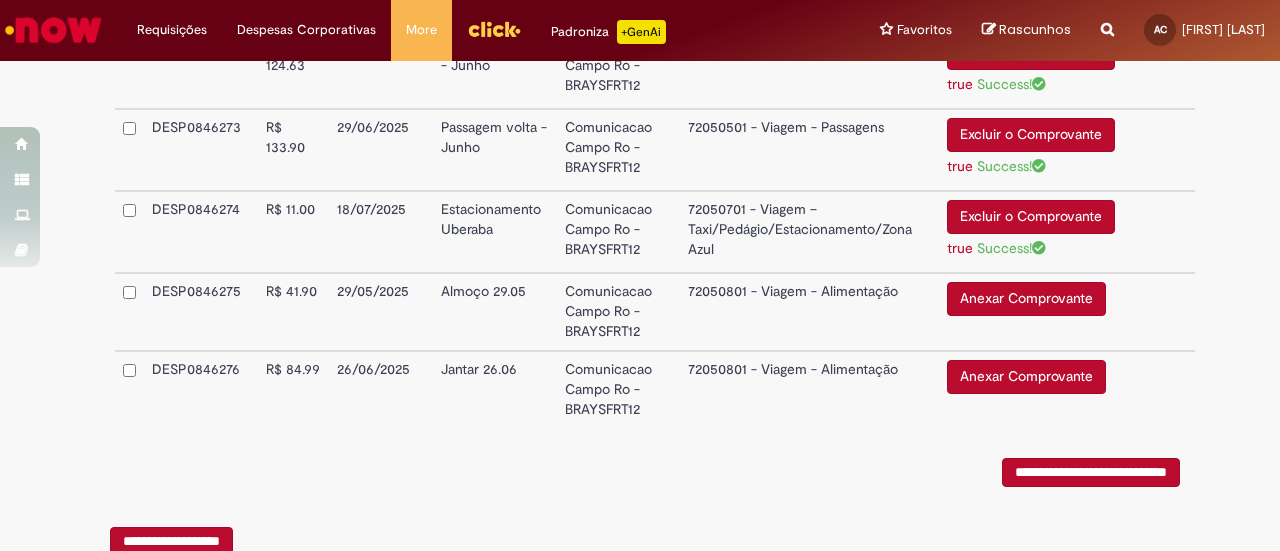 scroll, scrollTop: 895, scrollLeft: 0, axis: vertical 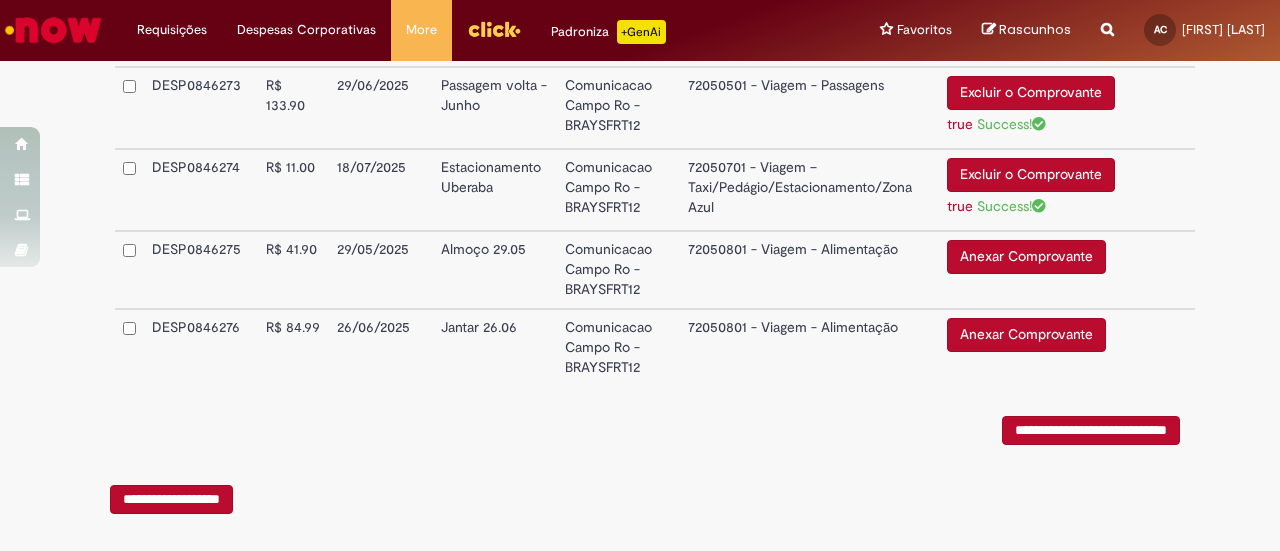 click on "Anexar Comprovante" at bounding box center [1026, 257] 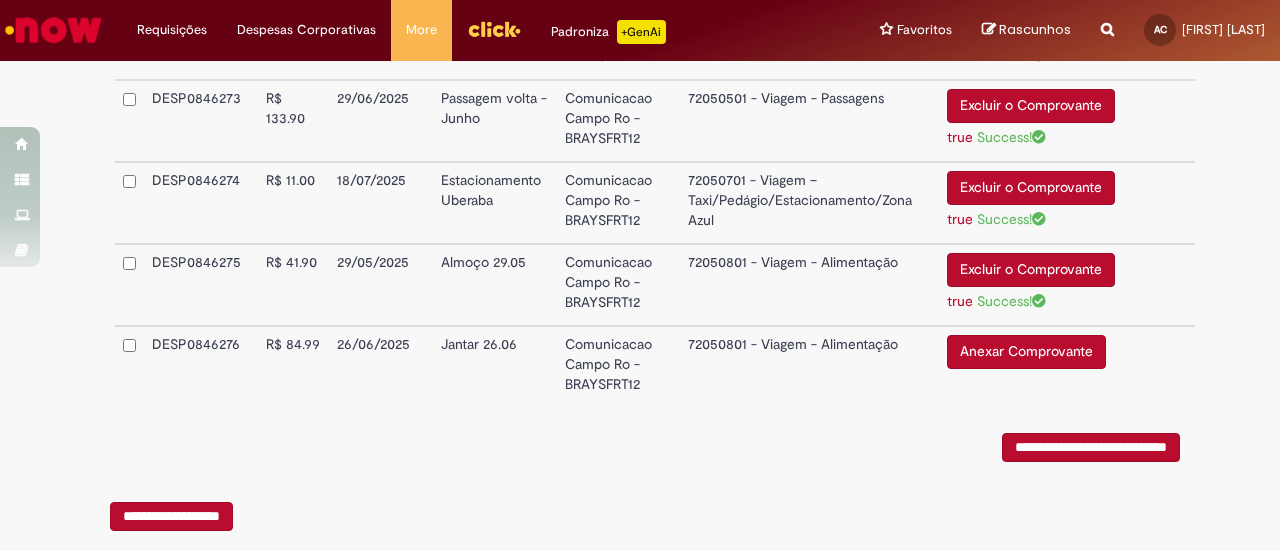 scroll, scrollTop: 915, scrollLeft: 0, axis: vertical 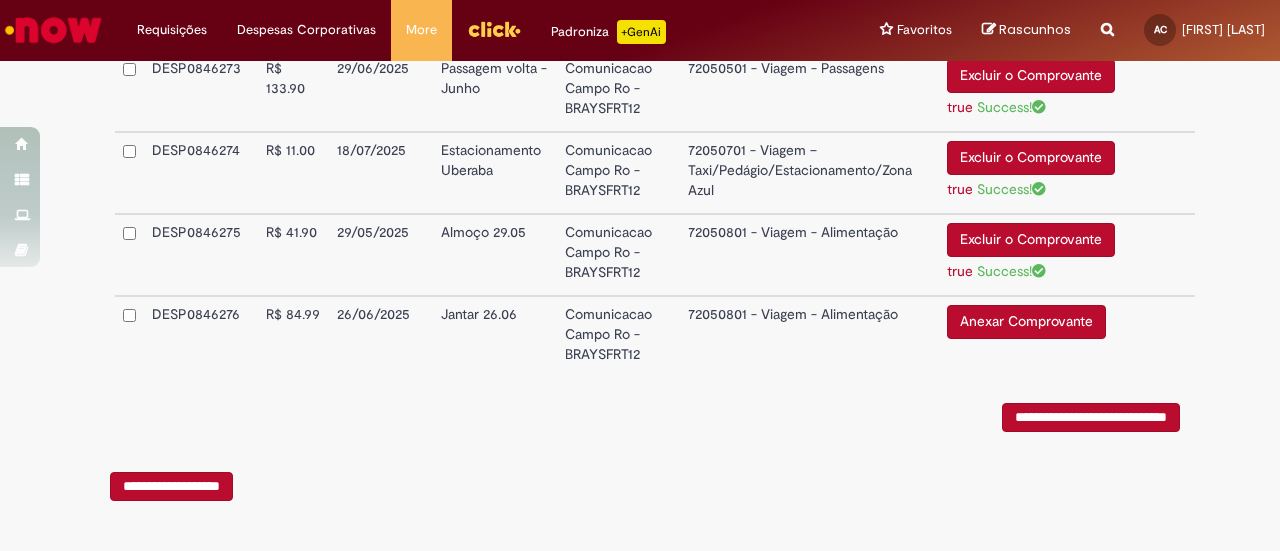 click on "Anexar Comprovante" at bounding box center [1026, 322] 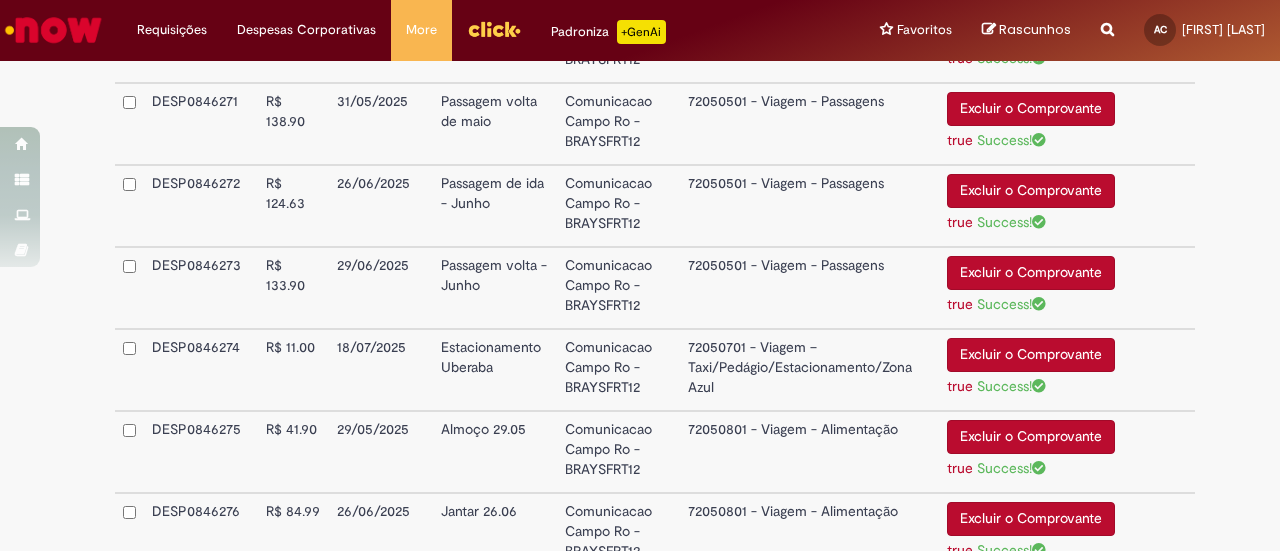 scroll, scrollTop: 918, scrollLeft: 0, axis: vertical 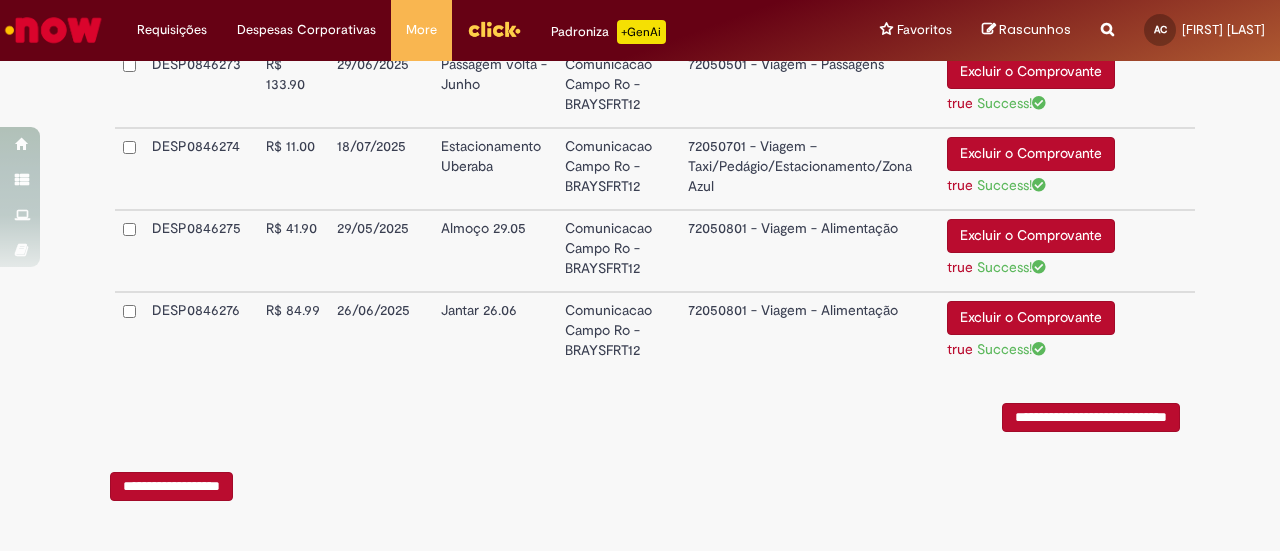 click on "**********" at bounding box center (1091, 417) 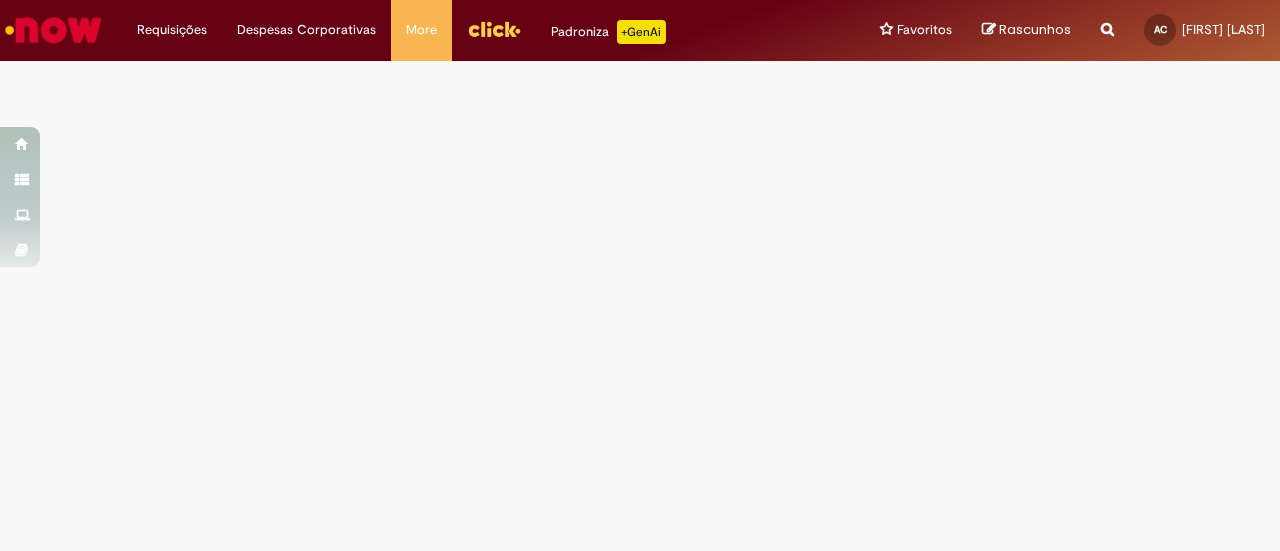 scroll, scrollTop: 0, scrollLeft: 0, axis: both 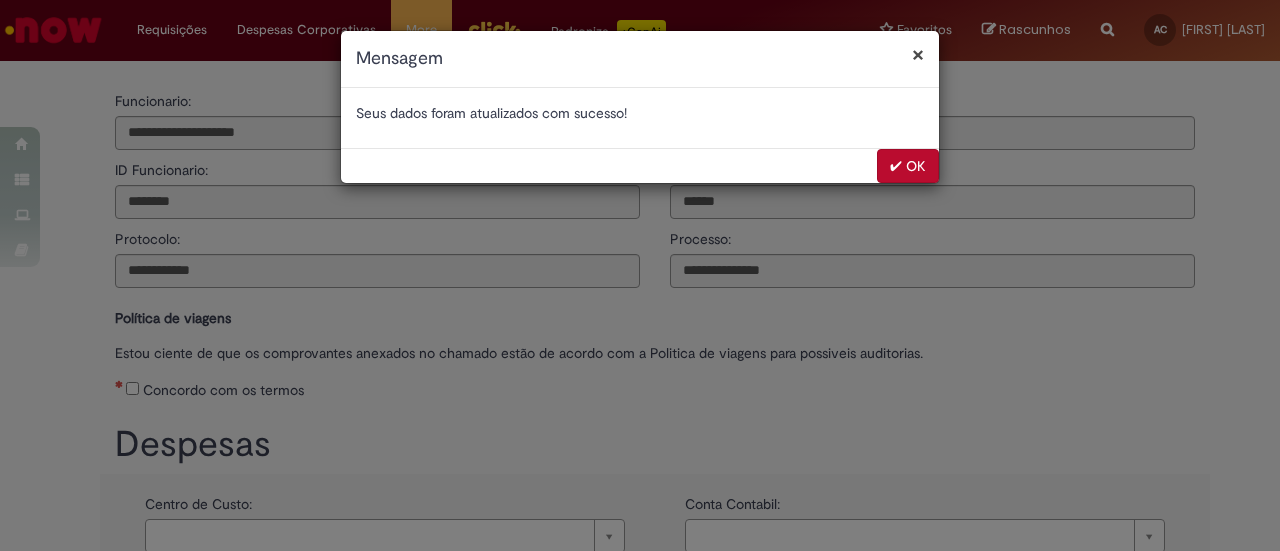 click on "✔ OK" at bounding box center [908, 166] 